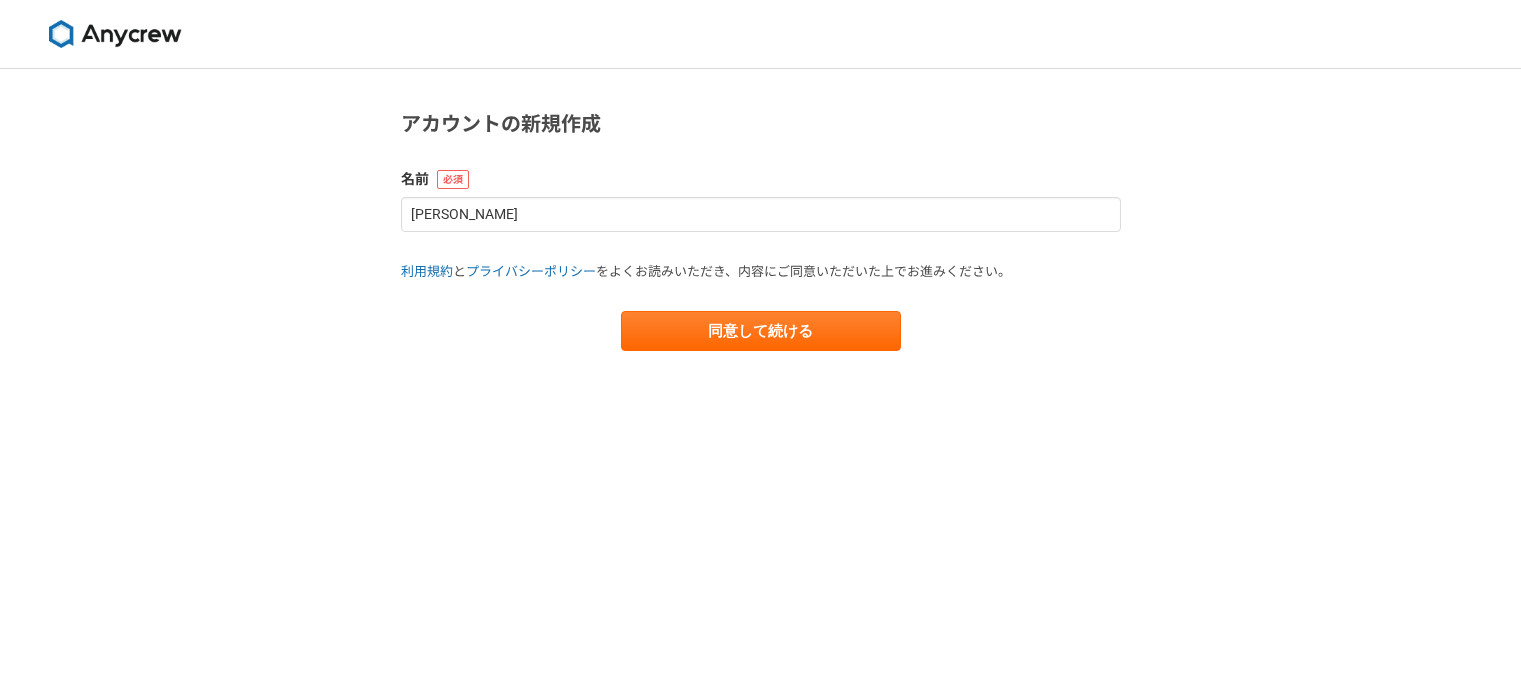 scroll, scrollTop: 0, scrollLeft: 0, axis: both 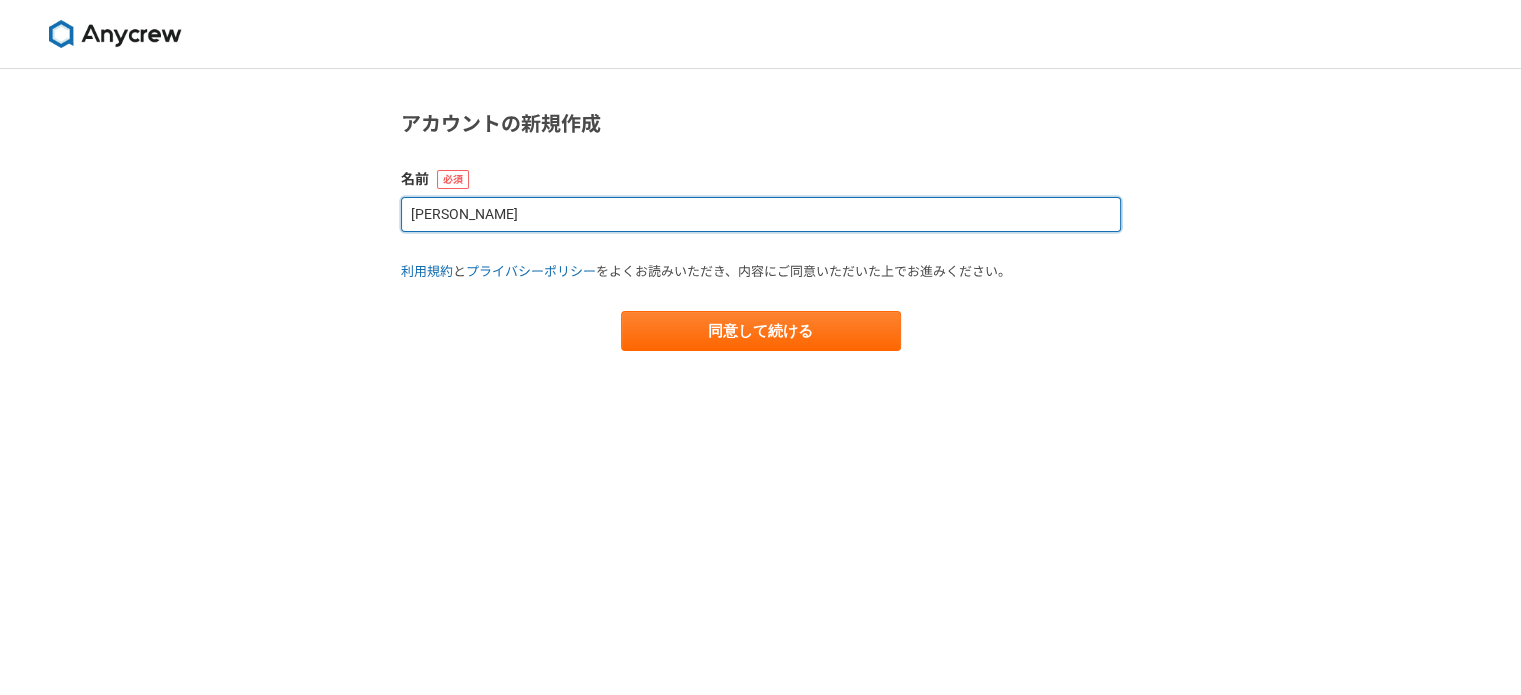 click on "[PERSON_NAME]" at bounding box center (761, 214) 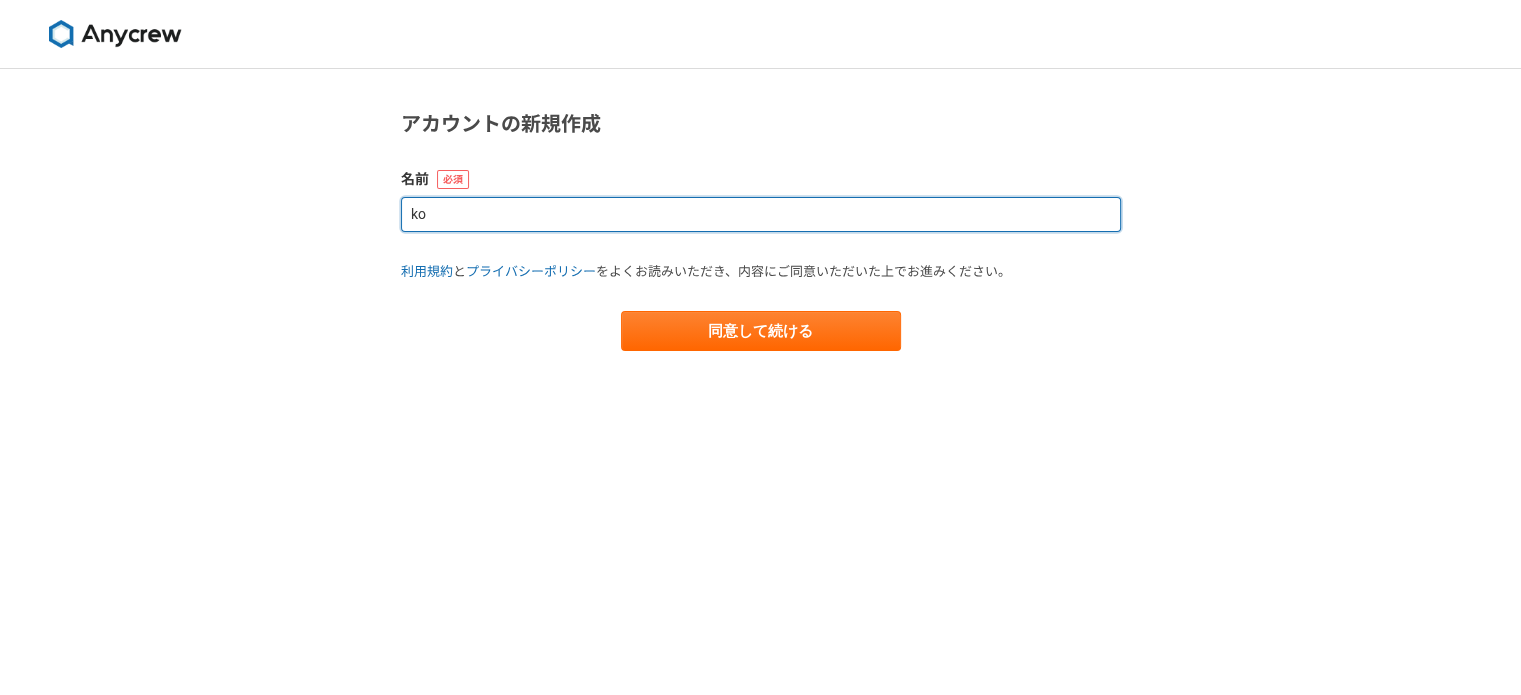 type on "k" 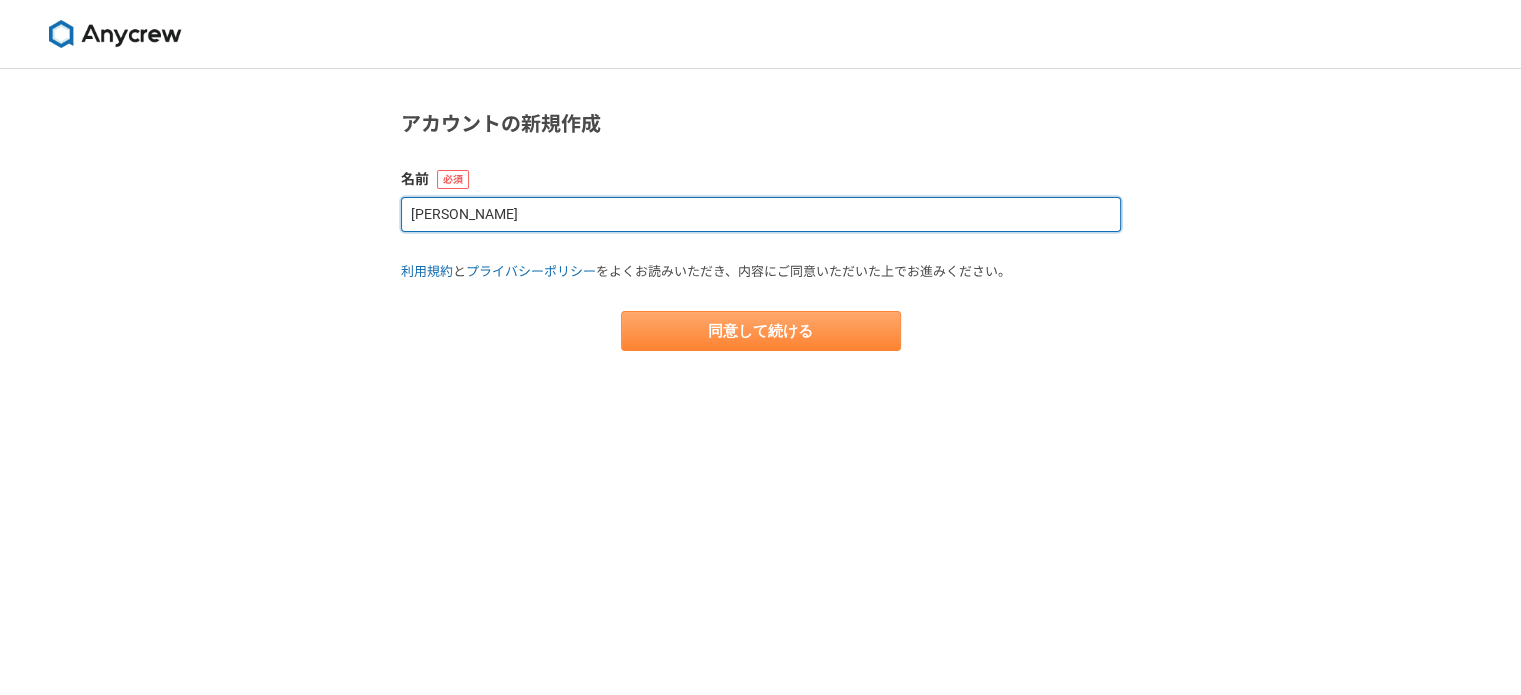 type on "[PERSON_NAME]" 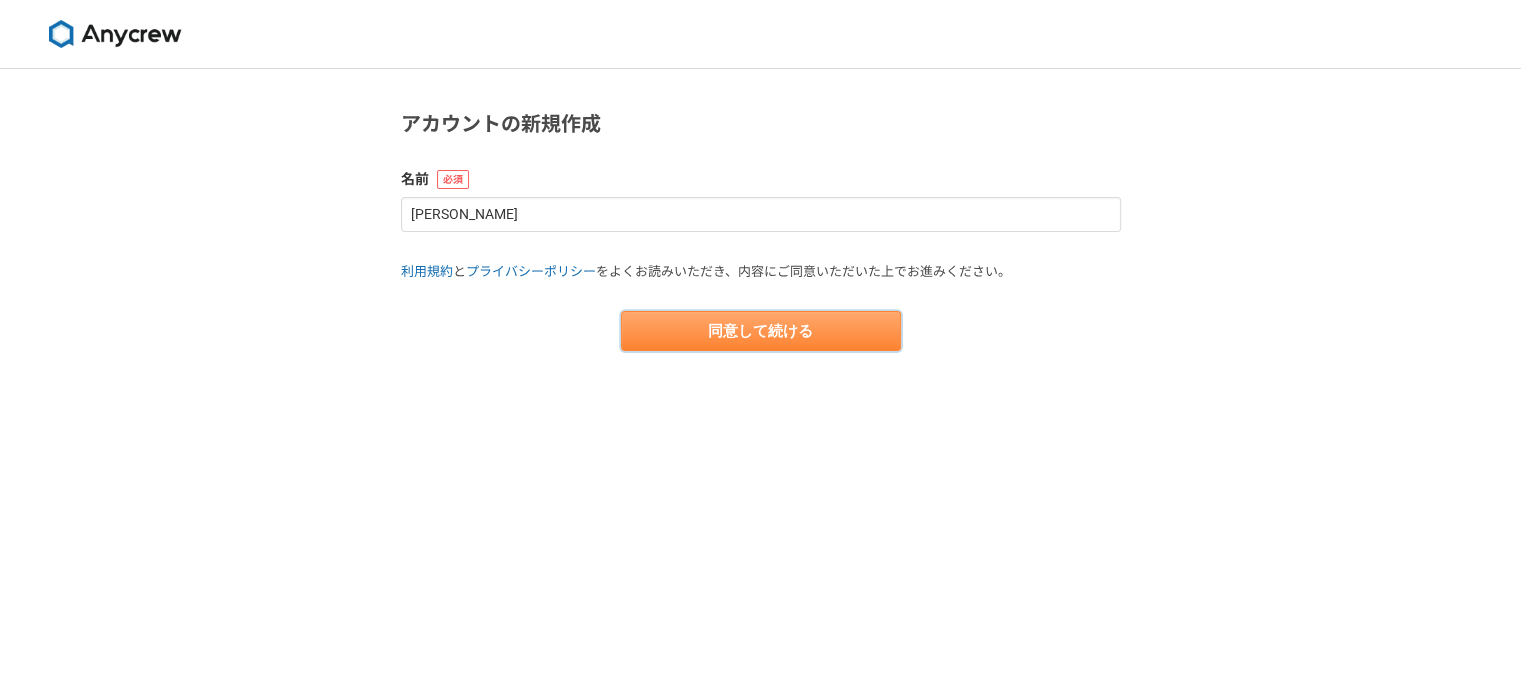 click on "同意して続ける" at bounding box center (761, 331) 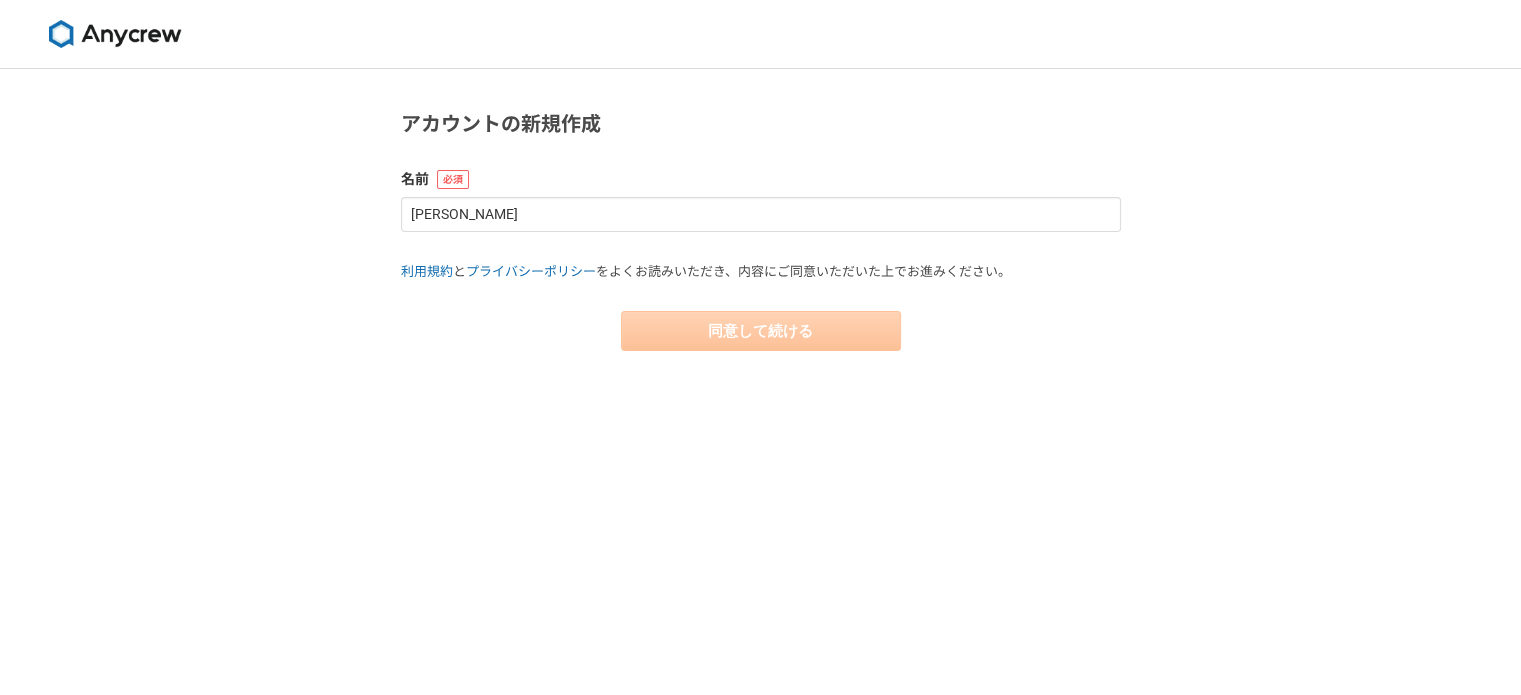 select on "13" 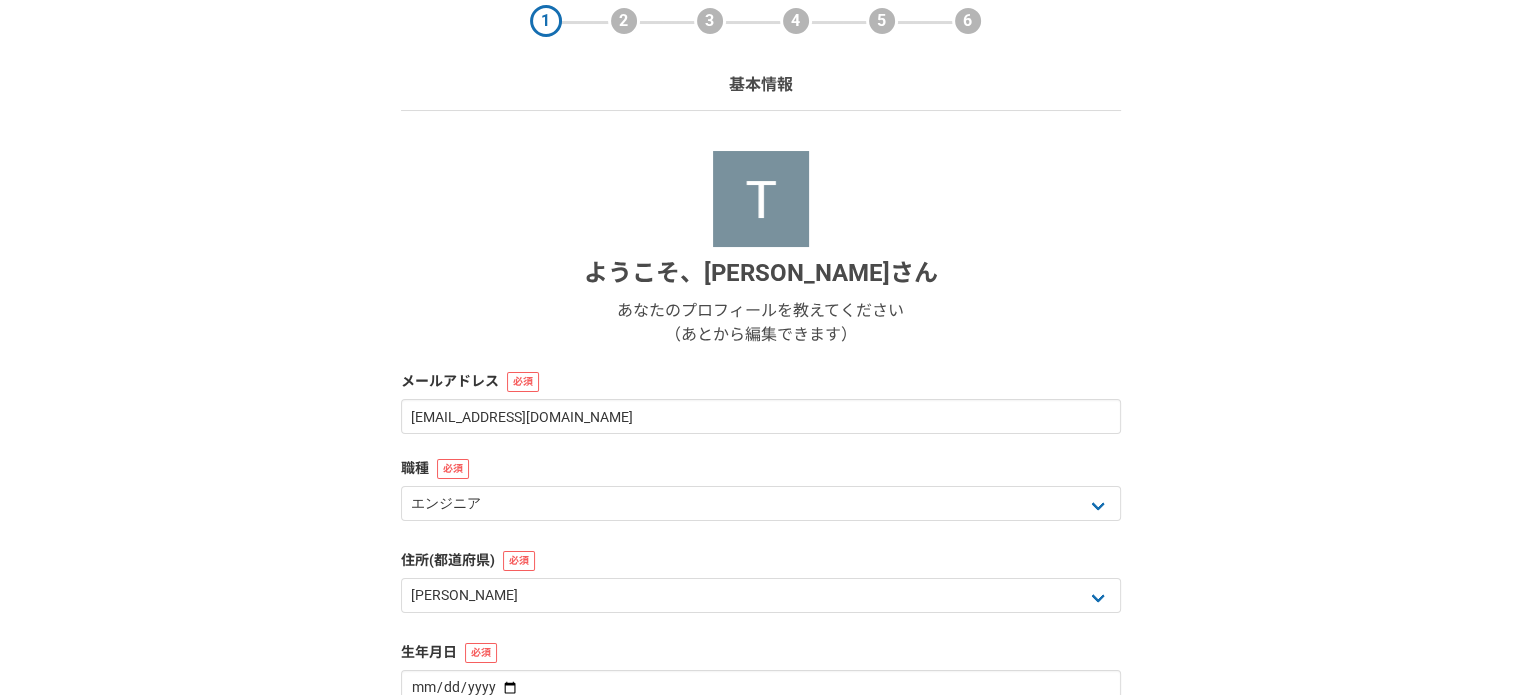 scroll, scrollTop: 200, scrollLeft: 0, axis: vertical 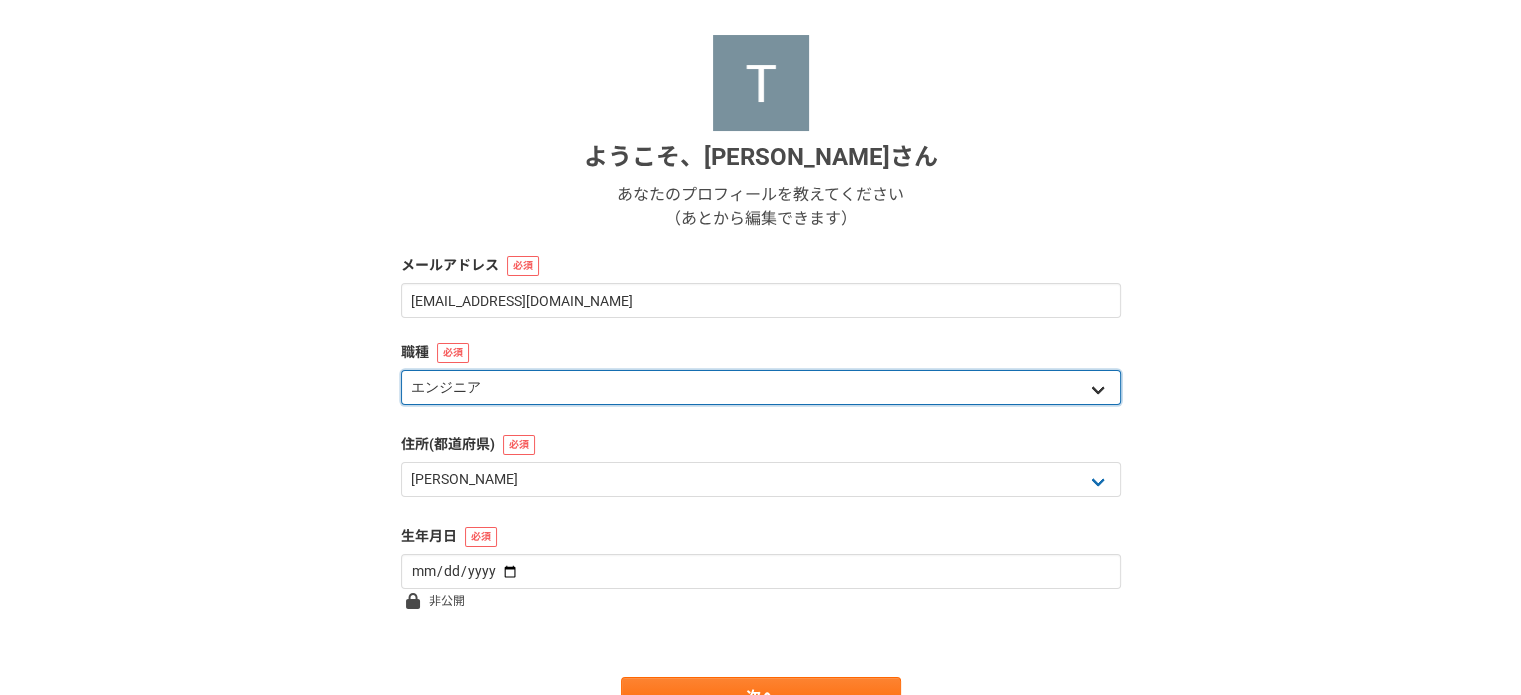 drag, startPoint x: 509, startPoint y: 375, endPoint x: 524, endPoint y: 387, distance: 19.209373 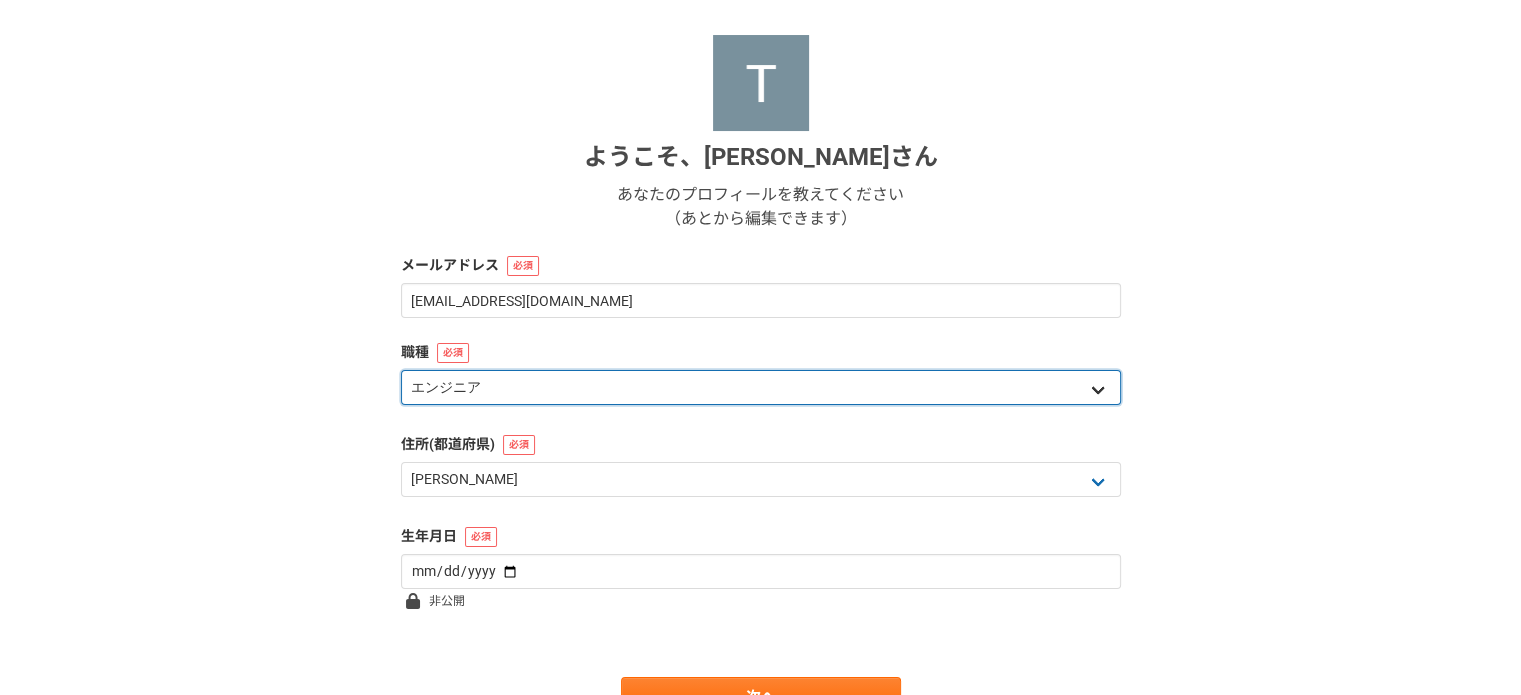select on "5" 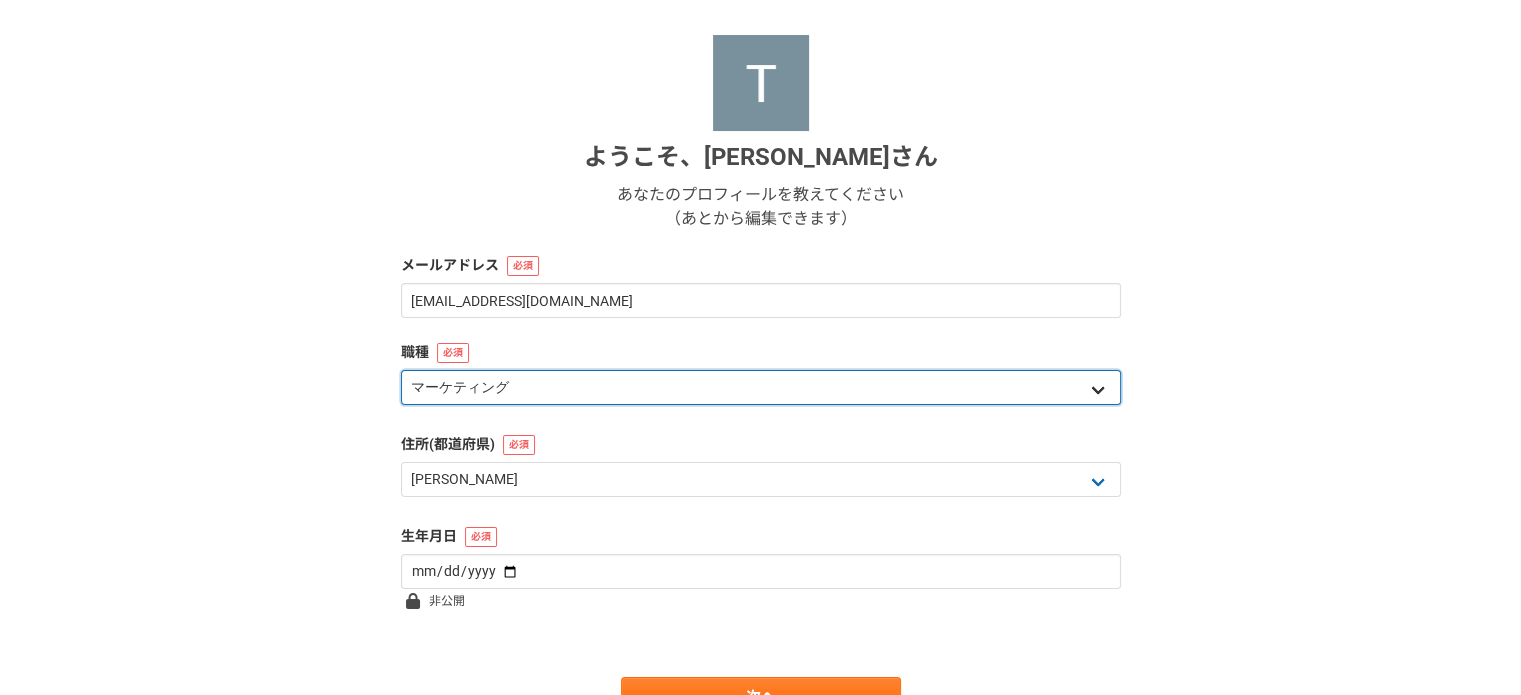 click on "エンジニア デザイナー ライター 営業 マーケティング 企画・事業開発 バックオフィス その他" at bounding box center [761, 387] 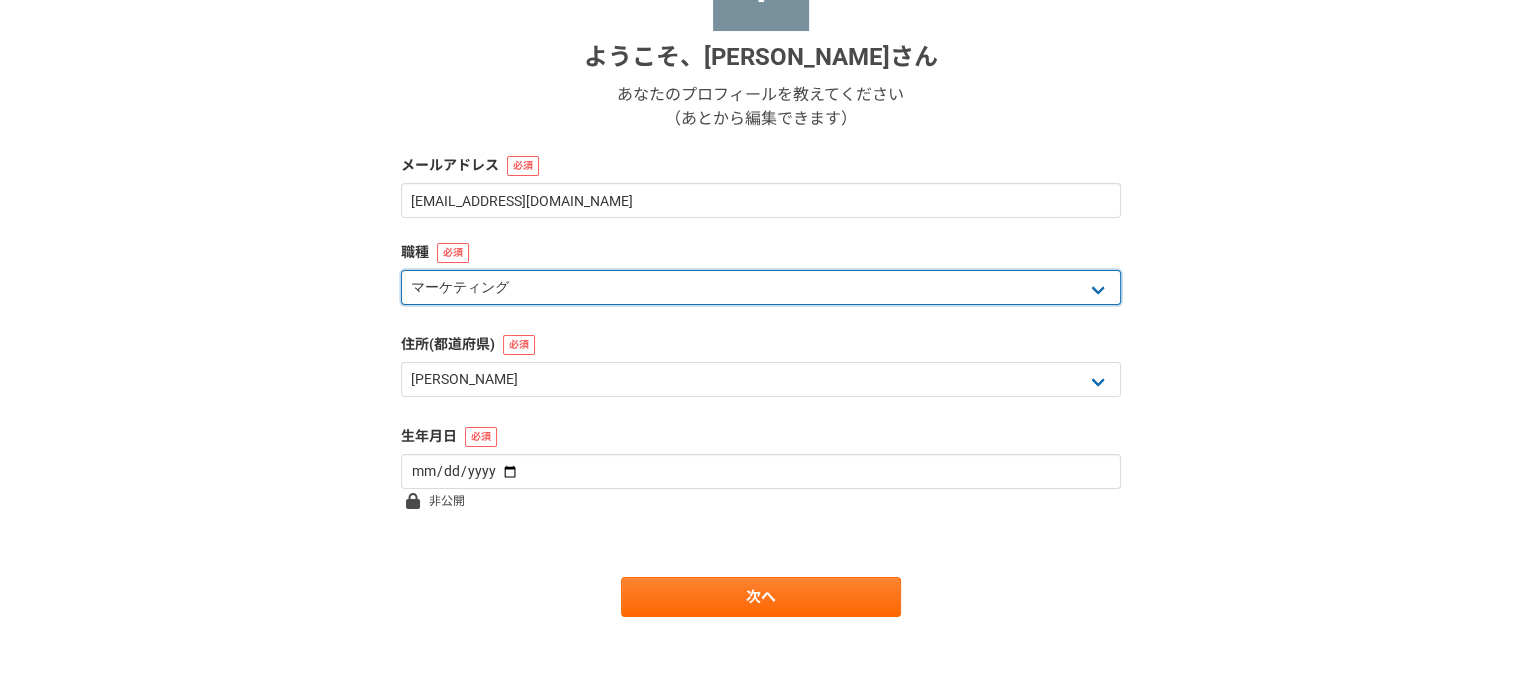 scroll, scrollTop: 301, scrollLeft: 0, axis: vertical 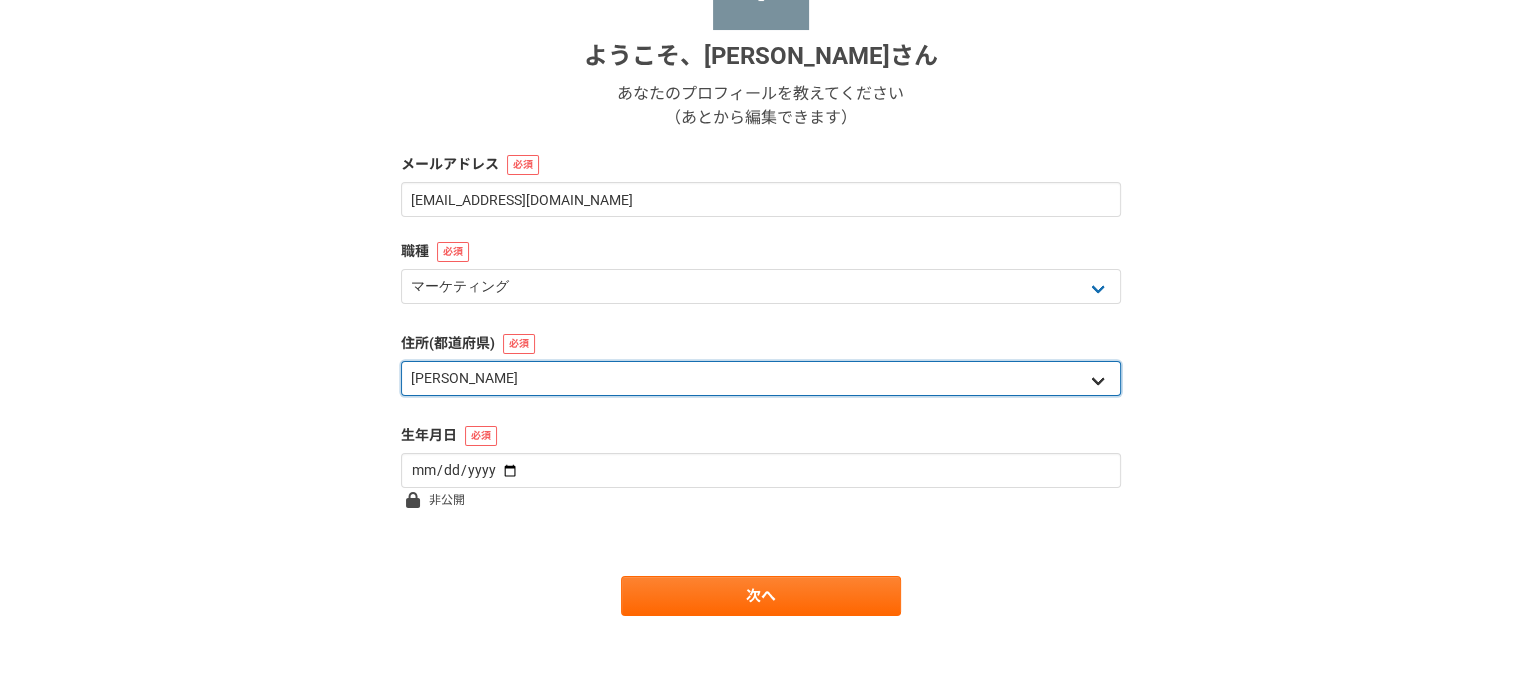 click on "北海道 [GEOGRAPHIC_DATA] [GEOGRAPHIC_DATA] [PERSON_NAME][GEOGRAPHIC_DATA] [PERSON_NAME][GEOGRAPHIC_DATA] [GEOGRAPHIC_DATA] [PERSON_NAME][GEOGRAPHIC_DATA] [GEOGRAPHIC_DATA] [GEOGRAPHIC_DATA] [GEOGRAPHIC_DATA] [GEOGRAPHIC_DATA] [PERSON_NAME][GEOGRAPHIC_DATA] [PERSON_NAME] [GEOGRAPHIC_DATA] [GEOGRAPHIC_DATA] [GEOGRAPHIC_DATA] [PERSON_NAME][GEOGRAPHIC_DATA] [PERSON_NAME][GEOGRAPHIC_DATA] [GEOGRAPHIC_DATA] [PERSON_NAME][GEOGRAPHIC_DATA] [GEOGRAPHIC_DATA] [GEOGRAPHIC_DATA] [GEOGRAPHIC_DATA] [GEOGRAPHIC_DATA] [GEOGRAPHIC_DATA] [GEOGRAPHIC_DATA] [GEOGRAPHIC_DATA] [GEOGRAPHIC_DATA] [GEOGRAPHIC_DATA] [GEOGRAPHIC_DATA] [GEOGRAPHIC_DATA] [GEOGRAPHIC_DATA] [GEOGRAPHIC_DATA] [GEOGRAPHIC_DATA] [PERSON_NAME][GEOGRAPHIC_DATA] [GEOGRAPHIC_DATA] [GEOGRAPHIC_DATA] [GEOGRAPHIC_DATA] [GEOGRAPHIC_DATA] [GEOGRAPHIC_DATA] [GEOGRAPHIC_DATA] [GEOGRAPHIC_DATA] [GEOGRAPHIC_DATA] [GEOGRAPHIC_DATA] [PERSON_NAME][GEOGRAPHIC_DATA] [GEOGRAPHIC_DATA] [GEOGRAPHIC_DATA] 海外" at bounding box center (761, 378) 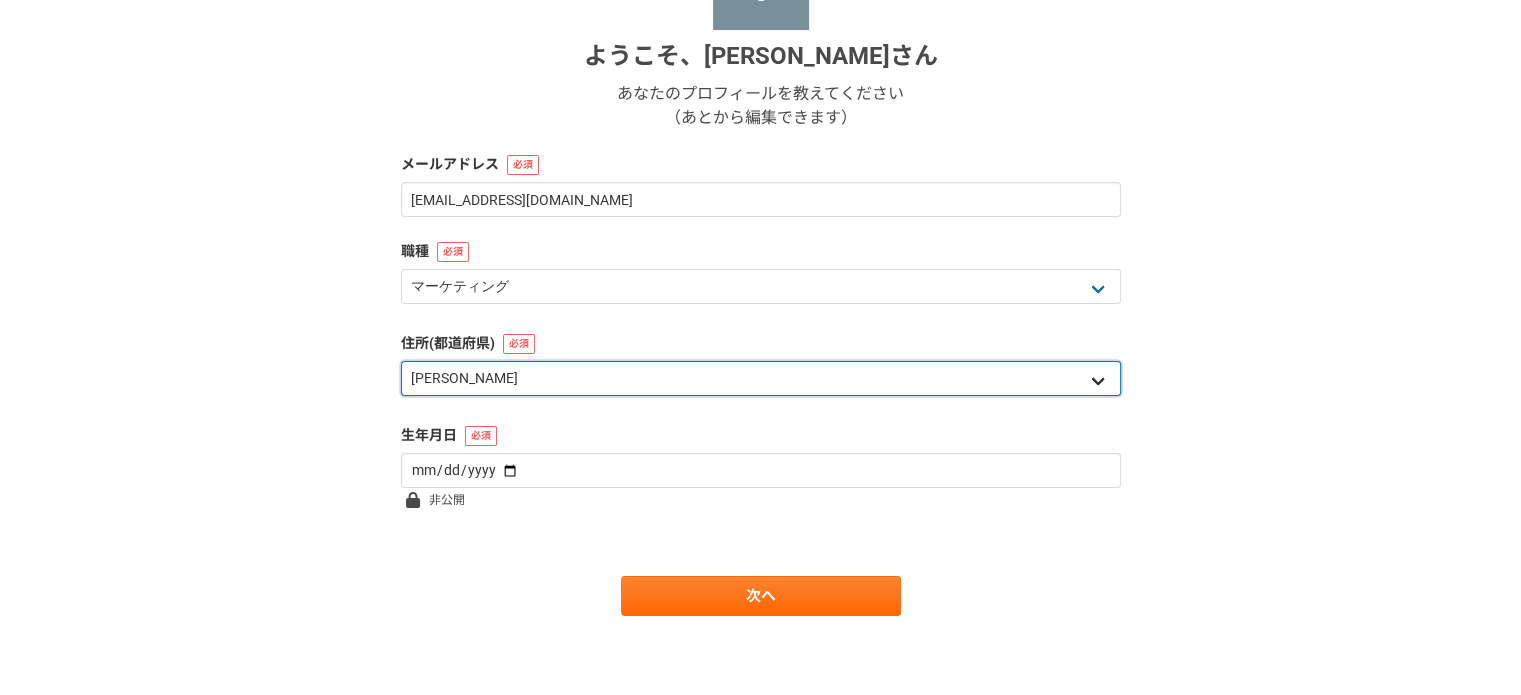 select on "4" 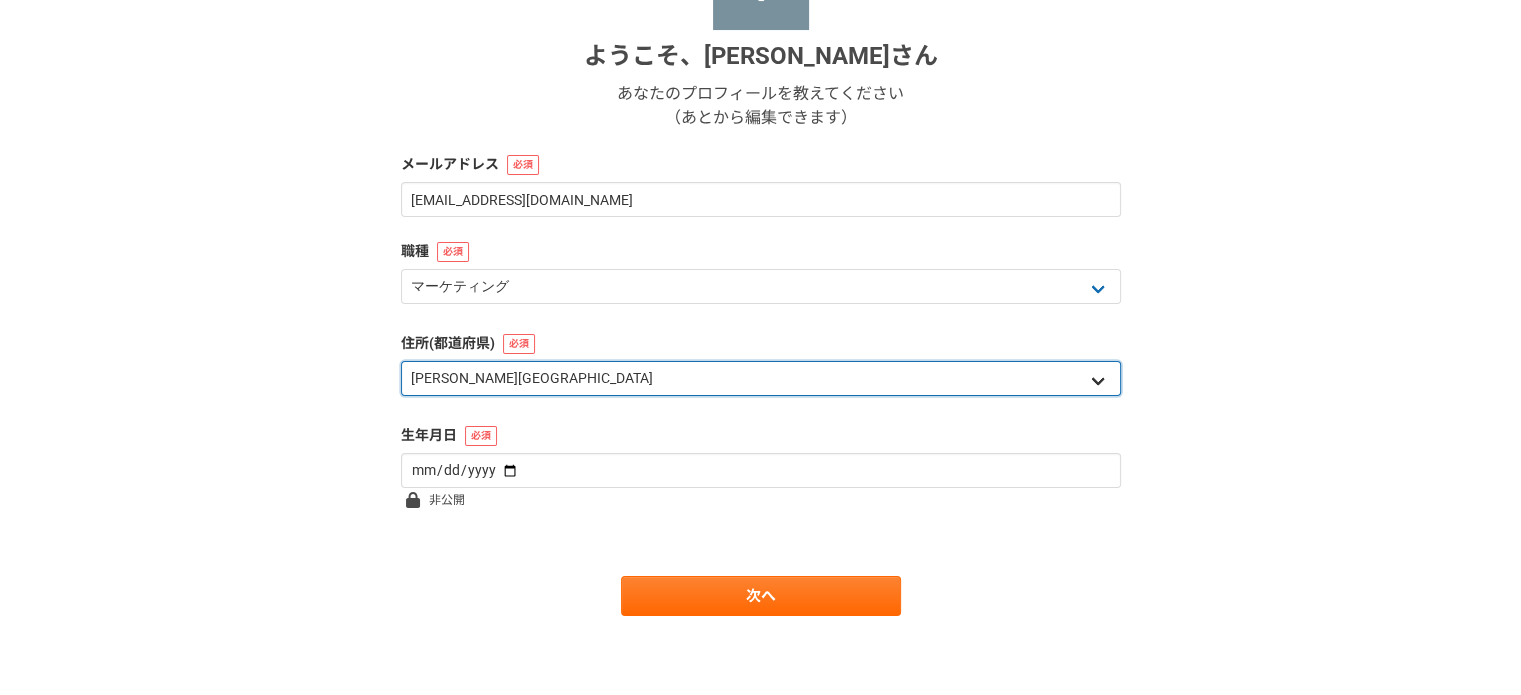 click on "北海道 [GEOGRAPHIC_DATA] [GEOGRAPHIC_DATA] [PERSON_NAME][GEOGRAPHIC_DATA] [PERSON_NAME][GEOGRAPHIC_DATA] [GEOGRAPHIC_DATA] [PERSON_NAME][GEOGRAPHIC_DATA] [GEOGRAPHIC_DATA] [GEOGRAPHIC_DATA] [GEOGRAPHIC_DATA] [GEOGRAPHIC_DATA] [PERSON_NAME][GEOGRAPHIC_DATA] [PERSON_NAME] [GEOGRAPHIC_DATA] [GEOGRAPHIC_DATA] [GEOGRAPHIC_DATA] [PERSON_NAME][GEOGRAPHIC_DATA] [PERSON_NAME][GEOGRAPHIC_DATA] [GEOGRAPHIC_DATA] [PERSON_NAME][GEOGRAPHIC_DATA] [GEOGRAPHIC_DATA] [GEOGRAPHIC_DATA] [GEOGRAPHIC_DATA] [GEOGRAPHIC_DATA] [GEOGRAPHIC_DATA] [GEOGRAPHIC_DATA] [GEOGRAPHIC_DATA] [GEOGRAPHIC_DATA] [GEOGRAPHIC_DATA] [GEOGRAPHIC_DATA] [GEOGRAPHIC_DATA] [GEOGRAPHIC_DATA] [GEOGRAPHIC_DATA] [GEOGRAPHIC_DATA] [PERSON_NAME][GEOGRAPHIC_DATA] [GEOGRAPHIC_DATA] [GEOGRAPHIC_DATA] [GEOGRAPHIC_DATA] [GEOGRAPHIC_DATA] [GEOGRAPHIC_DATA] [GEOGRAPHIC_DATA] [GEOGRAPHIC_DATA] [GEOGRAPHIC_DATA] [GEOGRAPHIC_DATA] [PERSON_NAME][GEOGRAPHIC_DATA] [GEOGRAPHIC_DATA] [GEOGRAPHIC_DATA] 海外" at bounding box center [761, 378] 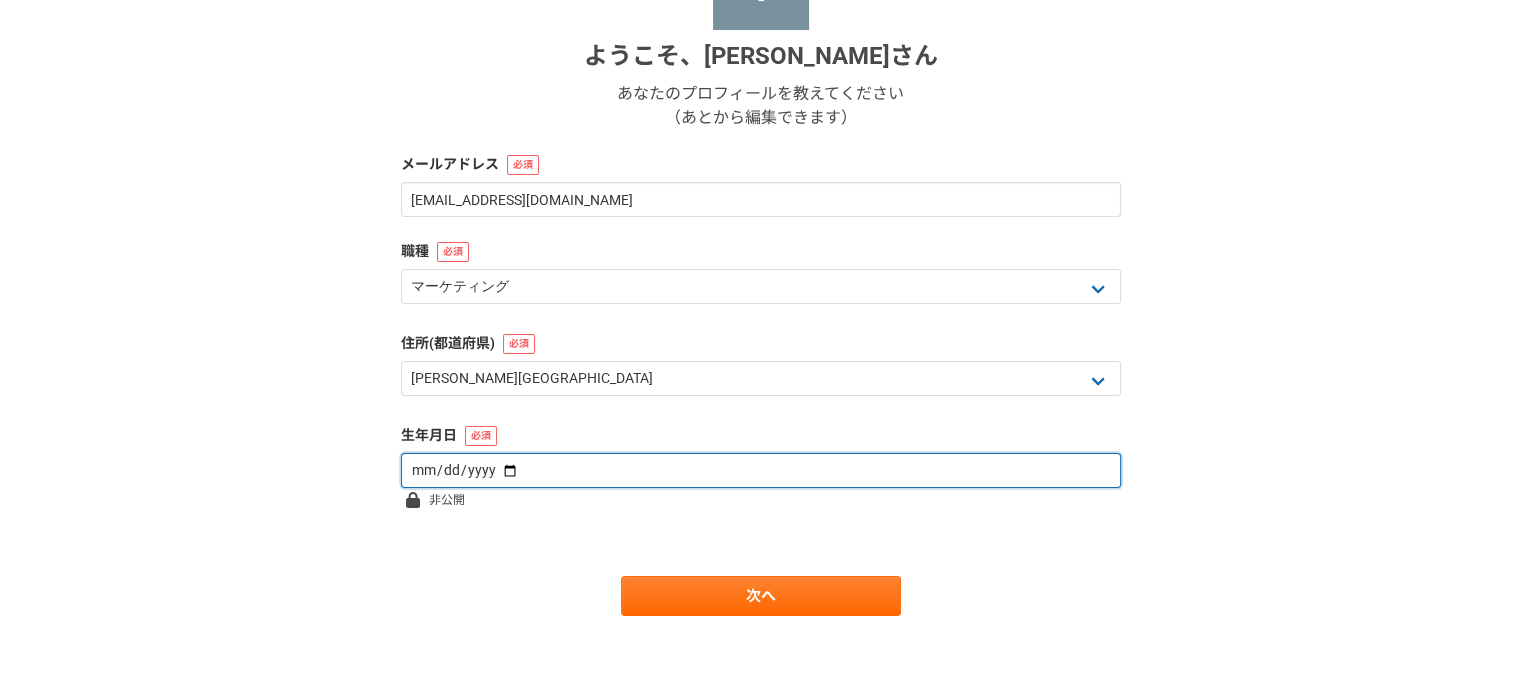 click at bounding box center [761, 470] 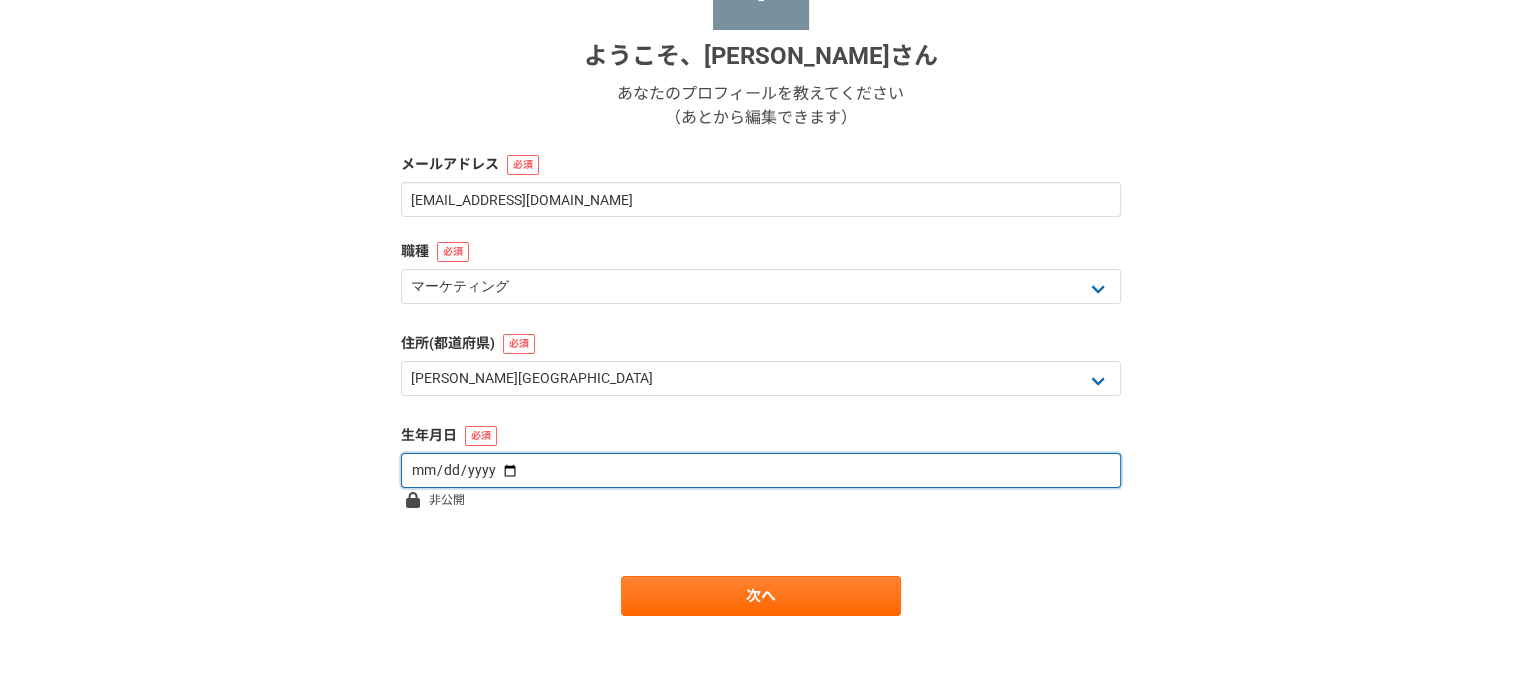 type on "[DATE]" 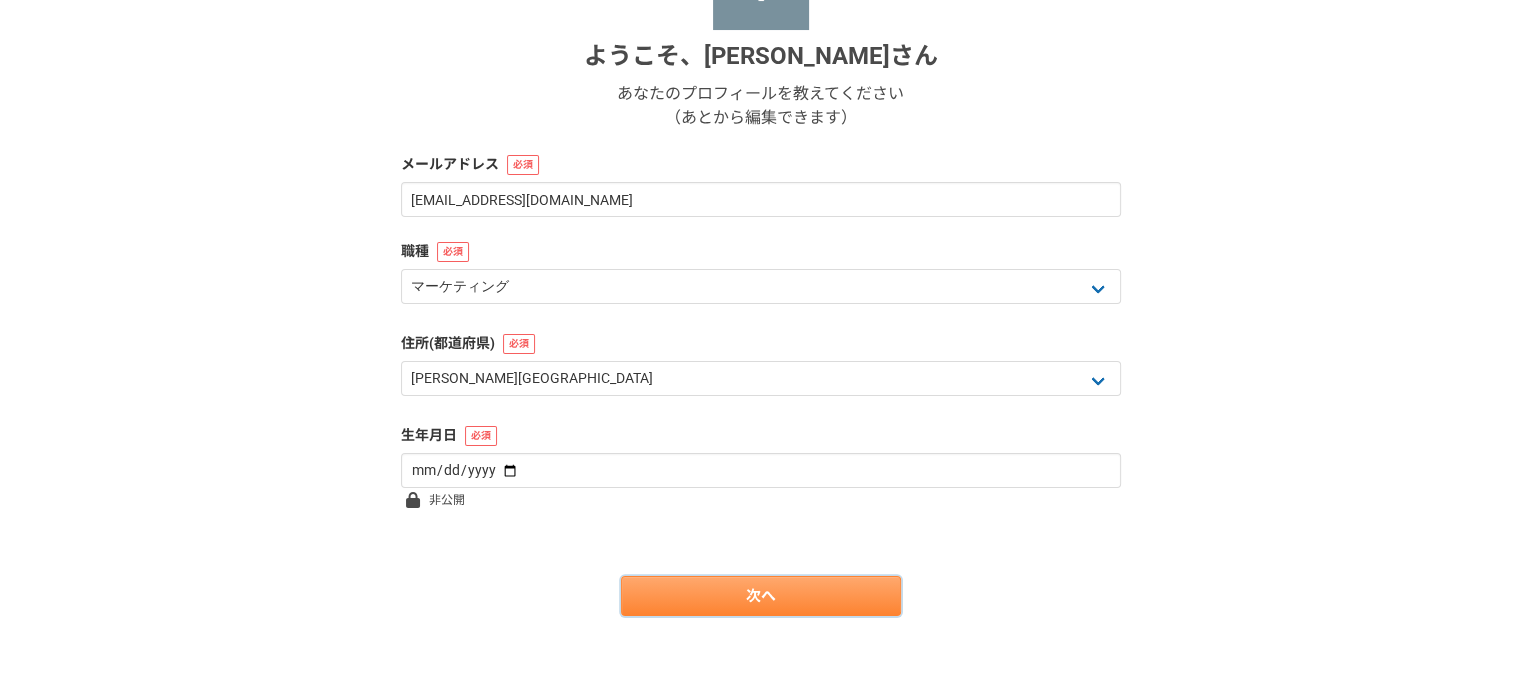 click on "次へ" at bounding box center (761, 596) 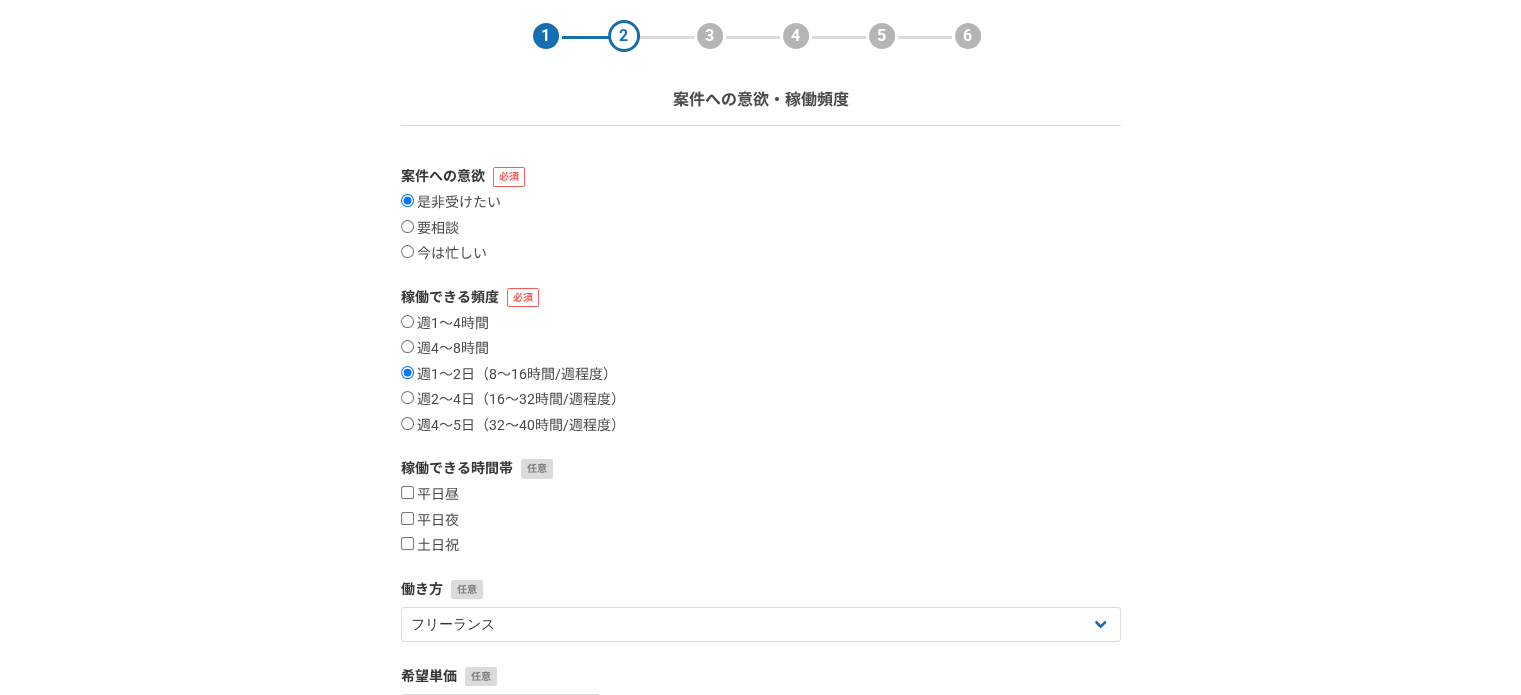 scroll, scrollTop: 100, scrollLeft: 0, axis: vertical 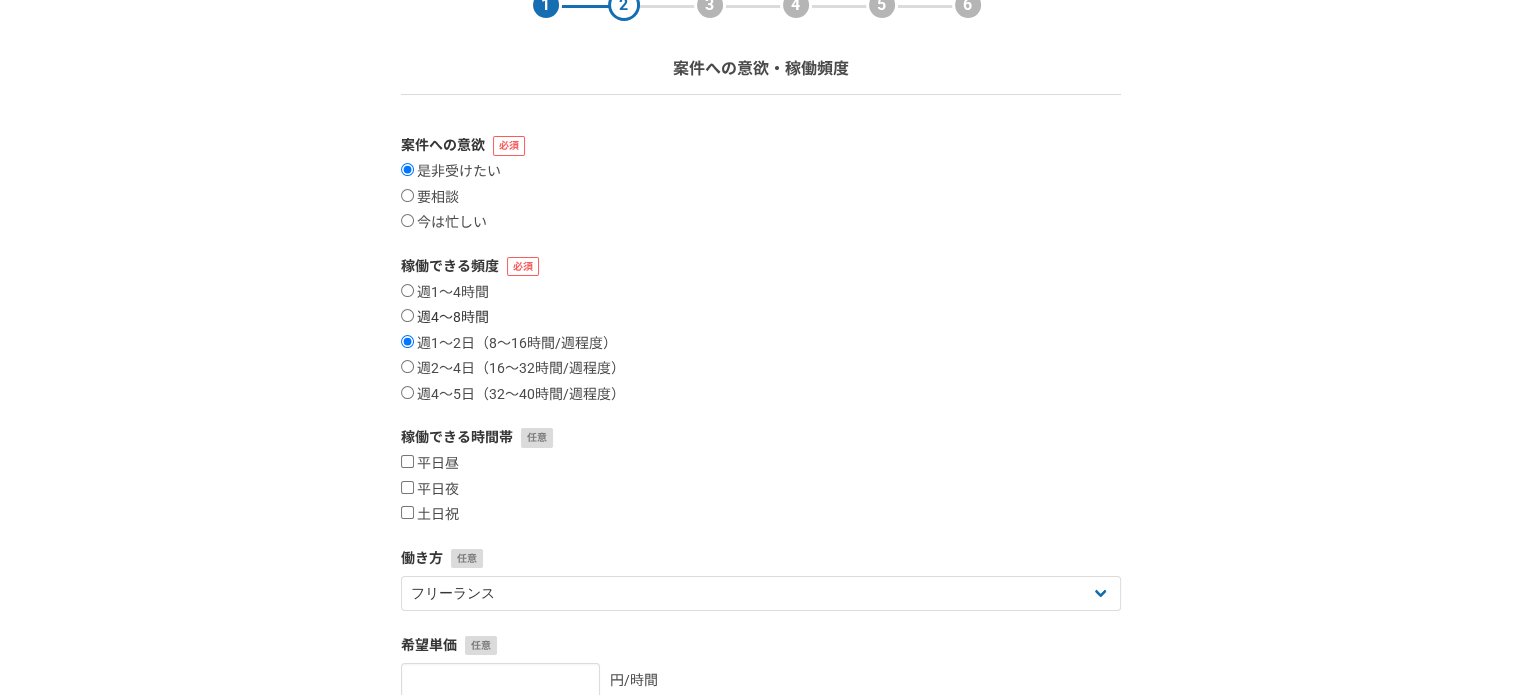 click on "週4〜8時間" at bounding box center [407, 315] 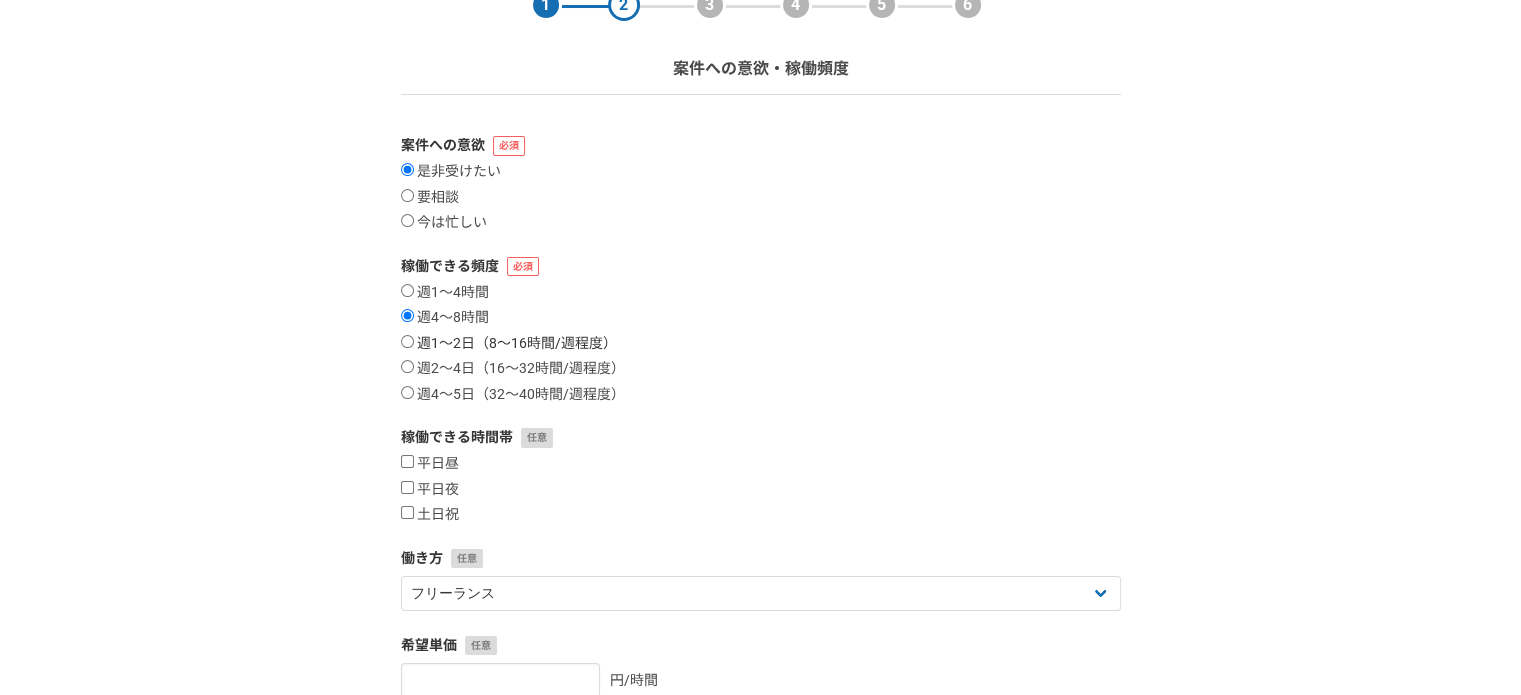 click on "週1〜2日（8〜16時間/週程度）" at bounding box center [407, 341] 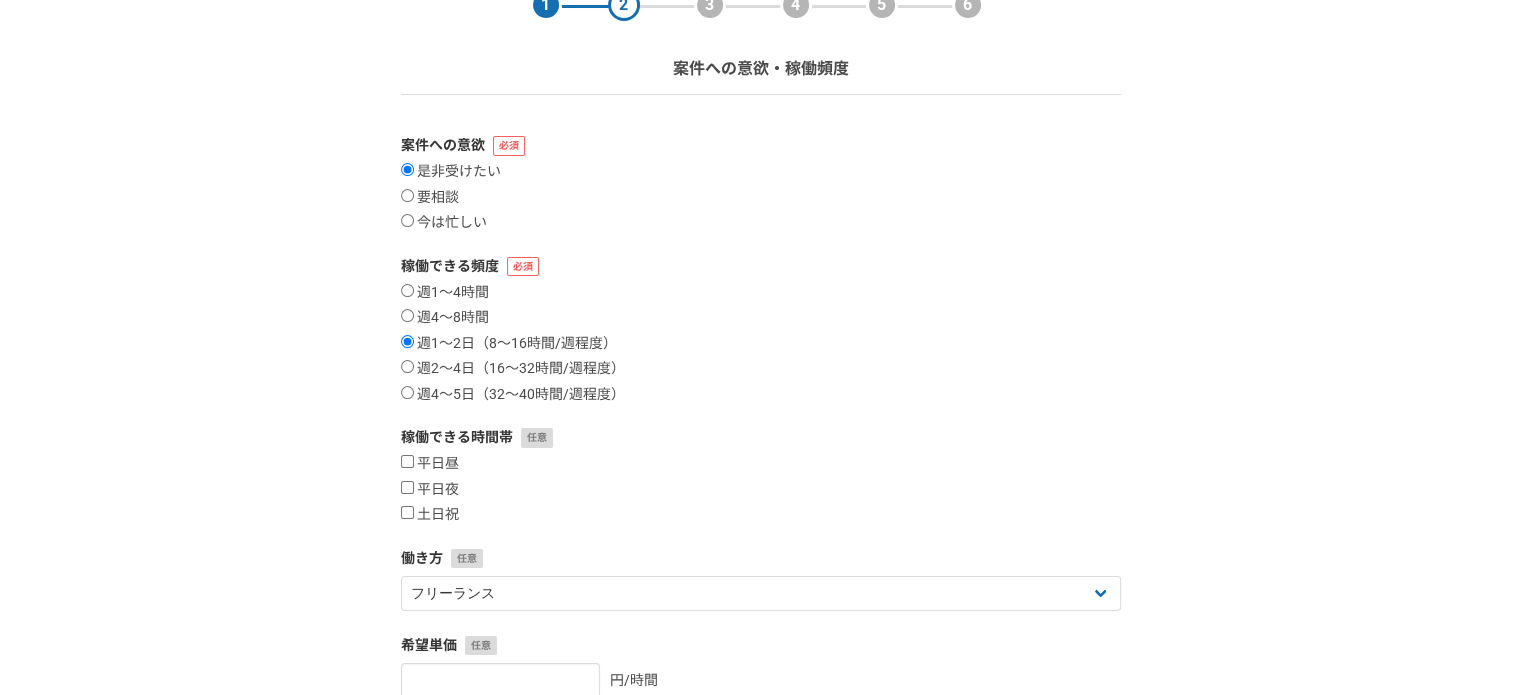 click on "1 2 3 4 5 6 案件への意欲・稼働頻度 案件への意欲   是非受けたい   要相談   今は忙しい 稼働できる頻度   週1〜4時間   週4〜8時間   週1〜2日（8〜16時間/週程度）   週2〜4日（16〜32時間/週程度）   週4〜5日（32〜40時間/週程度） 稼働できる時間帯   平日昼   平日夜   土日祝 働き方 フリーランス 副業 その他 希望単価 円/時間 正社員としての就職・転職の意向   積極的に検討している   条件次第では検討する   当面は考えていない ※この情報はサービス上では公開されません 戻る 次へ" at bounding box center (760, 497) 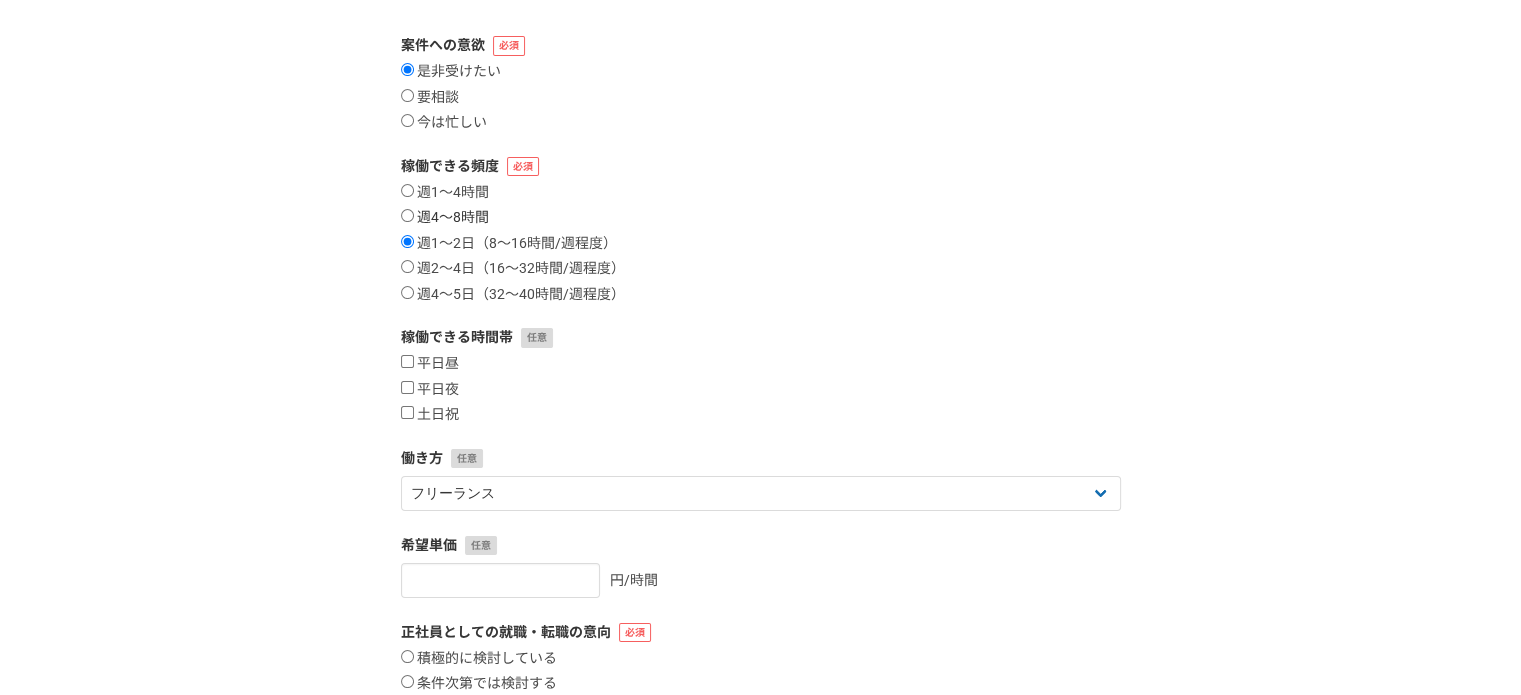 click on "週4〜8時間" at bounding box center (445, 218) 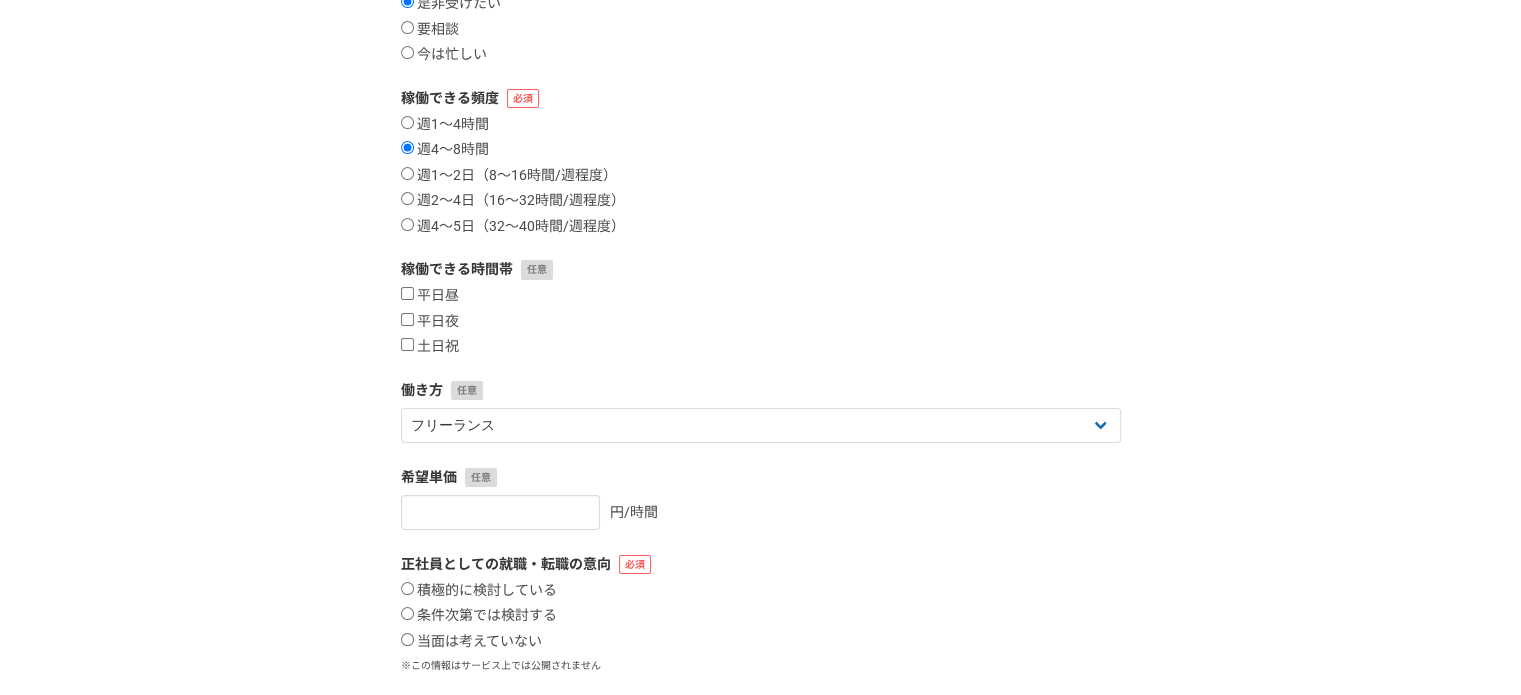scroll, scrollTop: 300, scrollLeft: 0, axis: vertical 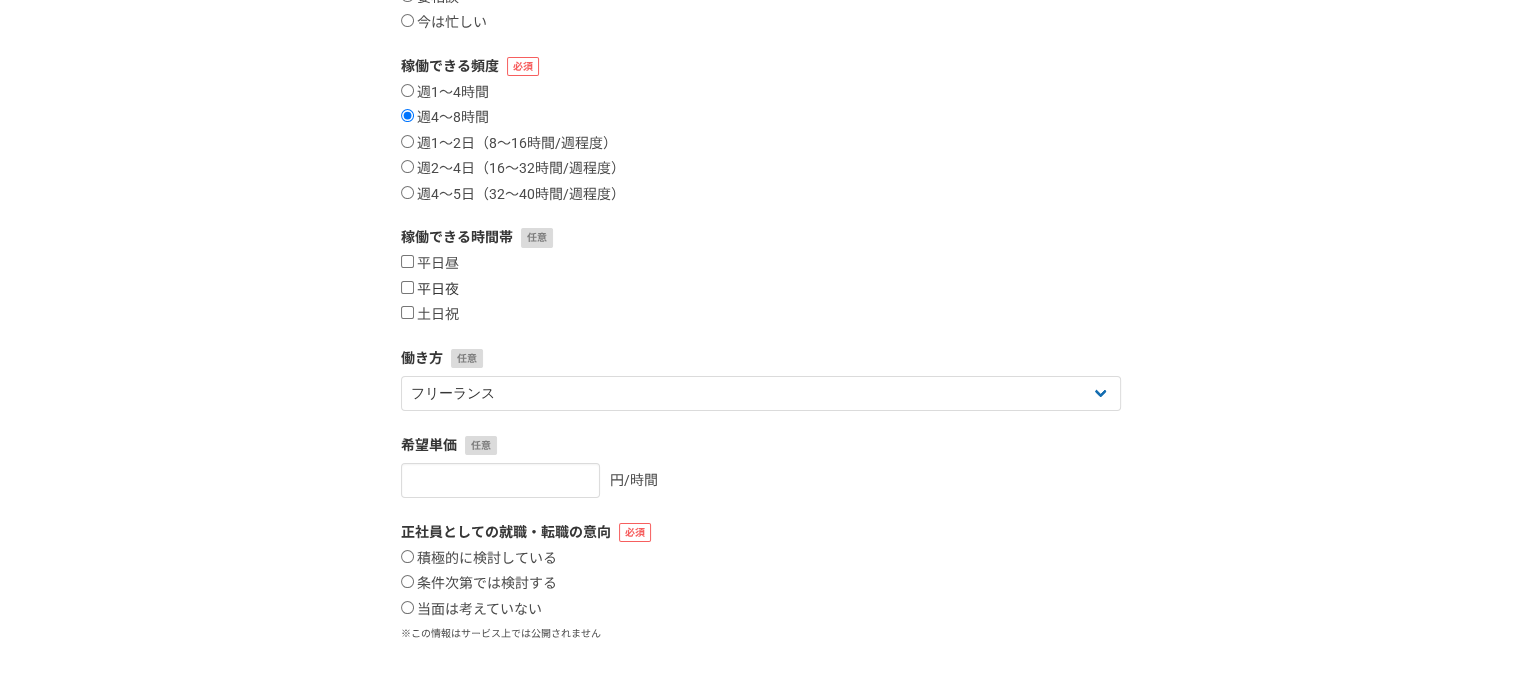 click on "平日夜" at bounding box center (407, 287) 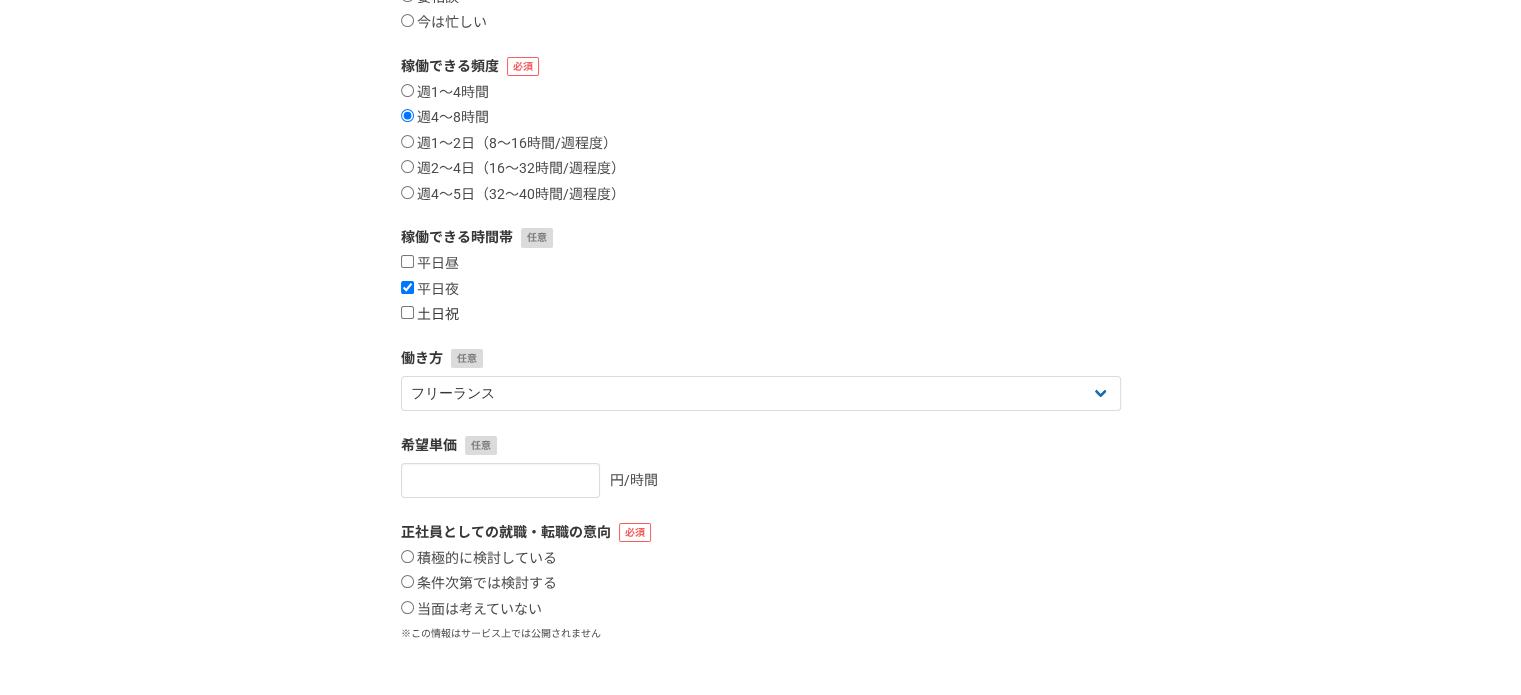 click on "土日祝" at bounding box center [407, 312] 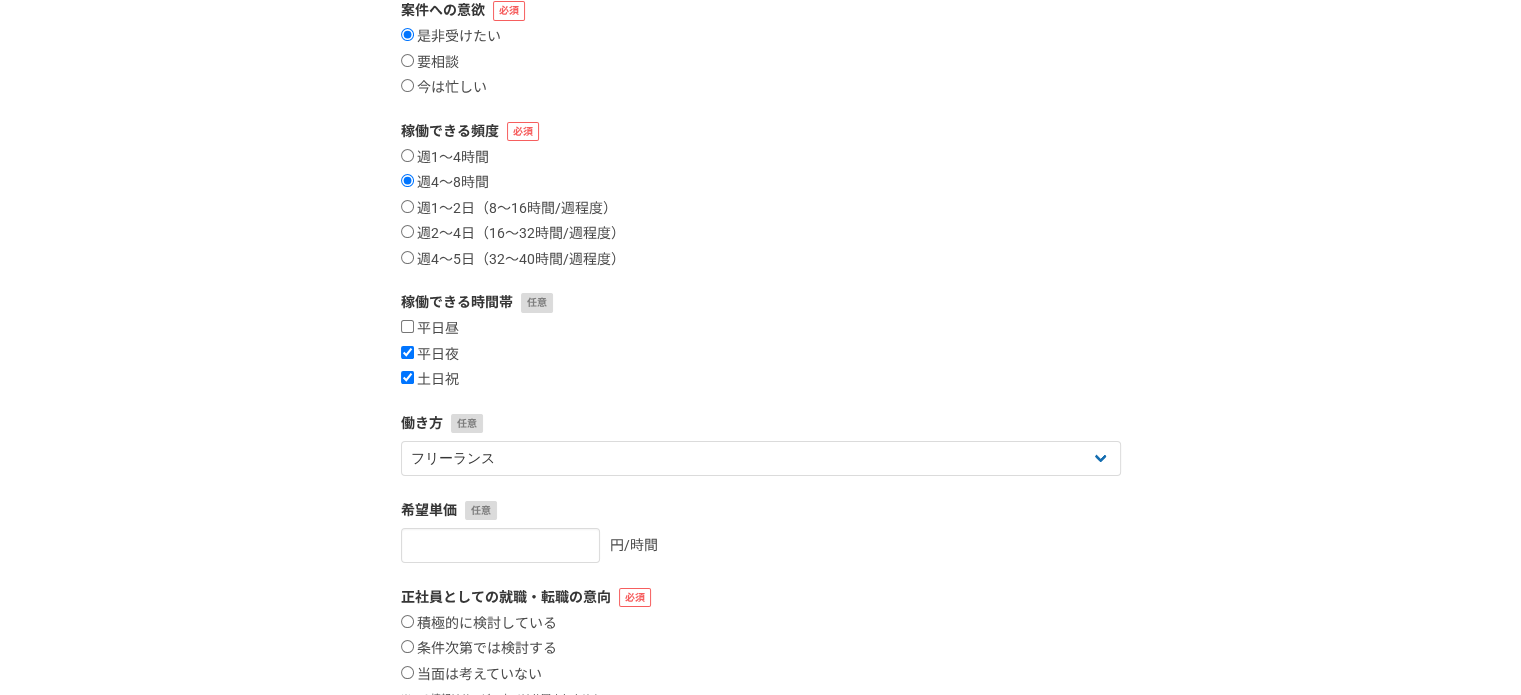 scroll, scrollTop: 200, scrollLeft: 0, axis: vertical 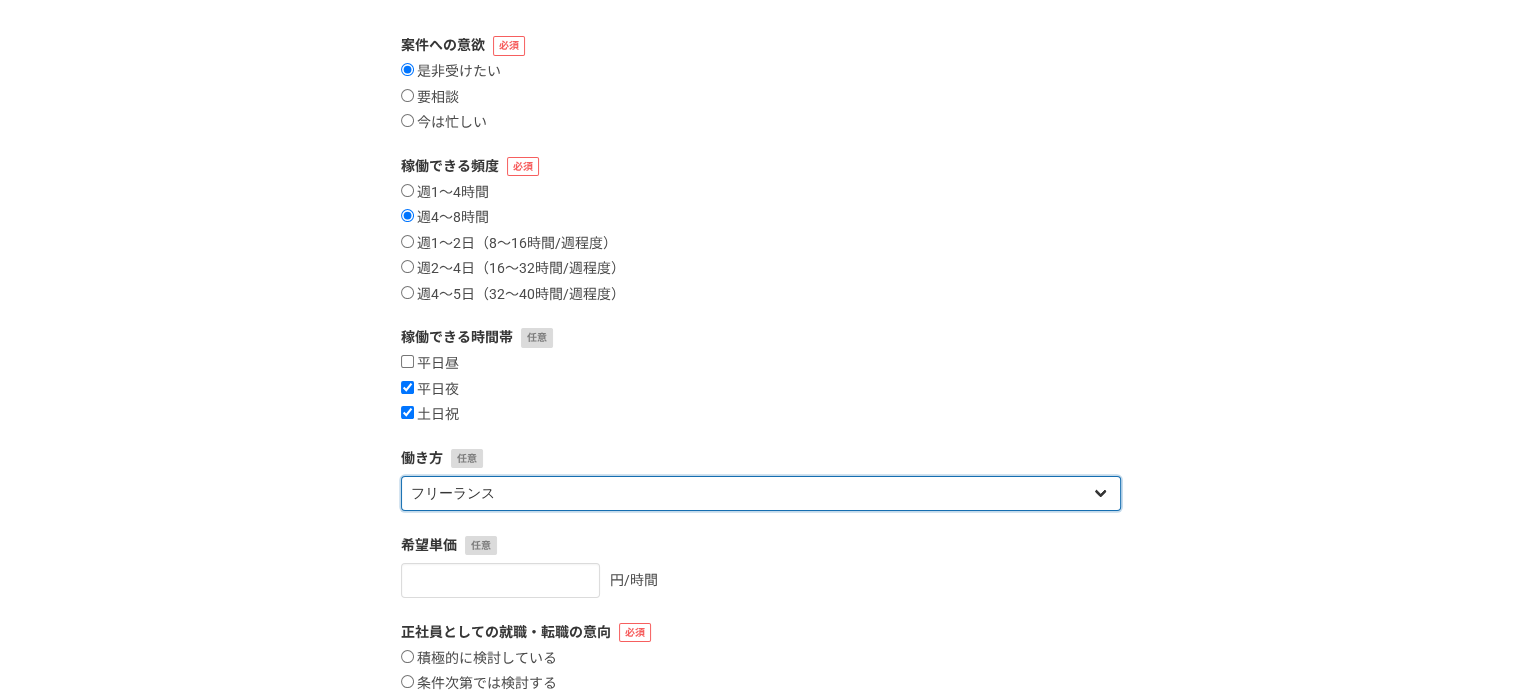 click on "フリーランス 副業 その他" at bounding box center (761, 493) 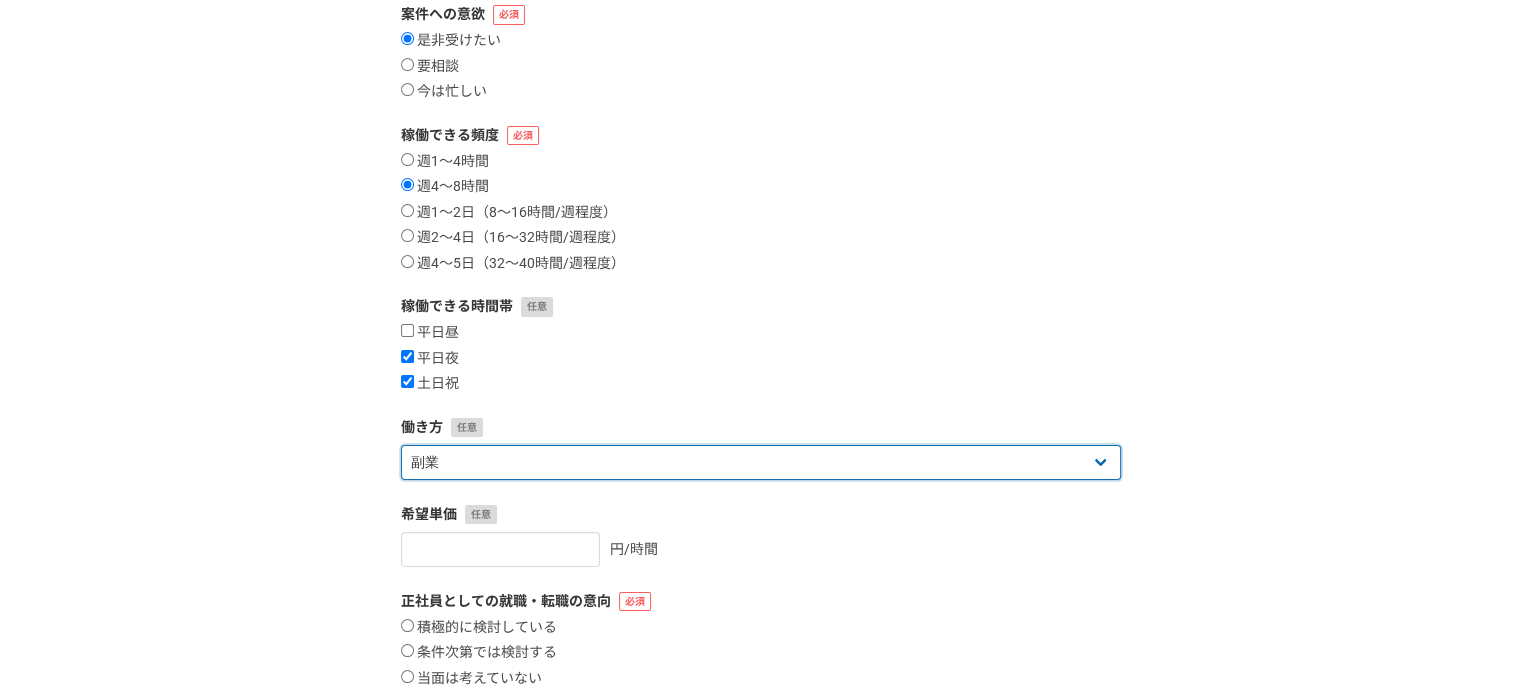 scroll, scrollTop: 429, scrollLeft: 0, axis: vertical 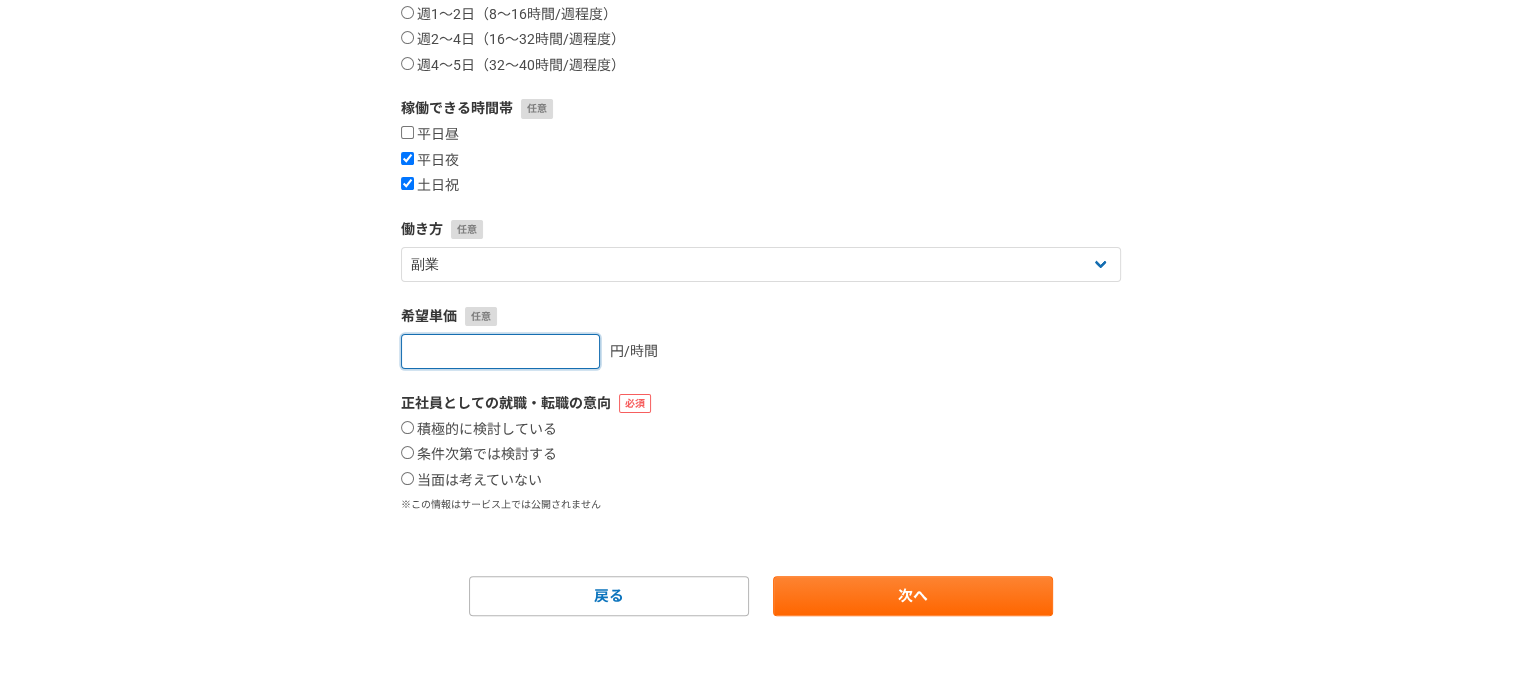click at bounding box center [500, 351] 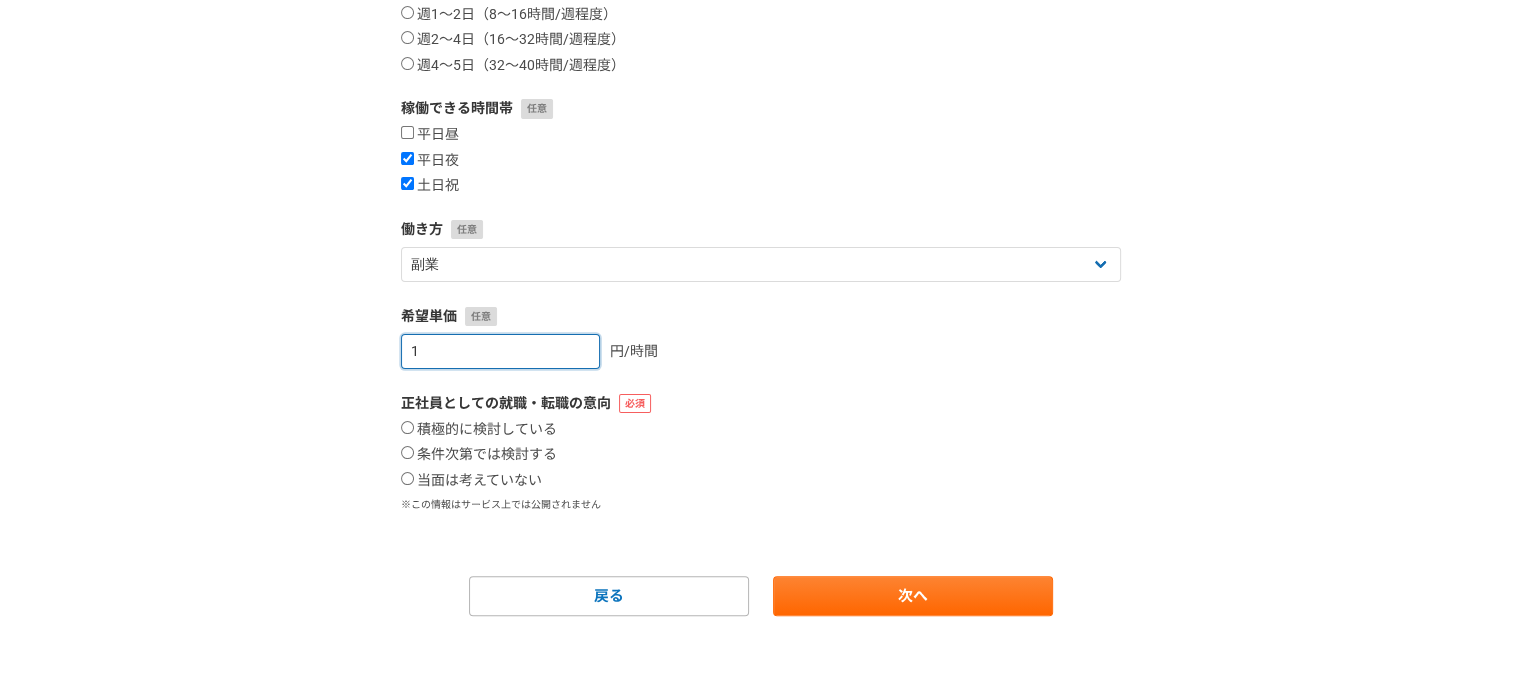 click on "1" at bounding box center [500, 351] 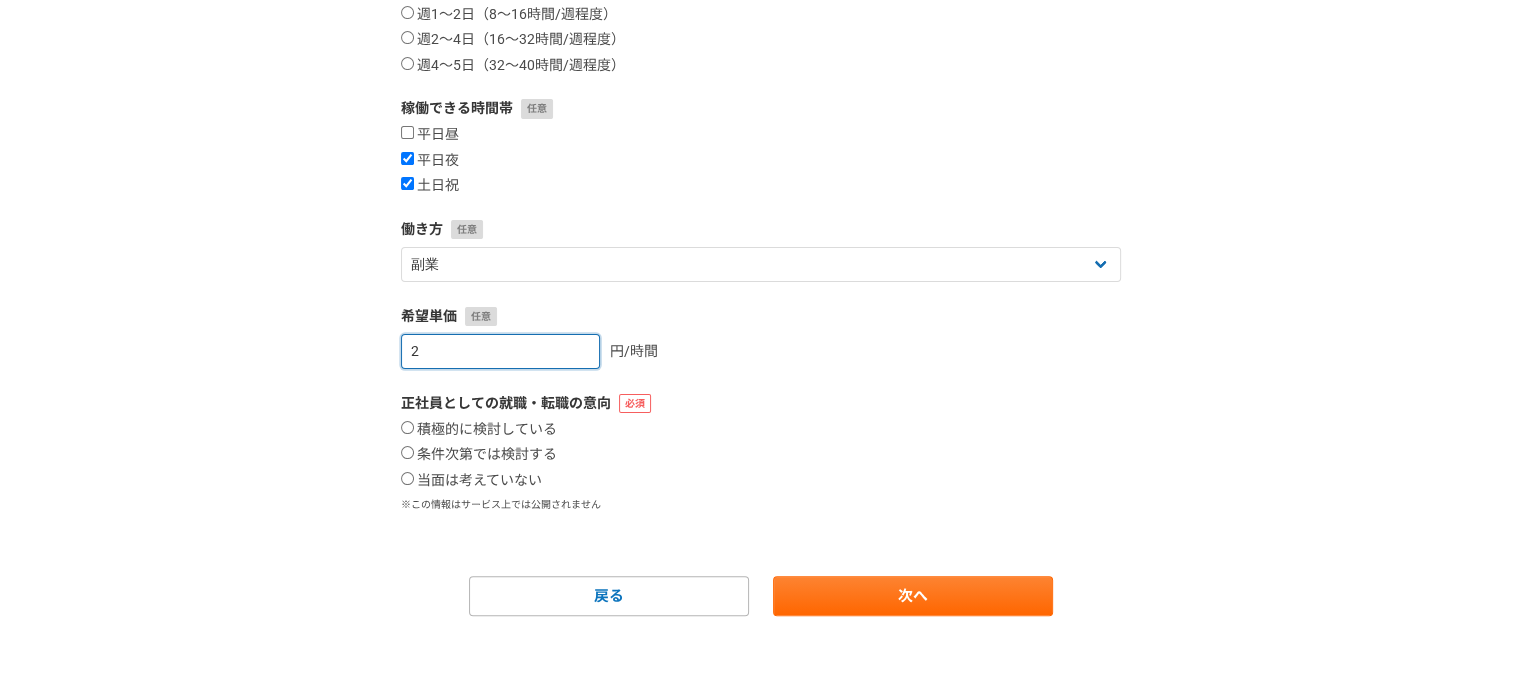 click on "2" at bounding box center [500, 351] 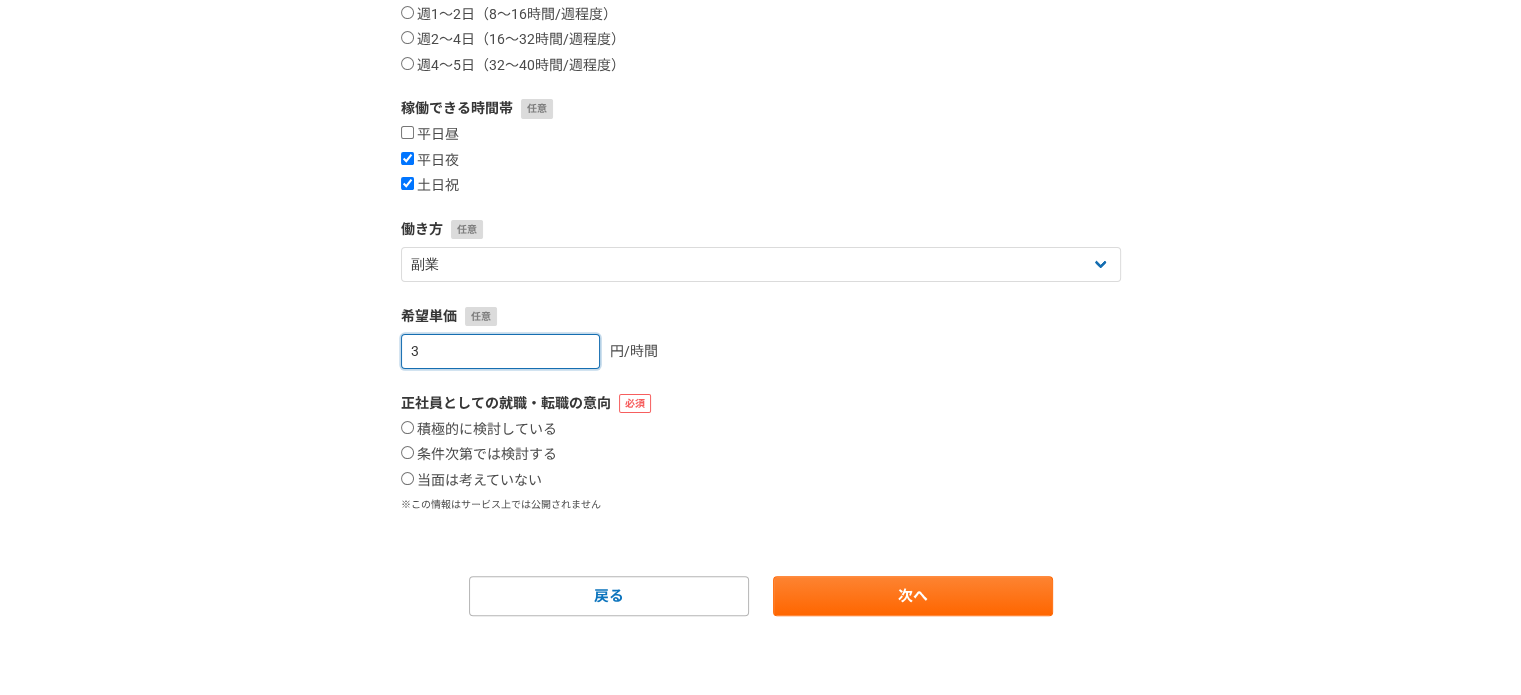 click on "3" at bounding box center [500, 351] 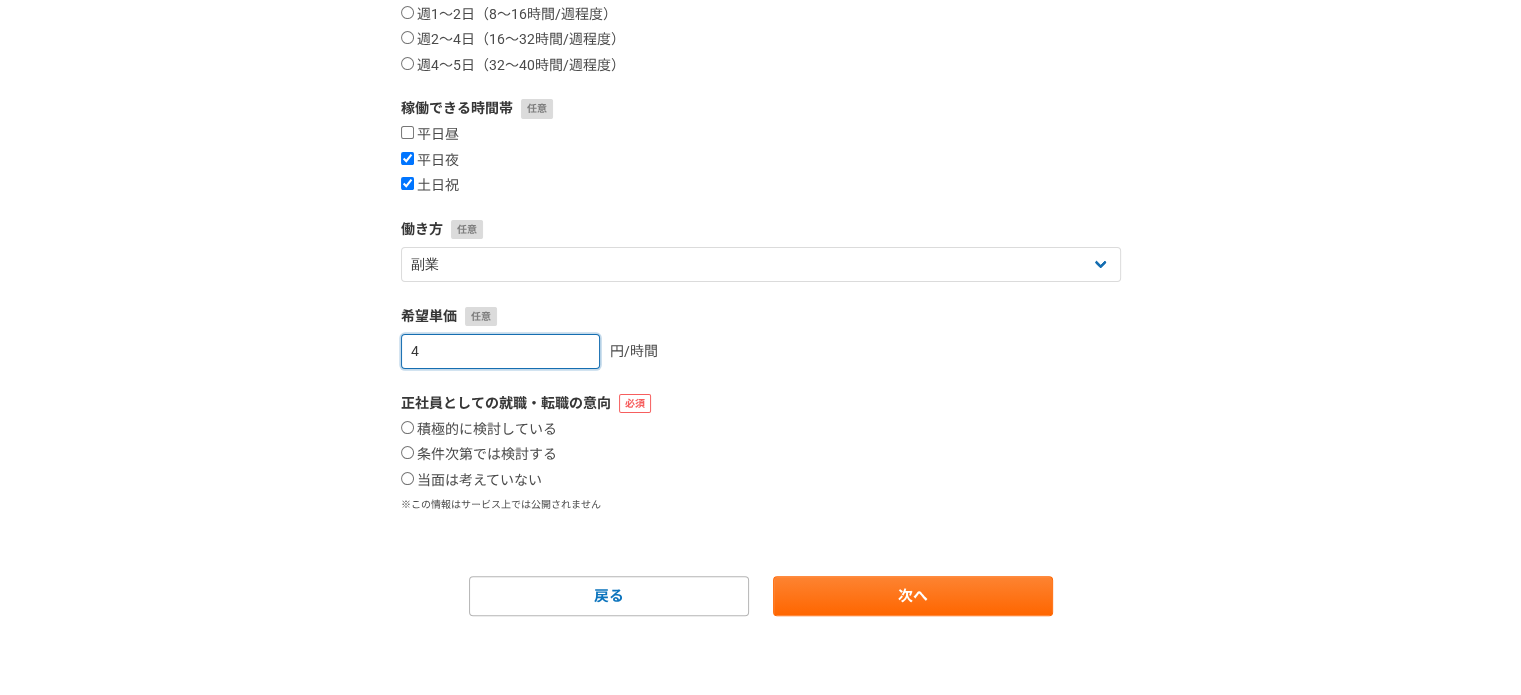 click on "4" at bounding box center (500, 351) 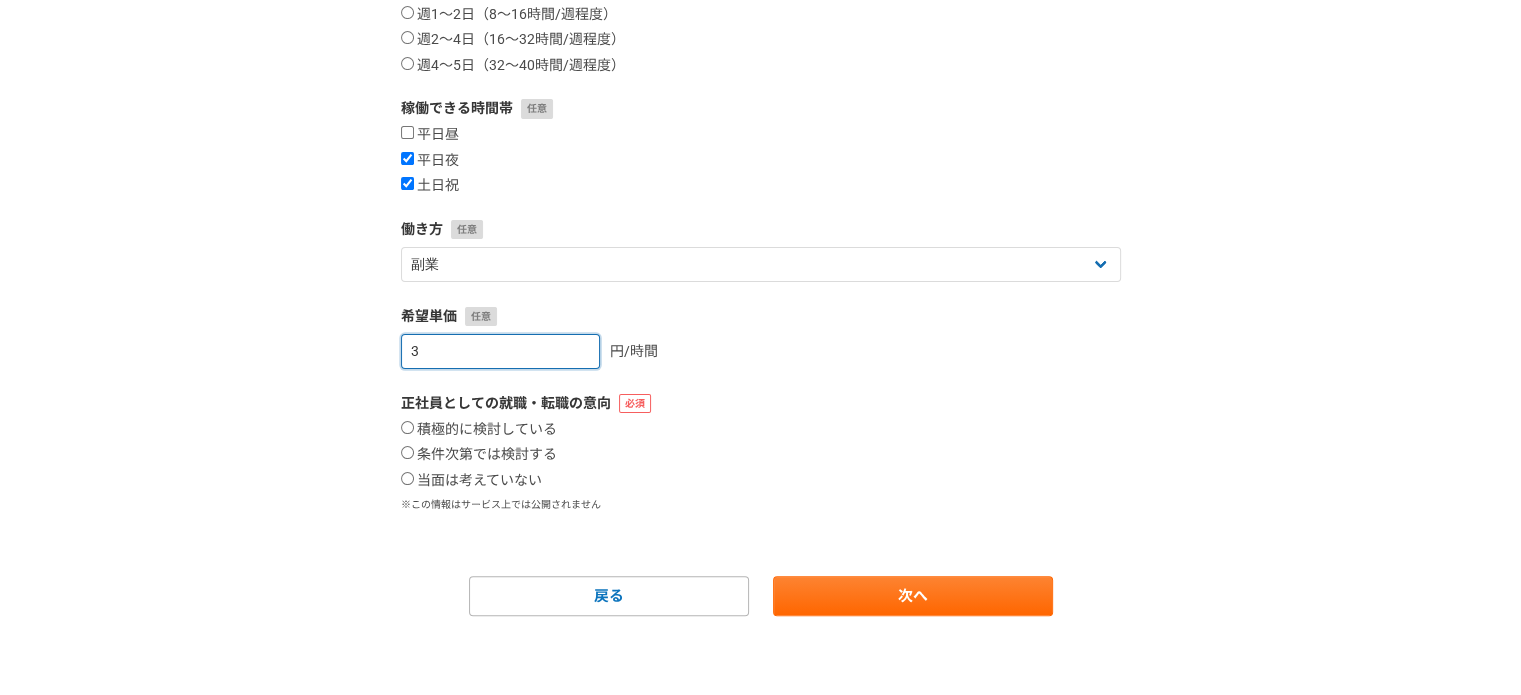 type on "3" 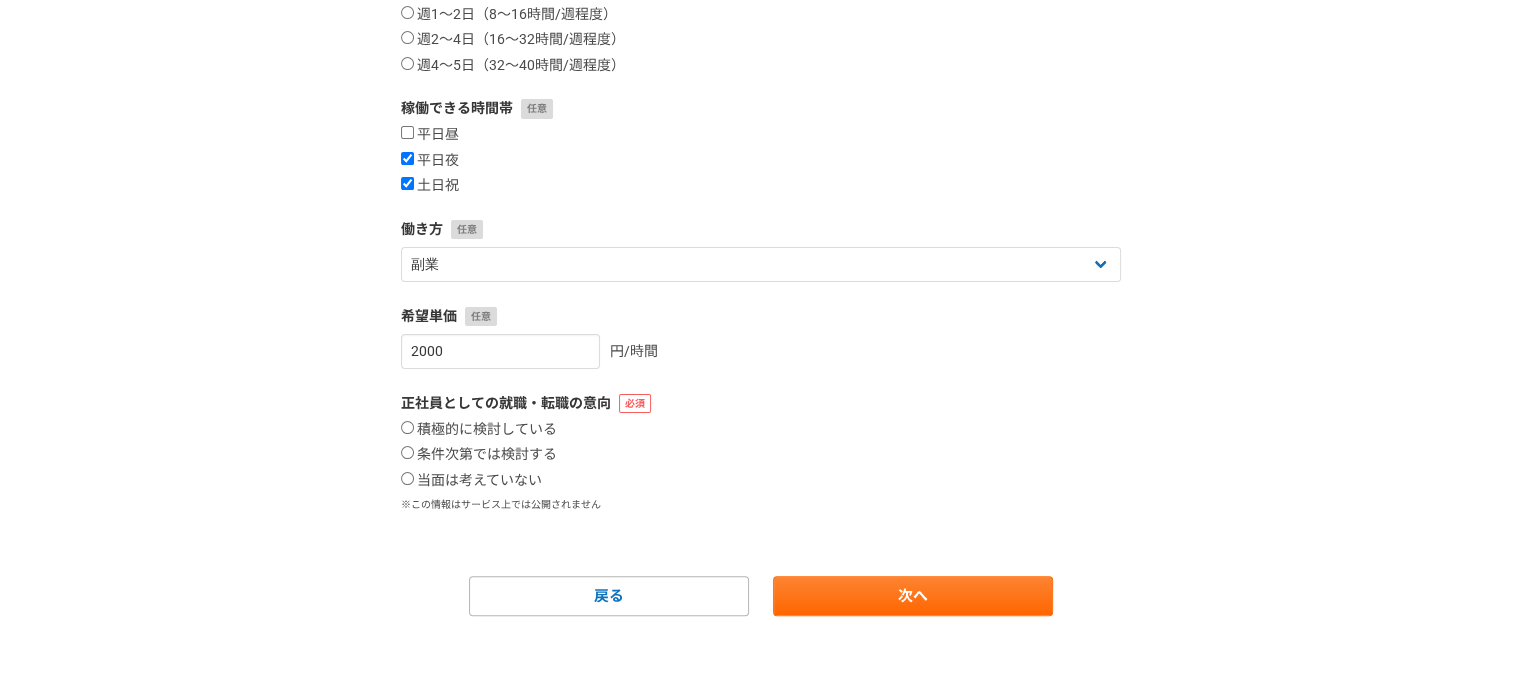 click on "案件への意欲   是非受けたい   要相談   今は忙しい 稼働できる頻度   週1〜4時間   週4〜8時間   週1〜2日（8〜16時間/週程度）   週2〜4日（16〜32時間/週程度）   週4〜5日（32〜40時間/週程度） 稼働できる時間帯   平日昼   平日夜   土日祝 働き方 フリーランス 副業 その他 希望単価 [DATE] 円/時間 正社員としての就職・転職の意向   積極的に検討している   条件次第では検討する   当面は考えていない ※この情報はサービス上では公開されません 戻る 次へ" at bounding box center [761, 211] 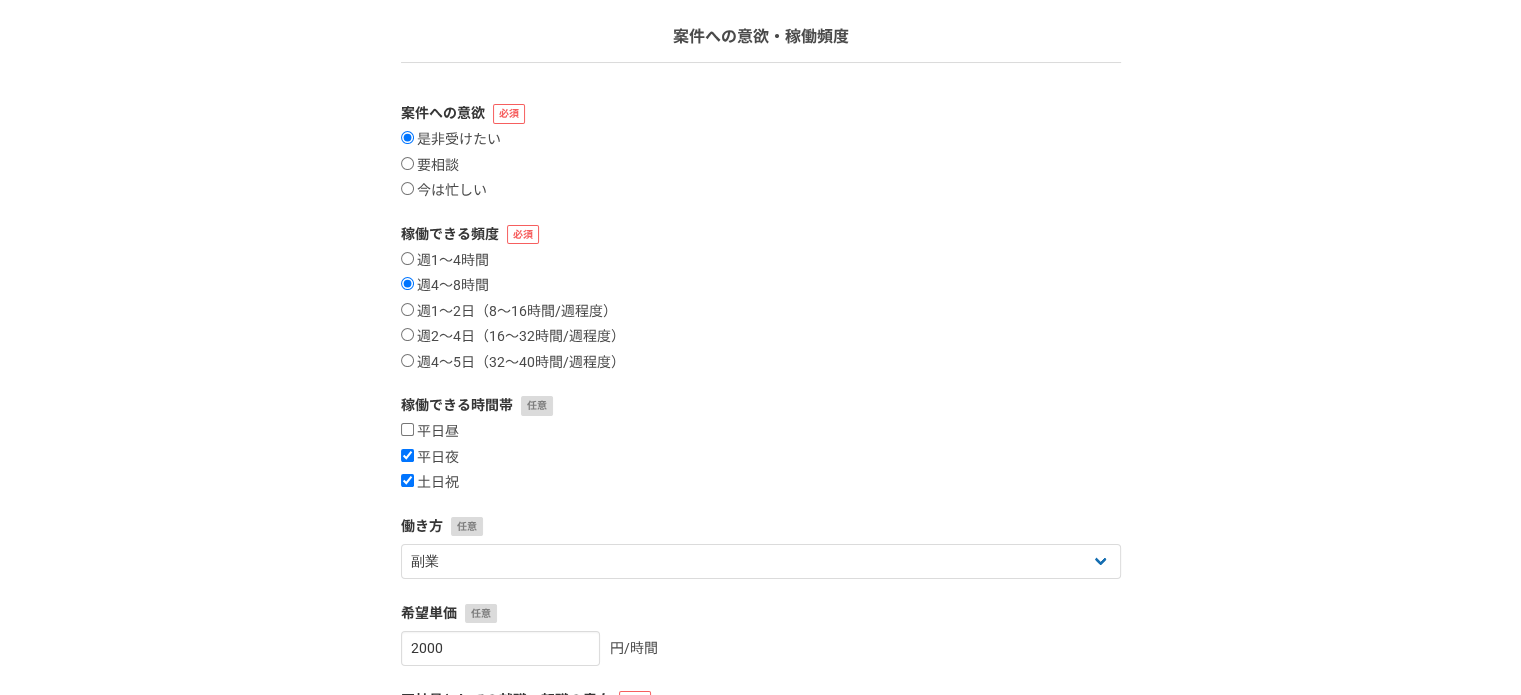 scroll, scrollTop: 129, scrollLeft: 0, axis: vertical 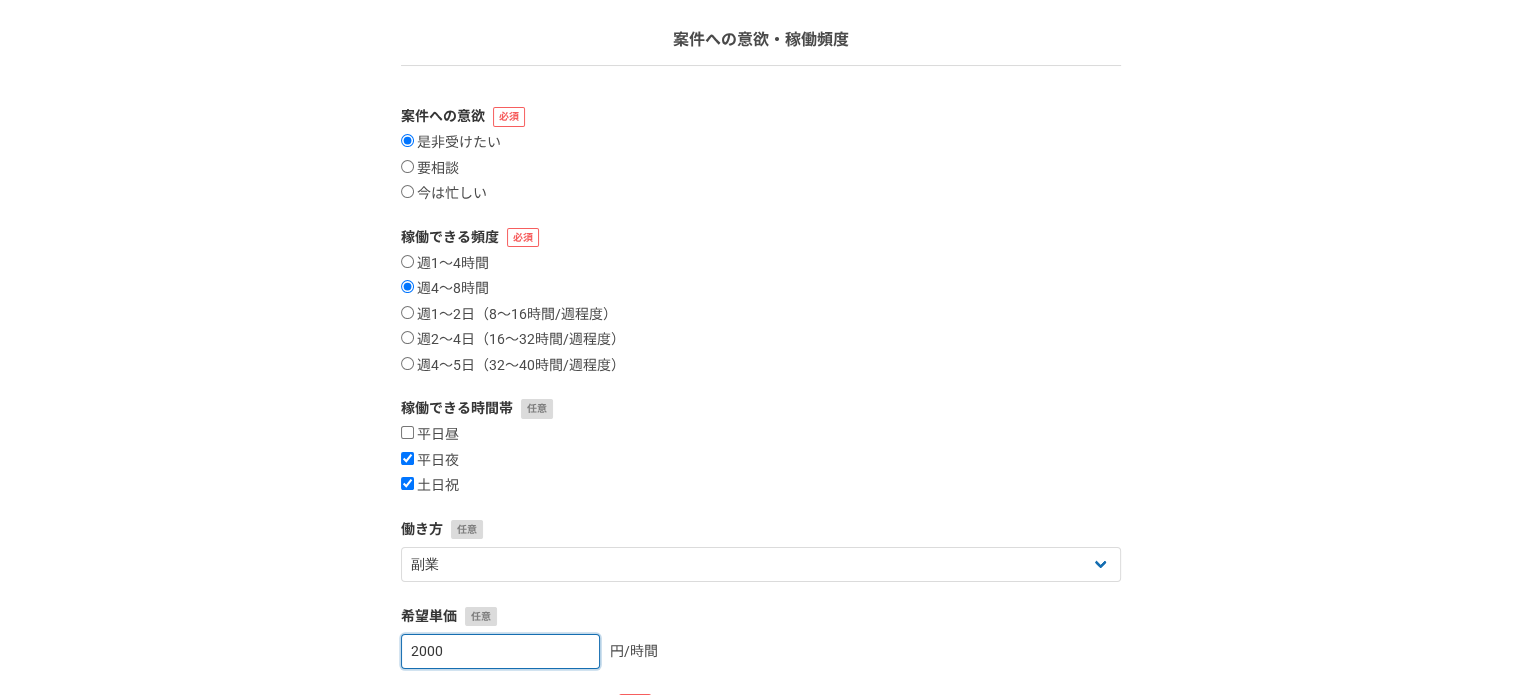 click on "2000" at bounding box center (500, 651) 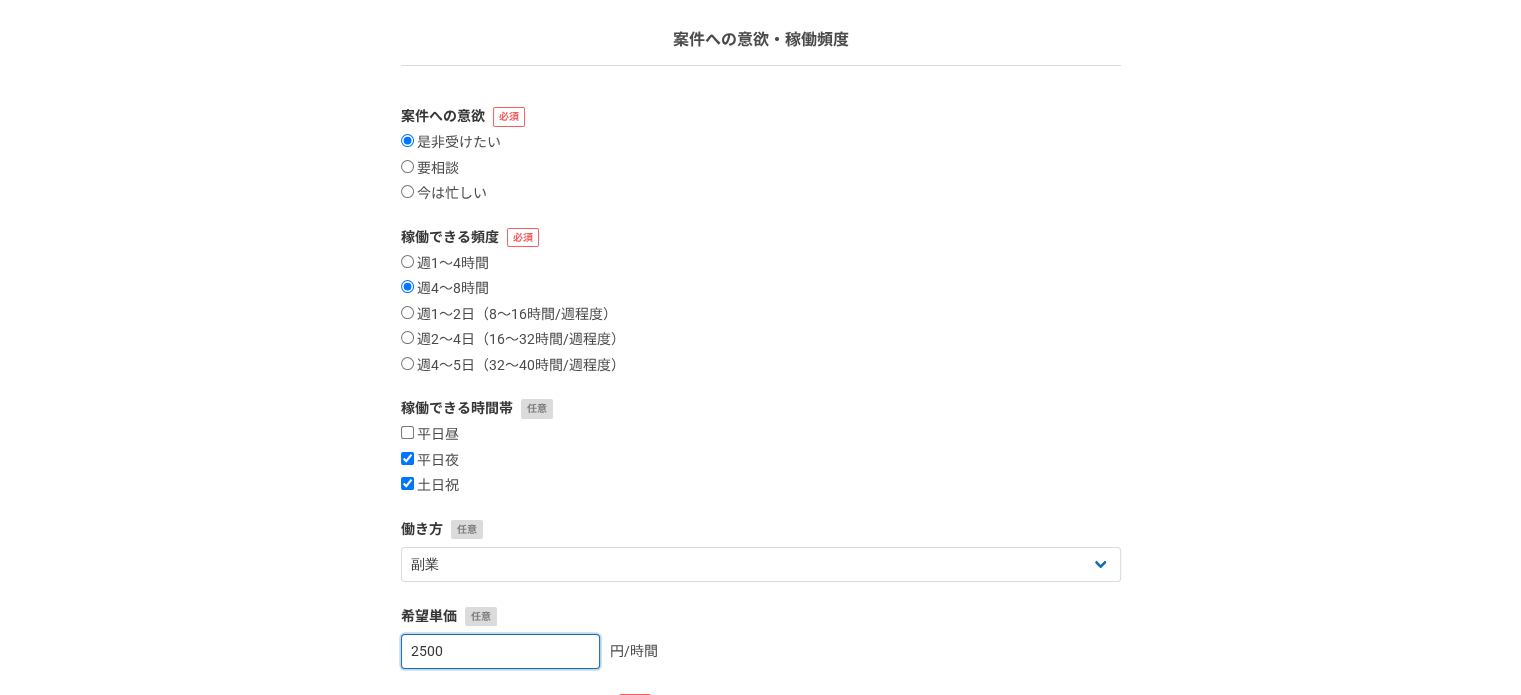 type on "2500" 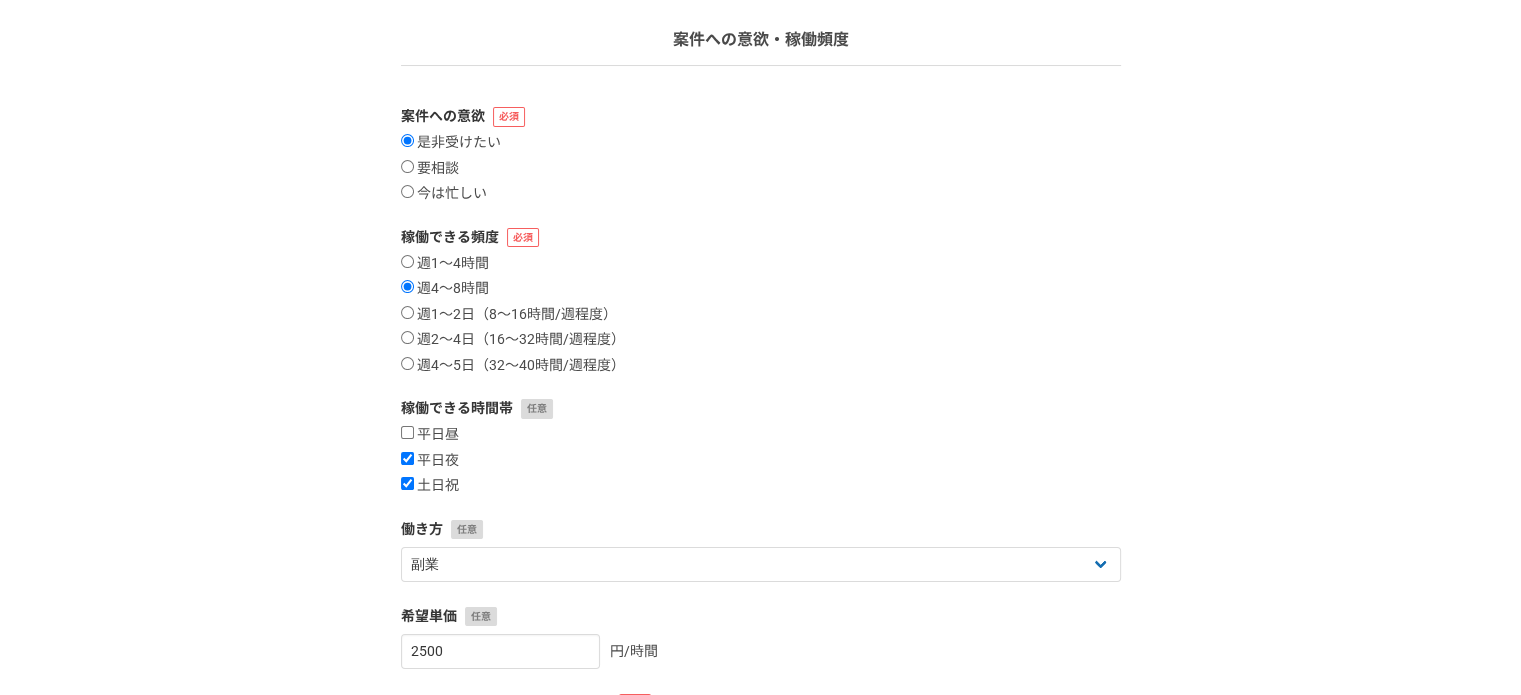 click on "1 2 3 4 5 6 案件への意欲・稼働頻度 案件への意欲   是非受けたい   要相談   今は忙しい 稼働できる頻度   週1〜4時間   週4〜8時間   週1〜2日（8〜16時間/週程度）   週2〜4日（16〜32時間/週程度）   週4〜5日（32〜40時間/週程度） 稼働できる時間帯   平日昼   平日夜   土日祝 働き方 フリーランス 副業 その他 希望単価 2500 円/時間 正社員としての就職・転職の意向   積極的に検討している   条件次第では検討する   当面は考えていない ※この情報はサービス上では公開されません 戻る 次へ" at bounding box center [760, 468] 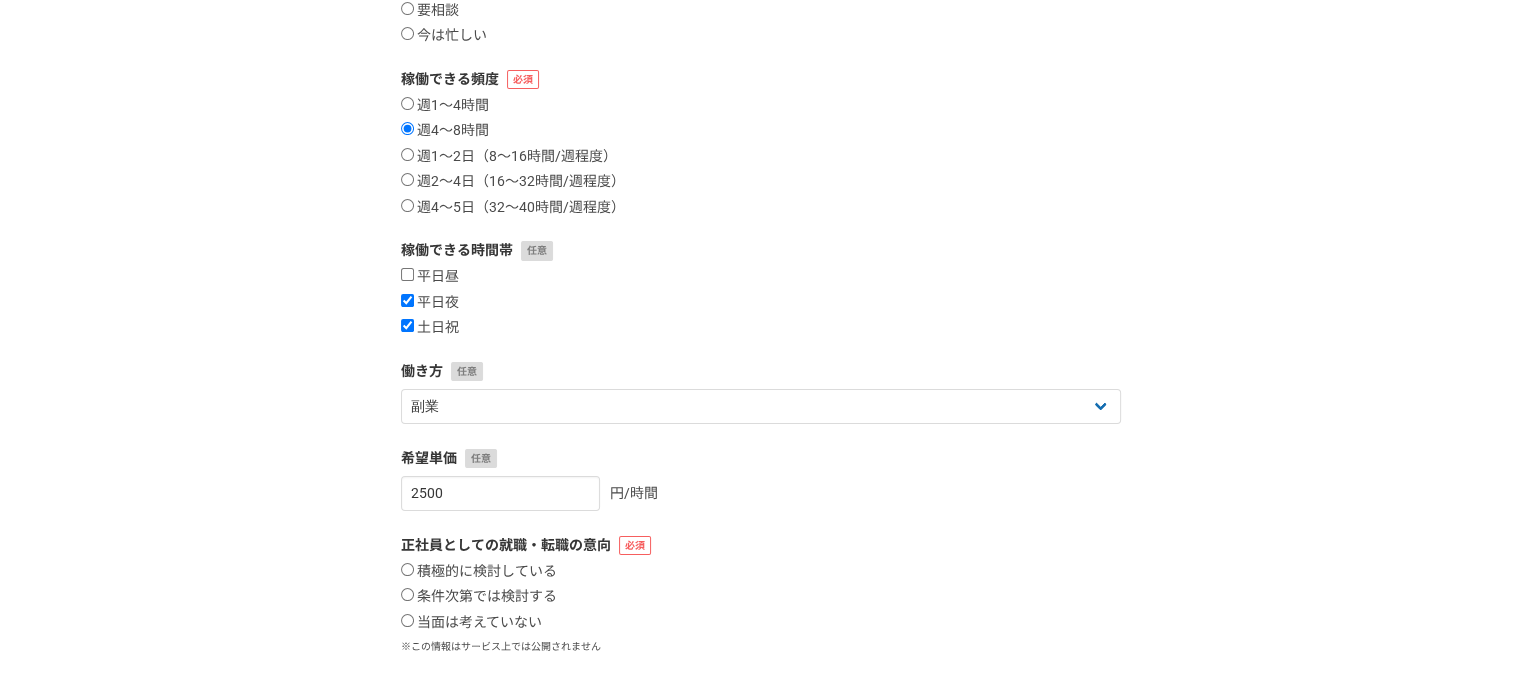 scroll, scrollTop: 429, scrollLeft: 0, axis: vertical 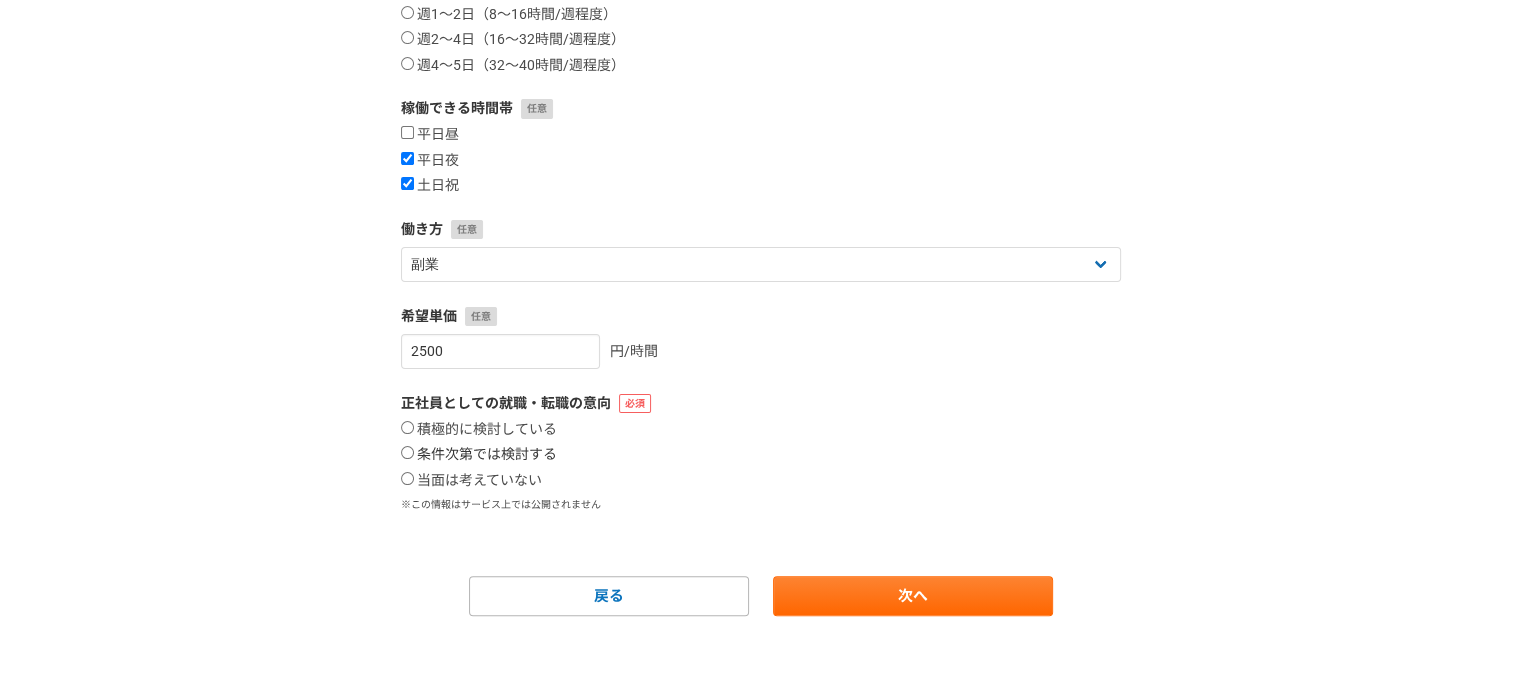 click on "条件次第では検討する" at bounding box center (407, 452) 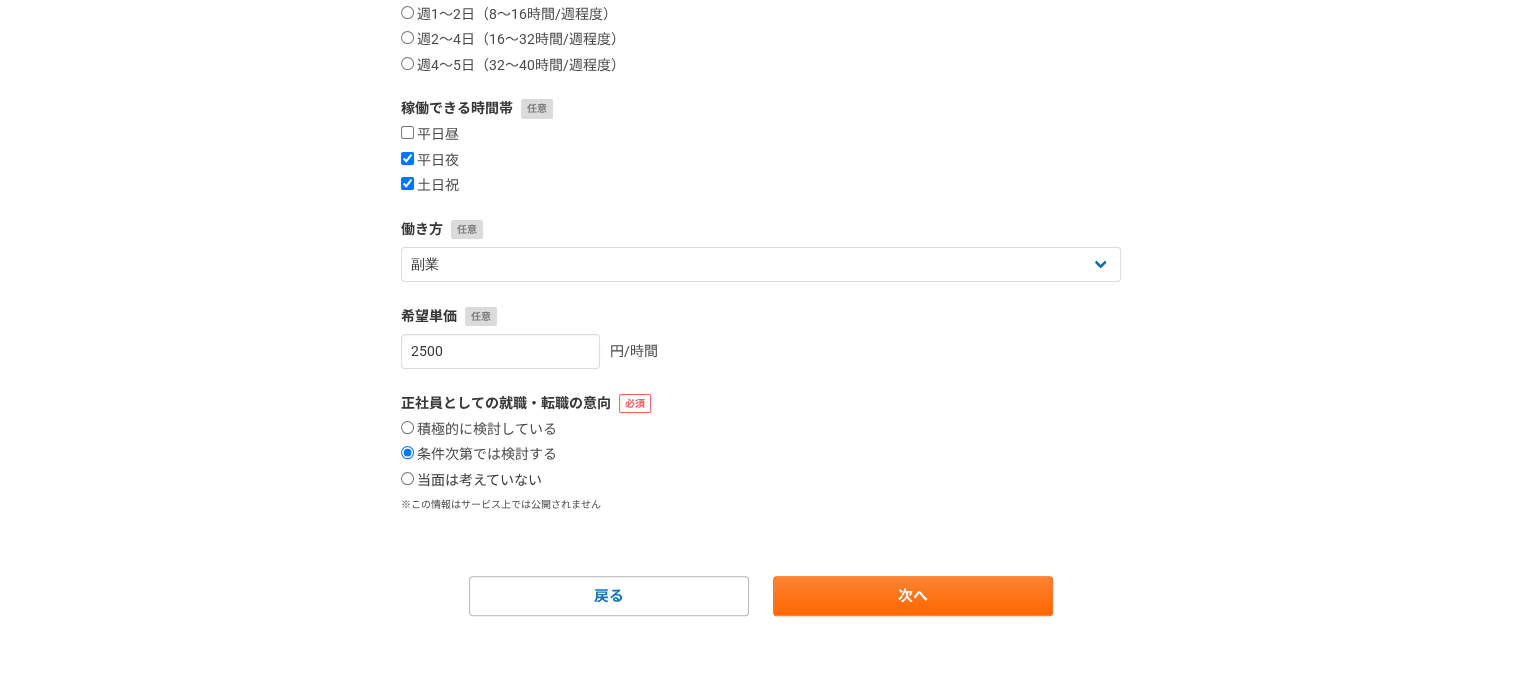 click on "当面は考えていない" at bounding box center (407, 478) 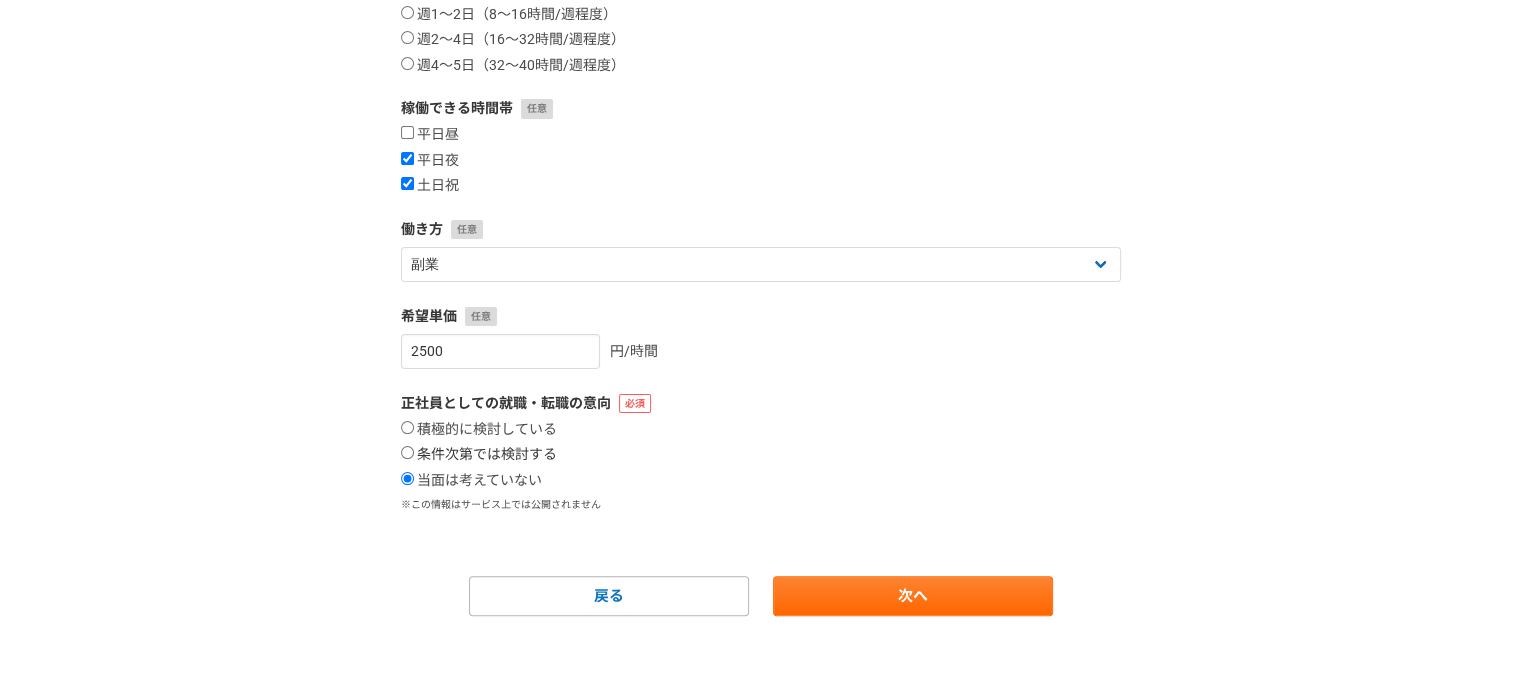 click on "条件次第では検討する" at bounding box center (407, 452) 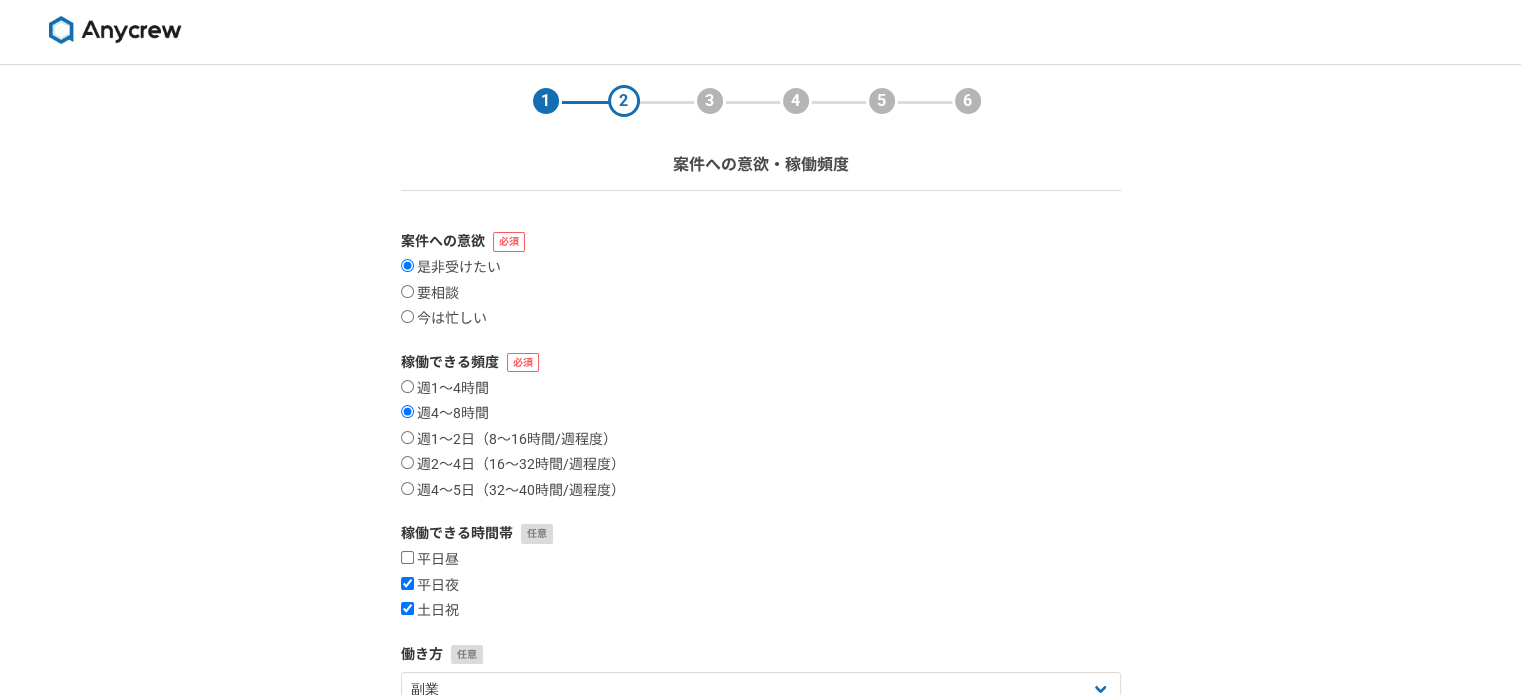 scroll, scrollTop: 429, scrollLeft: 0, axis: vertical 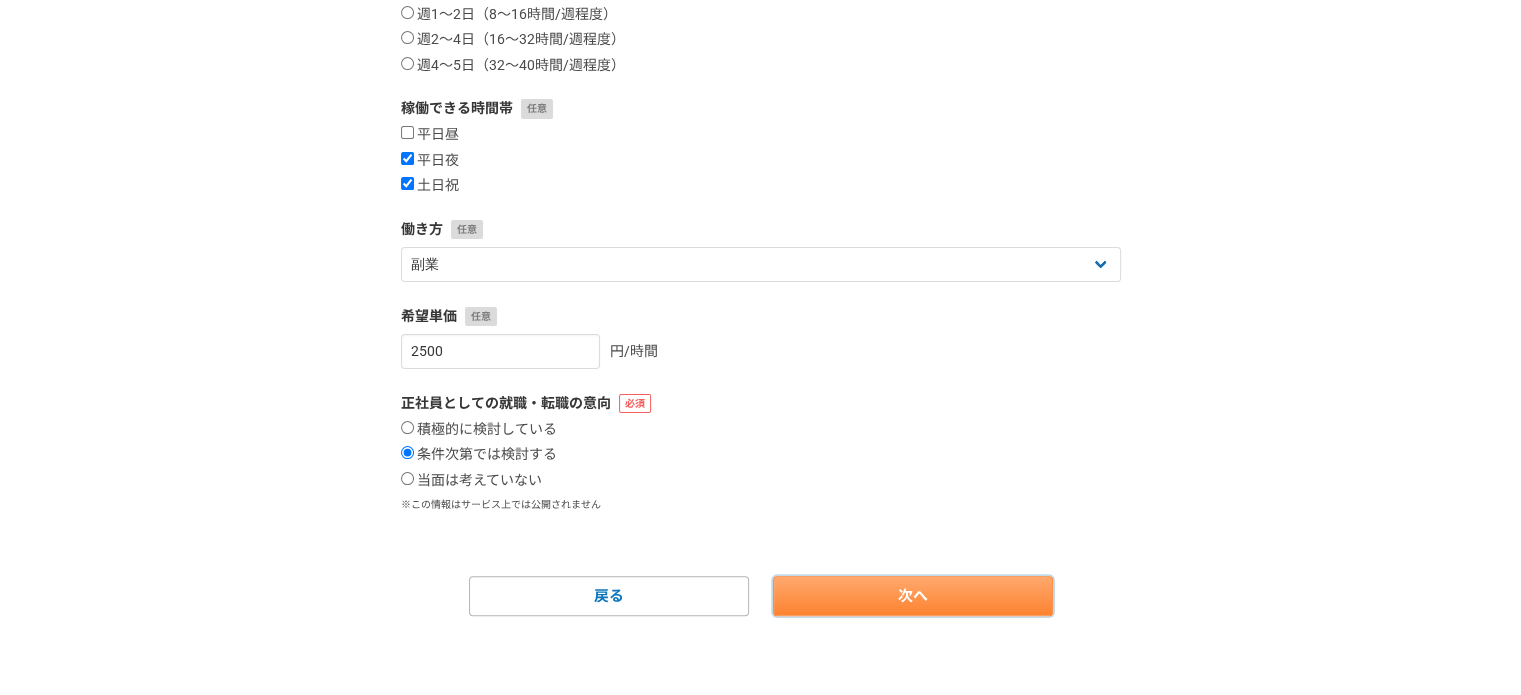 click on "次へ" at bounding box center [913, 596] 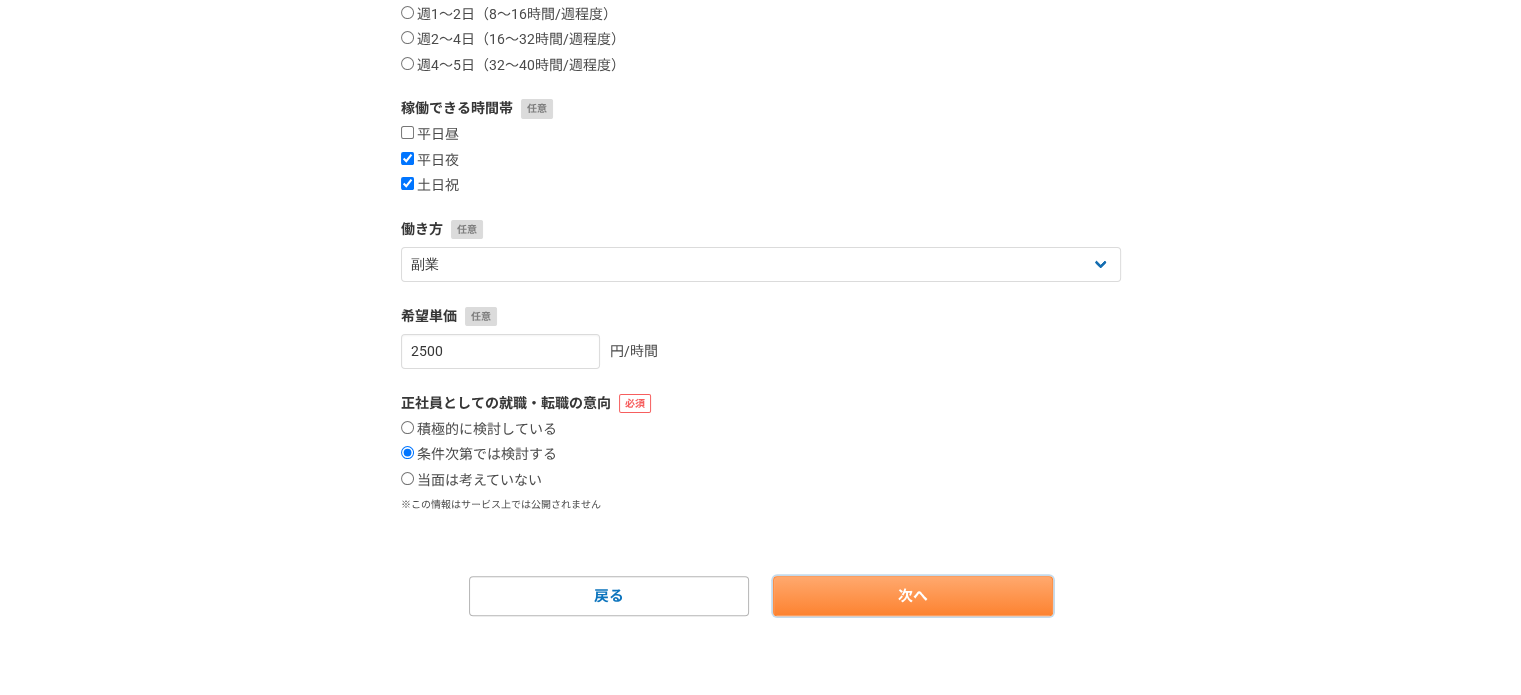 scroll, scrollTop: 0, scrollLeft: 0, axis: both 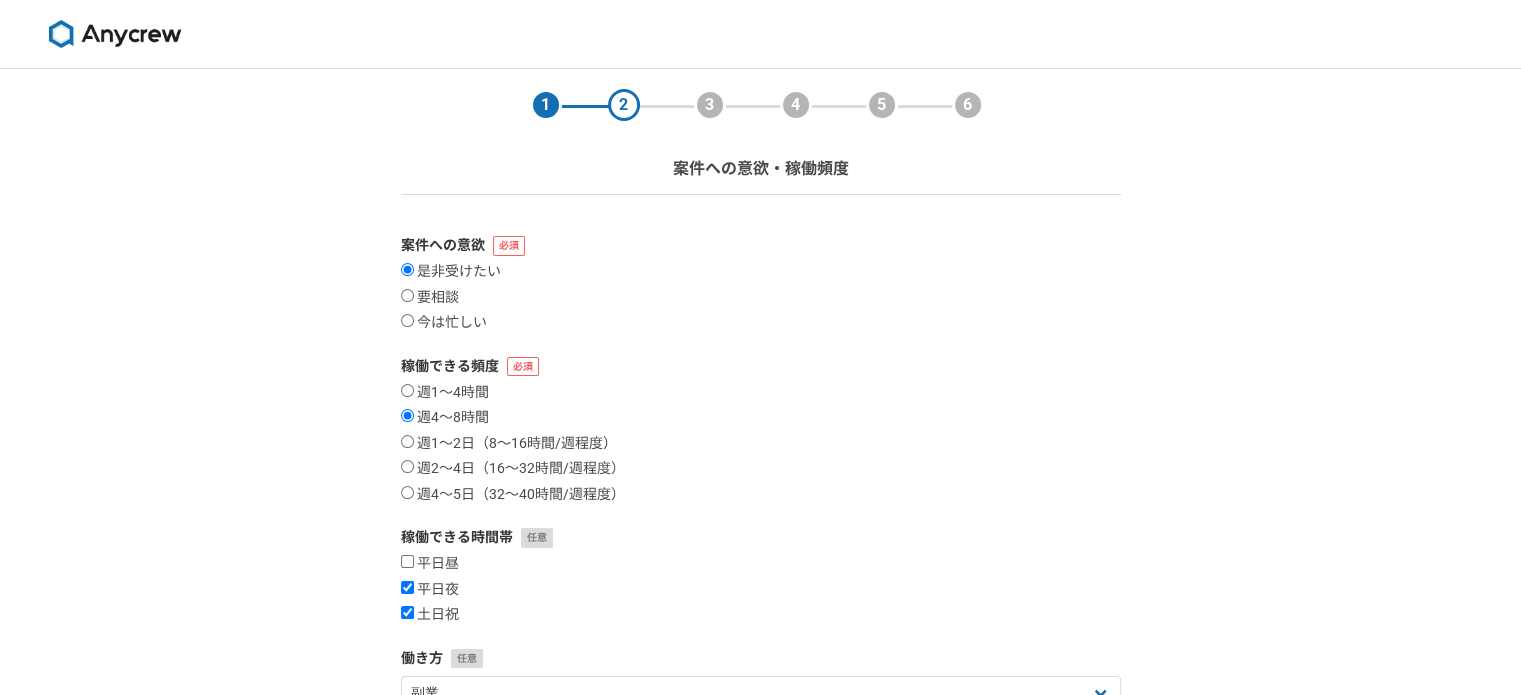 select 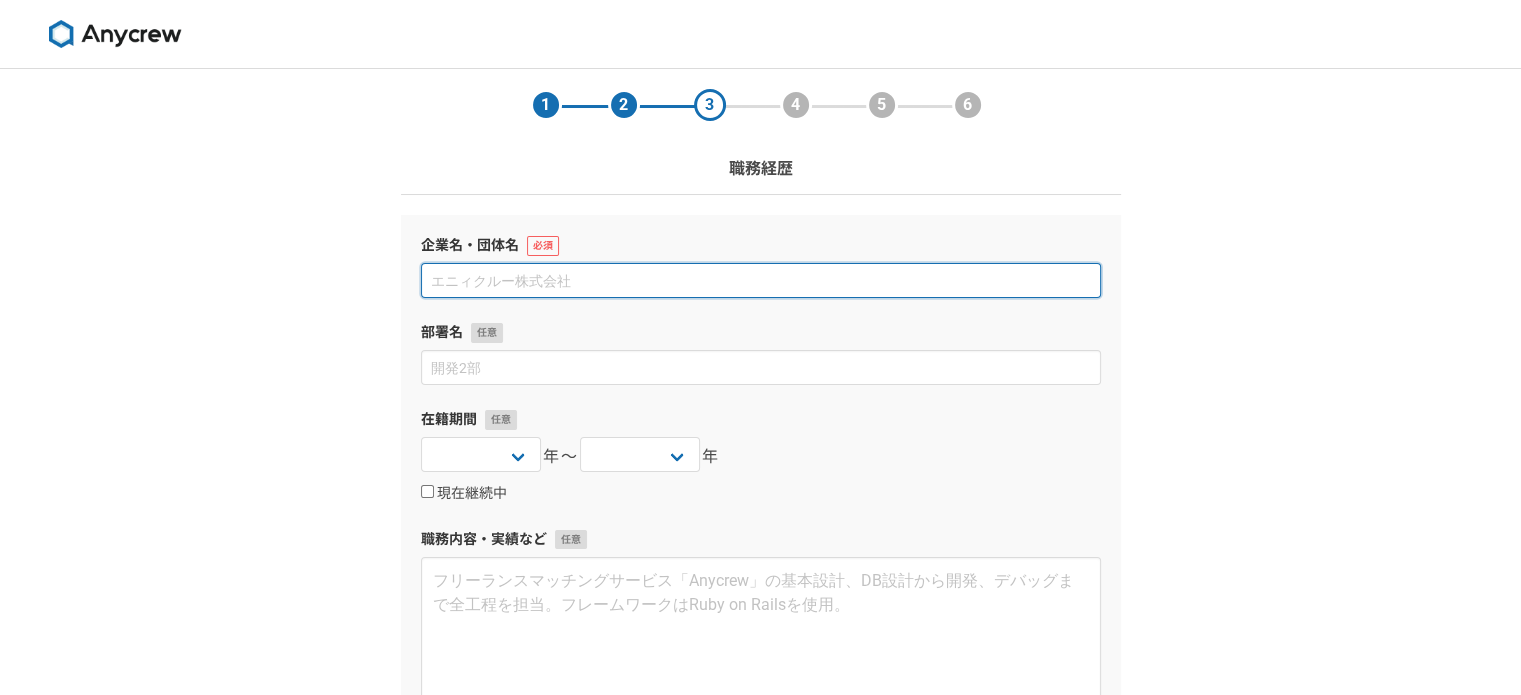 click at bounding box center [761, 280] 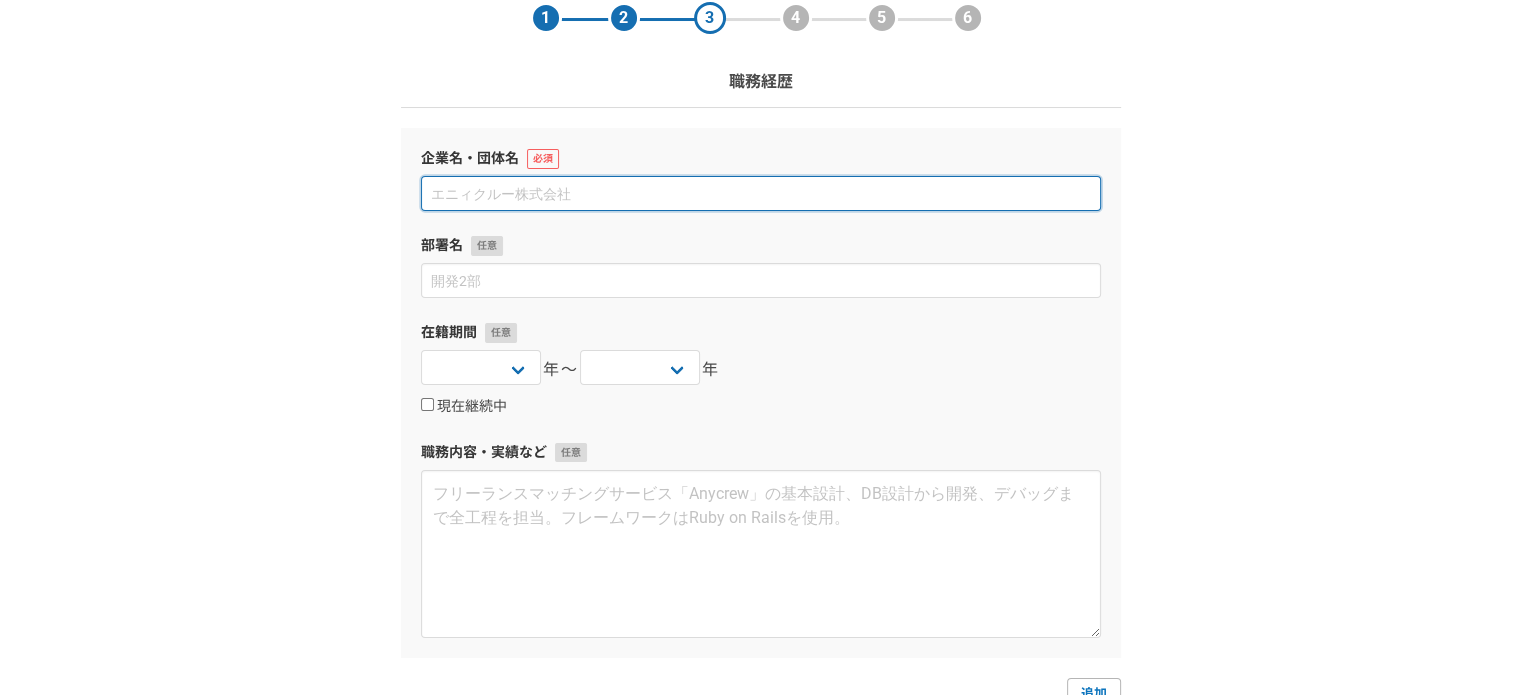 scroll, scrollTop: 84, scrollLeft: 0, axis: vertical 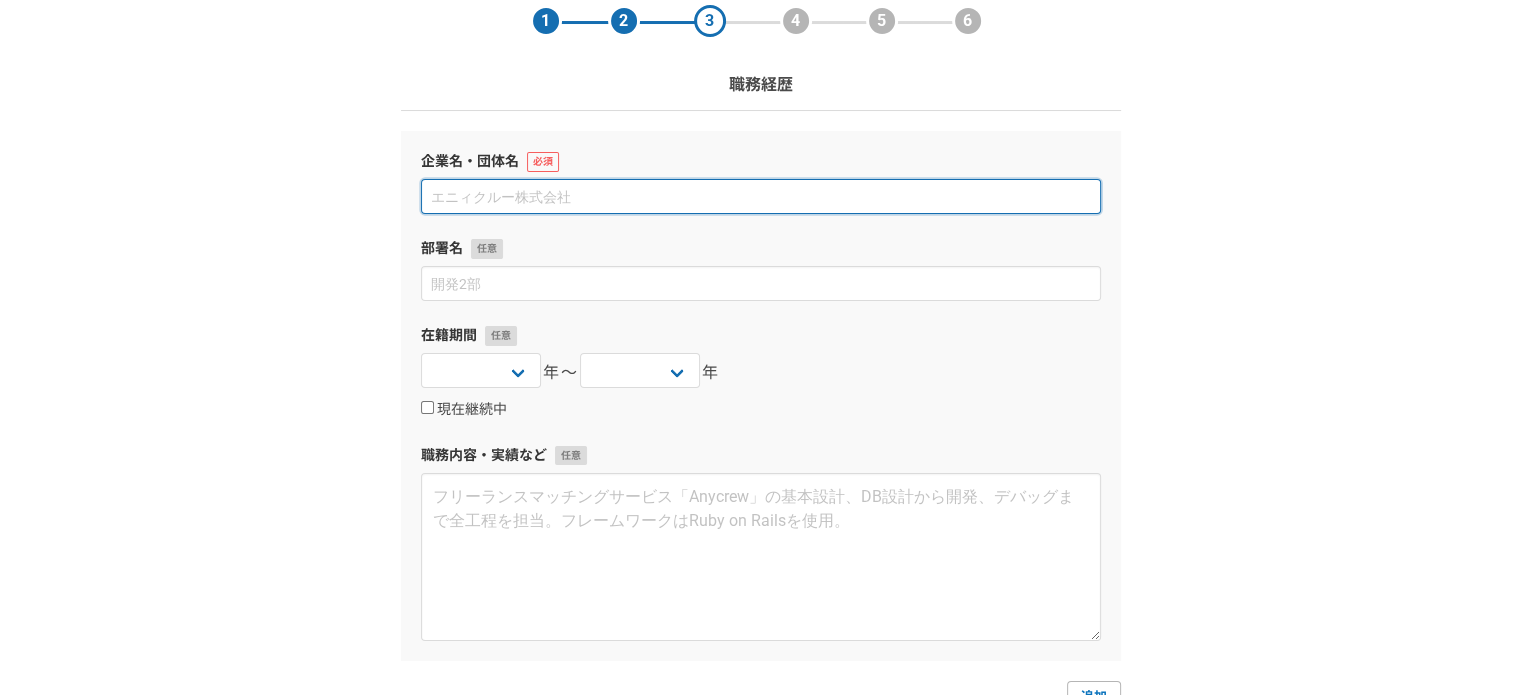 click at bounding box center [761, 196] 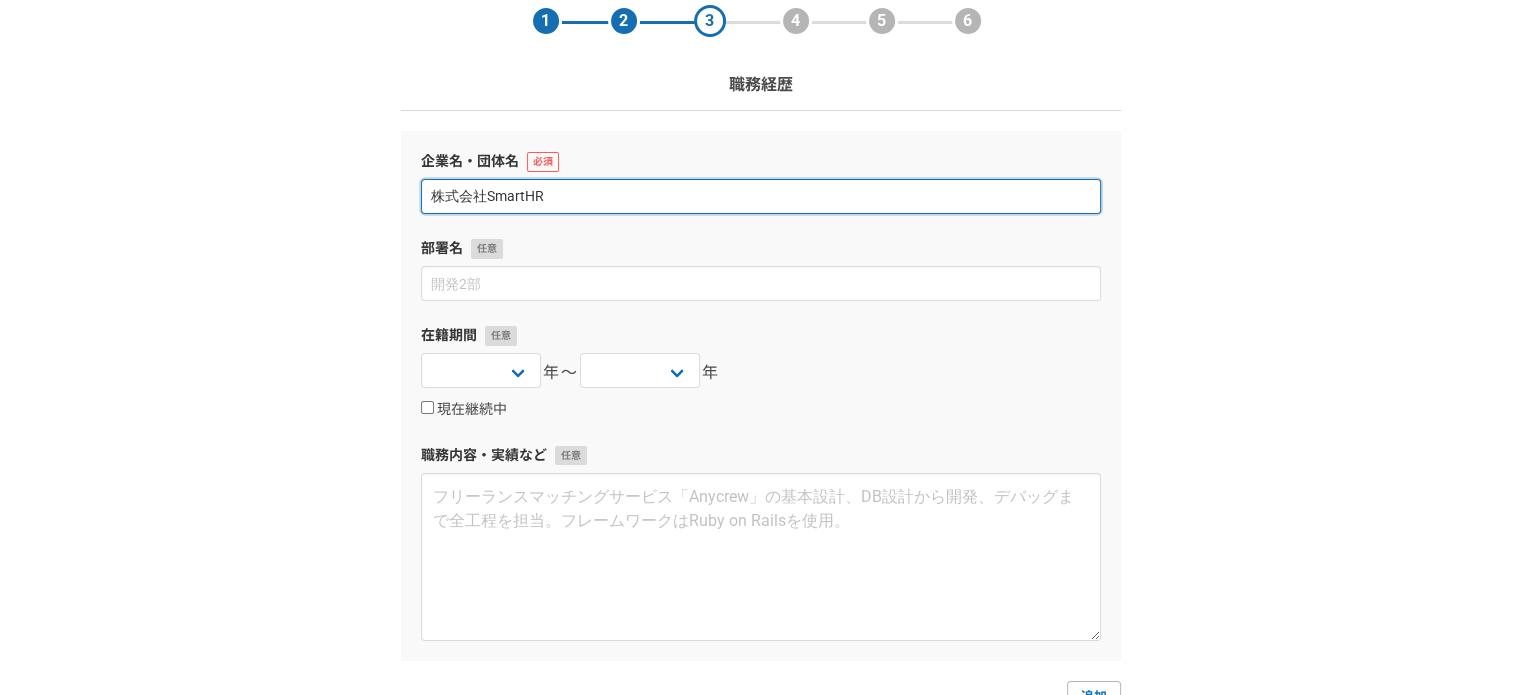 type on "株式会社SmartHR" 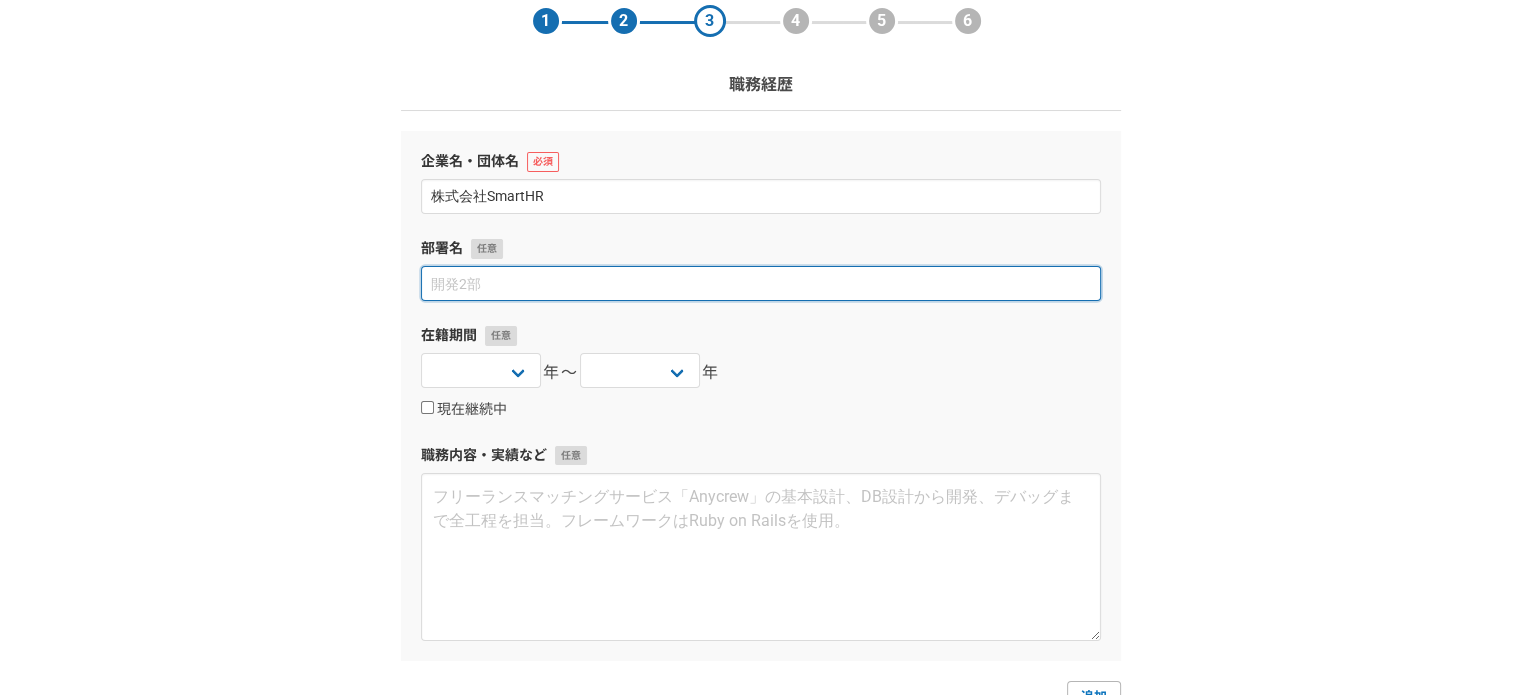 click at bounding box center (761, 283) 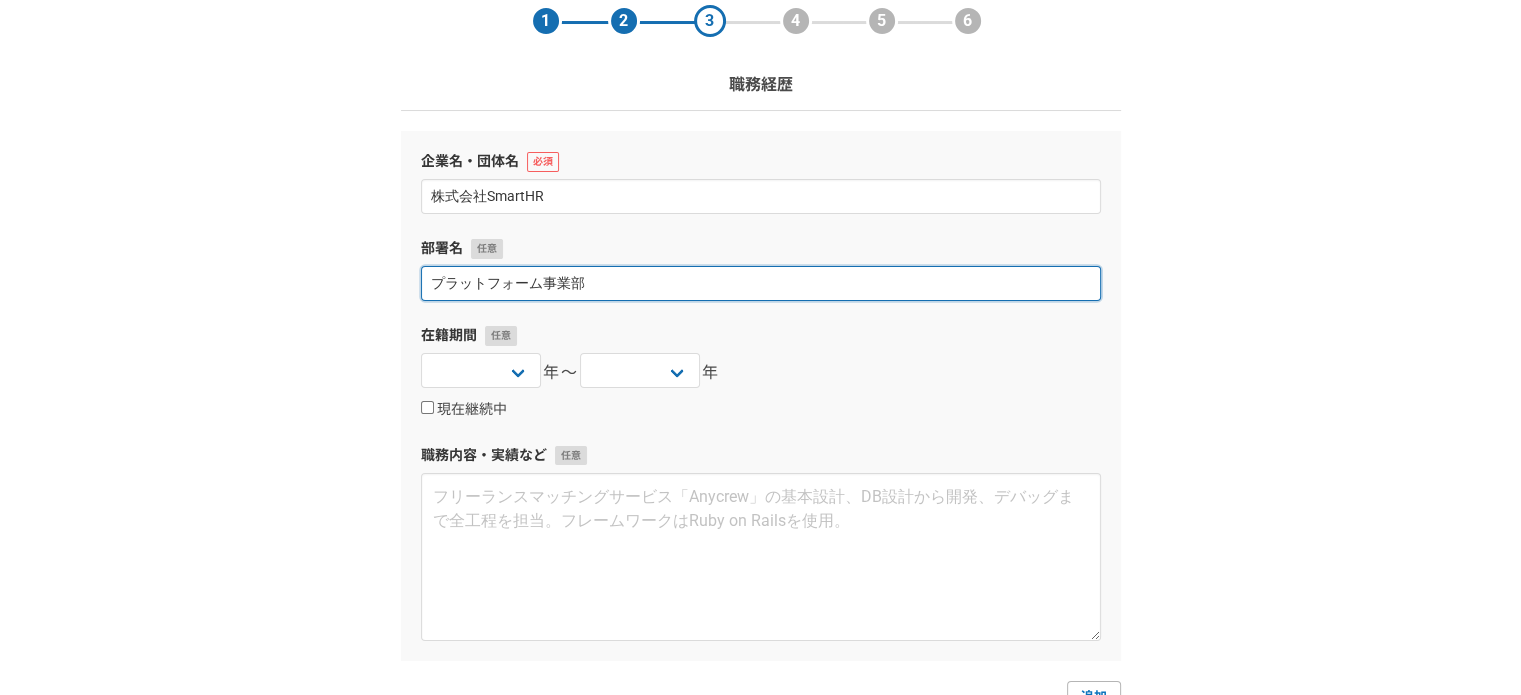 click on "プラットフォーム事業部" at bounding box center [761, 283] 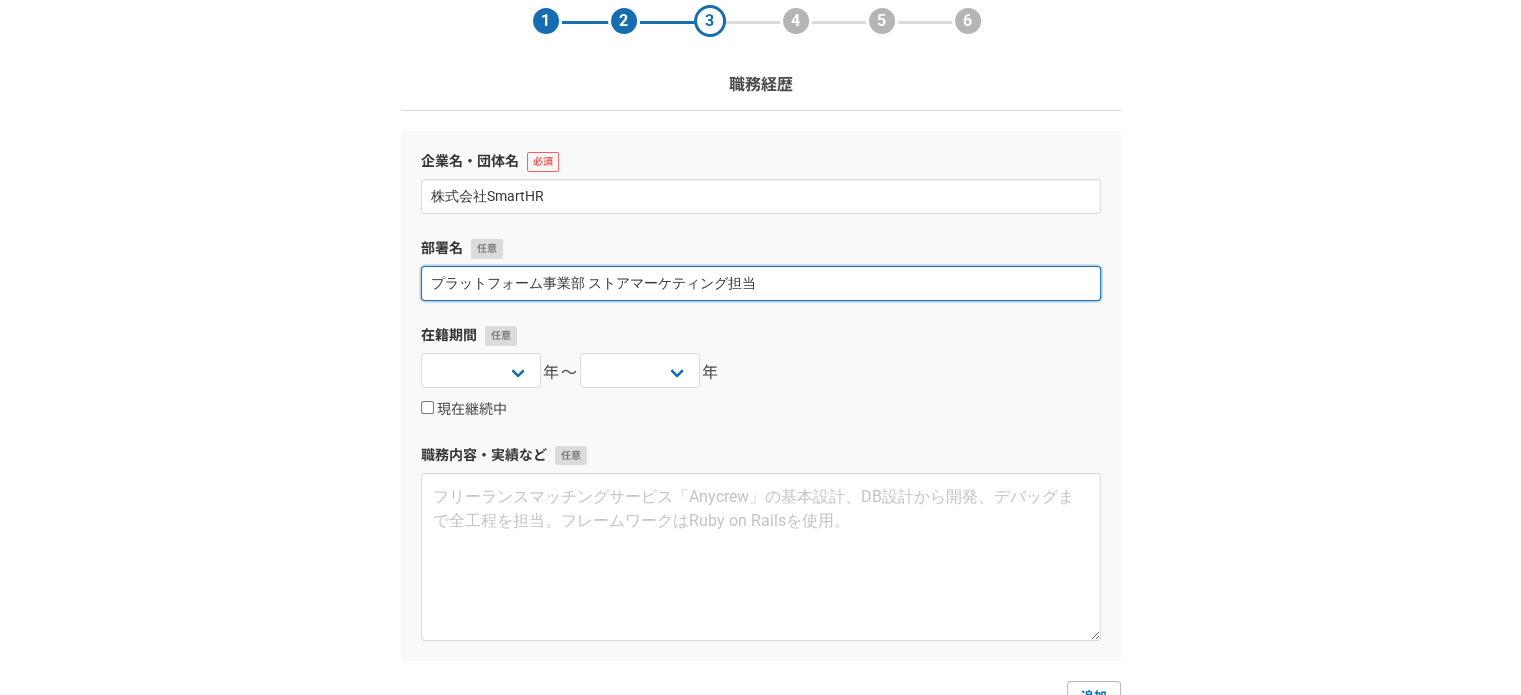 type on "プラットフォーム事業部 ストアマーケティング担当" 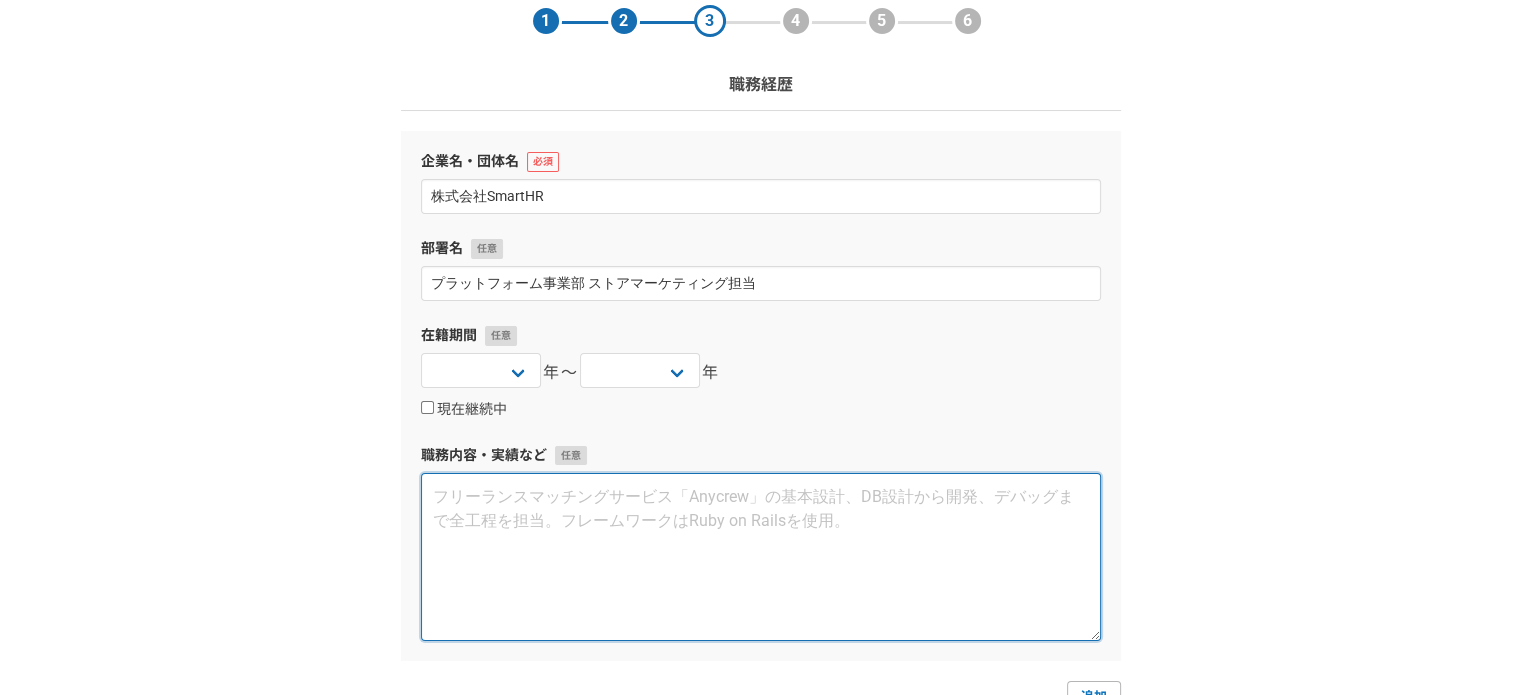 click at bounding box center (761, 557) 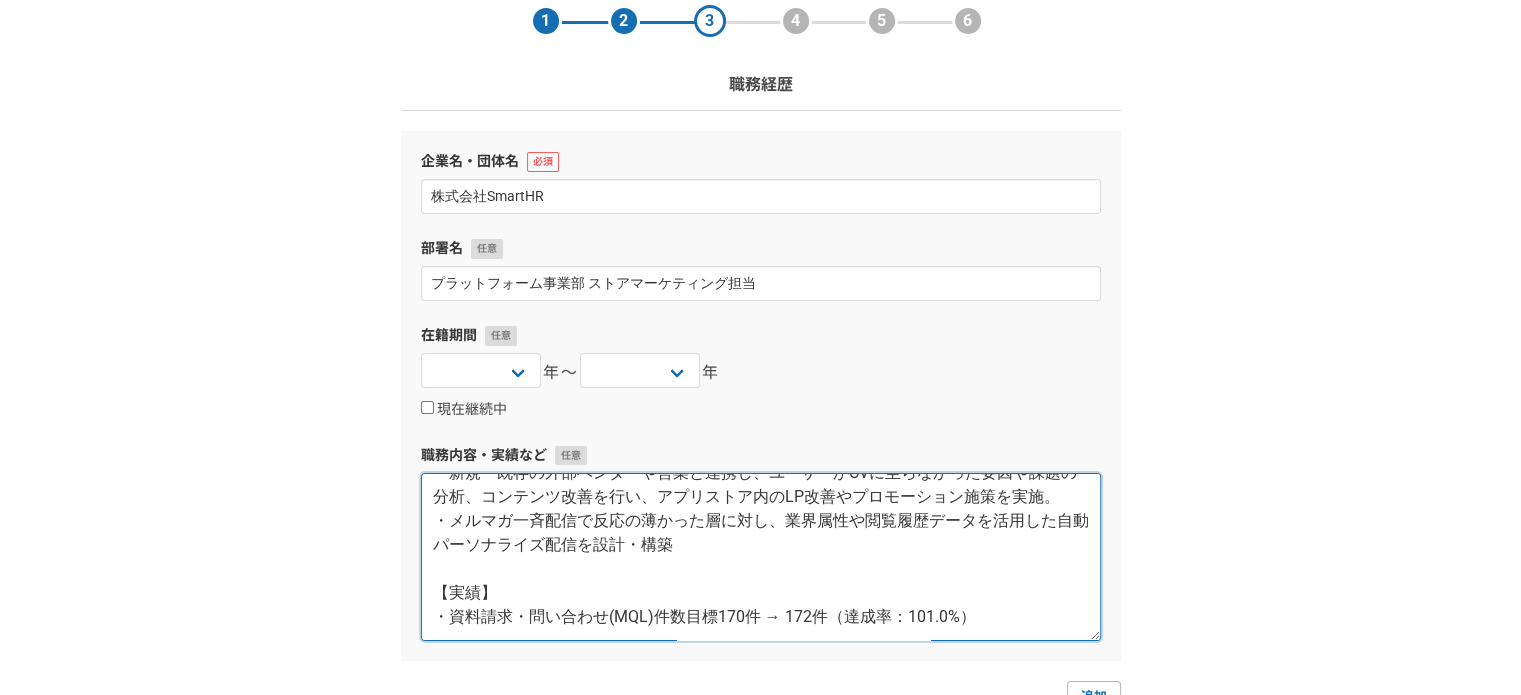 scroll, scrollTop: 0, scrollLeft: 0, axis: both 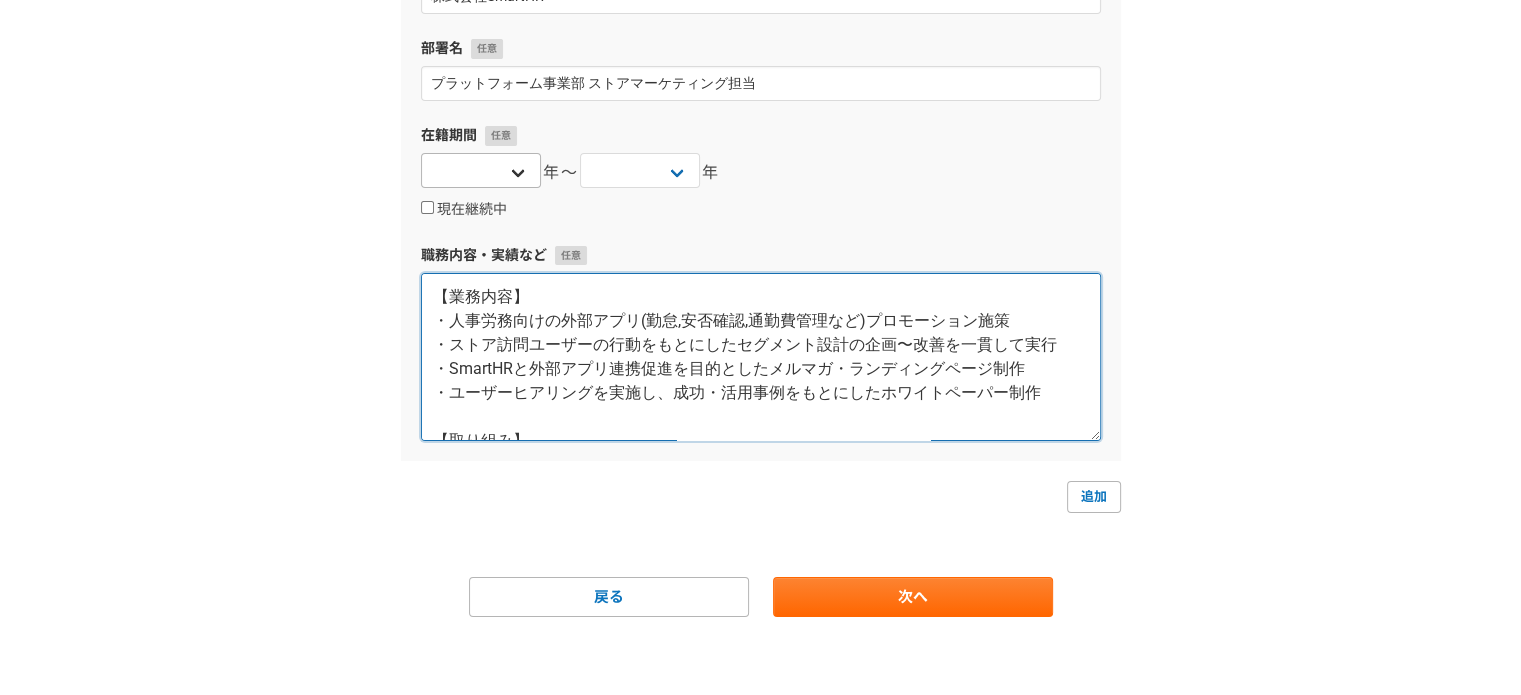 type on "【業務内容】
・人事労務向けの外部アプリ(勤怠,安否確認,通勤費管理など)プロモーション施策
・ストア訪問ユーザーの行動をもとにしたセグメント設計の企画〜改善を一貫して実行
・SmartHRと外部アプリ連携促進を目的としたメルマガ・ランディングページ制作
・ユーザーヒアリングを実施し、成功・活用事例をもとにしたホワイトペーパー制作
【取り組み】
・新規・既存の外部ベンダーや営業と連携し、ユーザーがCVに至らなかった要因や課題の分析、コンテンツ改善を行い、アプリストア内のLP改善やプロモーション施策を実施。
・メルマガ一斉配信で反応の薄かった層に対し、業界属性や閲覧履歴データを活用した自動パーソナライズ配信を設計・構築
【実績】
・資料請求・問い合わせ(MQL)件数目標170件 → 172件（達成率：101.0%）" 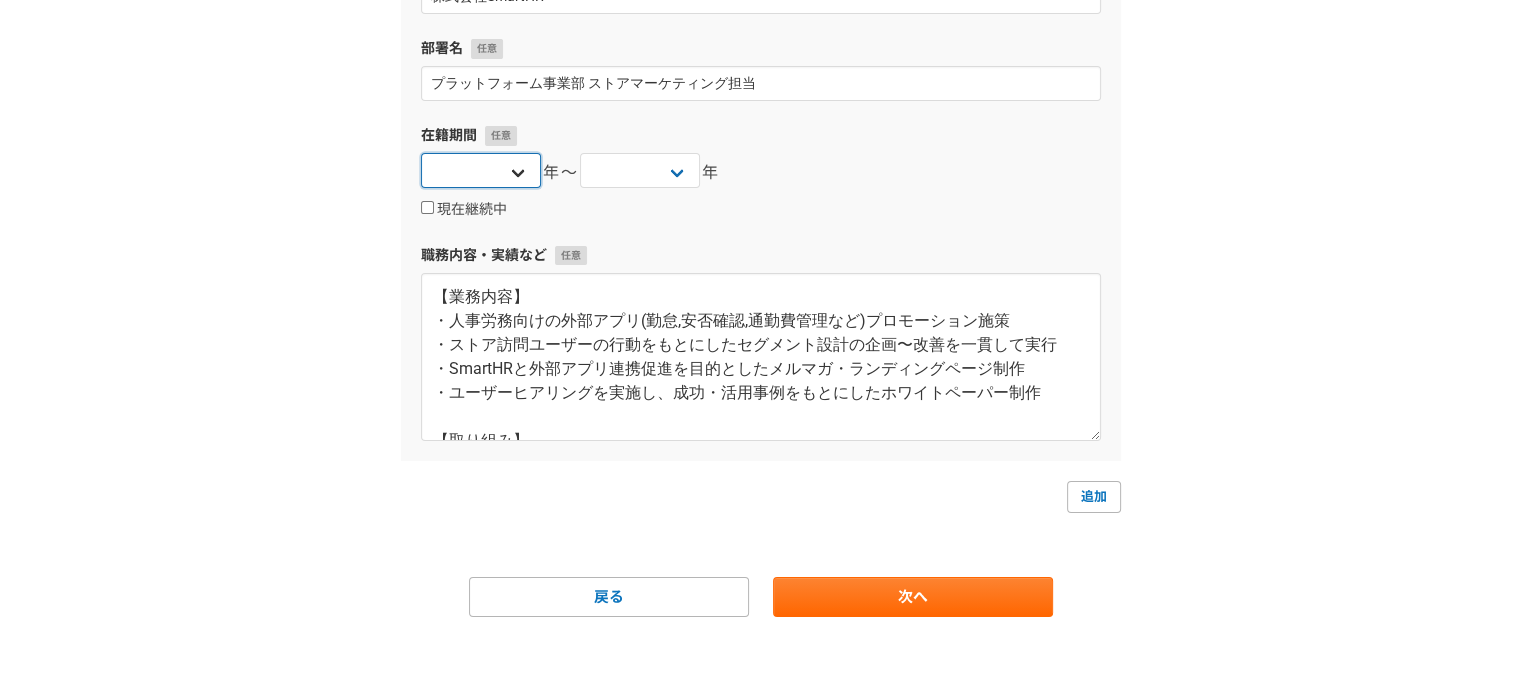 click on "2025 2024 2023 2022 2021 2020 2019 2018 2017 2016 2015 2014 2013 2012 2011 2010 2009 2008 2007 2006 2005 2004 2003 2002 2001 2000 1999 1998 1997 1996 1995 1994 1993 1992 1991 1990 1989 1988 1987 1986 1985 1984 1983 1982 1981 1980 1979 1978 1977 1976" at bounding box center [481, 170] 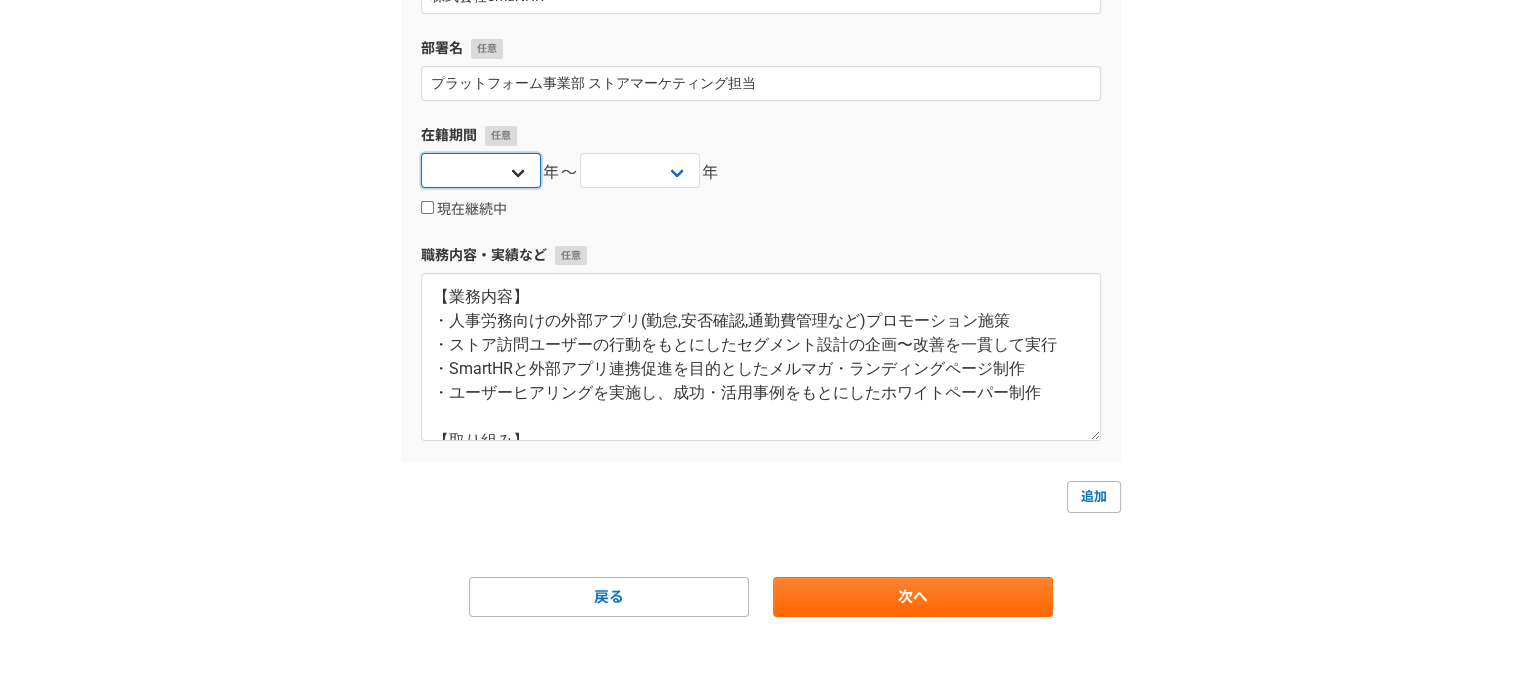 select on "2024" 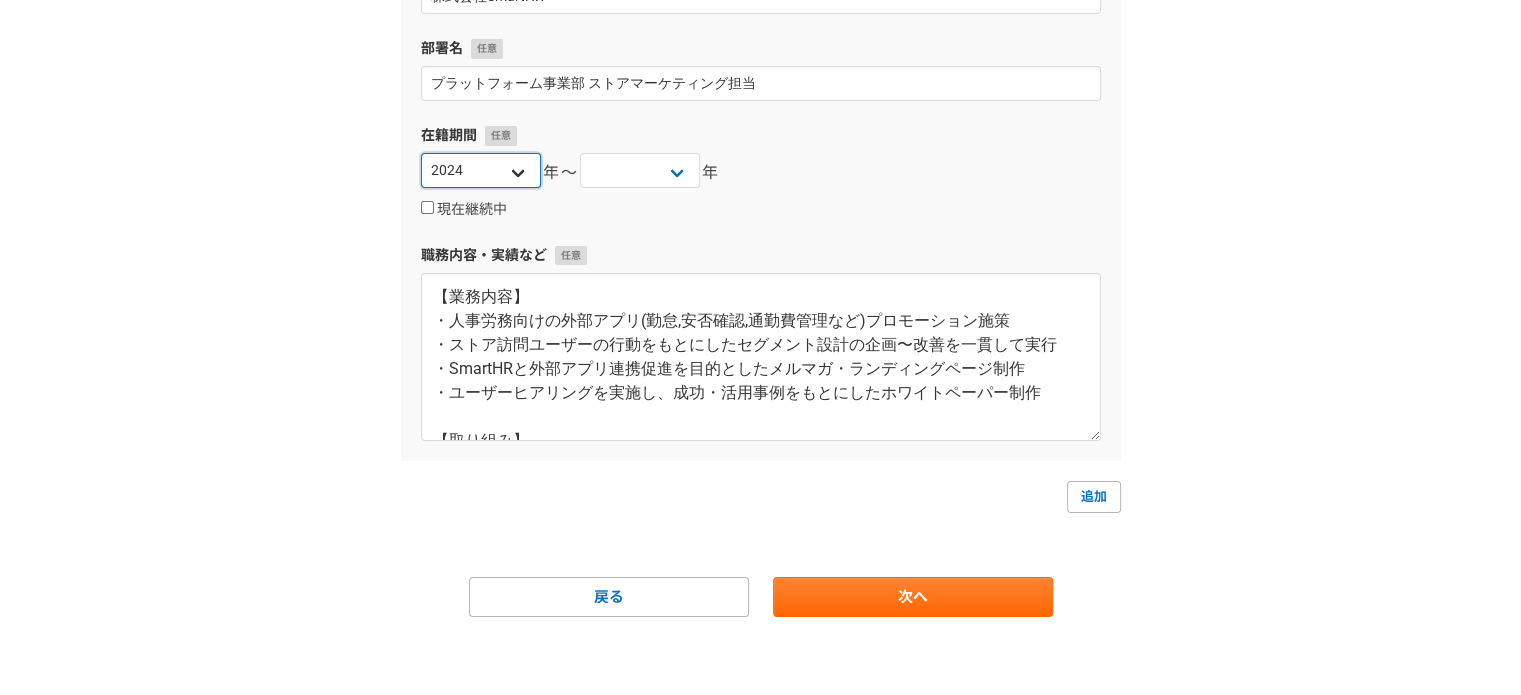 click on "2025 2024 2023 2022 2021 2020 2019 2018 2017 2016 2015 2014 2013 2012 2011 2010 2009 2008 2007 2006 2005 2004 2003 2002 2001 2000 1999 1998 1997 1996 1995 1994 1993 1992 1991 1990 1989 1988 1987 1986 1985 1984 1983 1982 1981 1980 1979 1978 1977 1976" at bounding box center [481, 170] 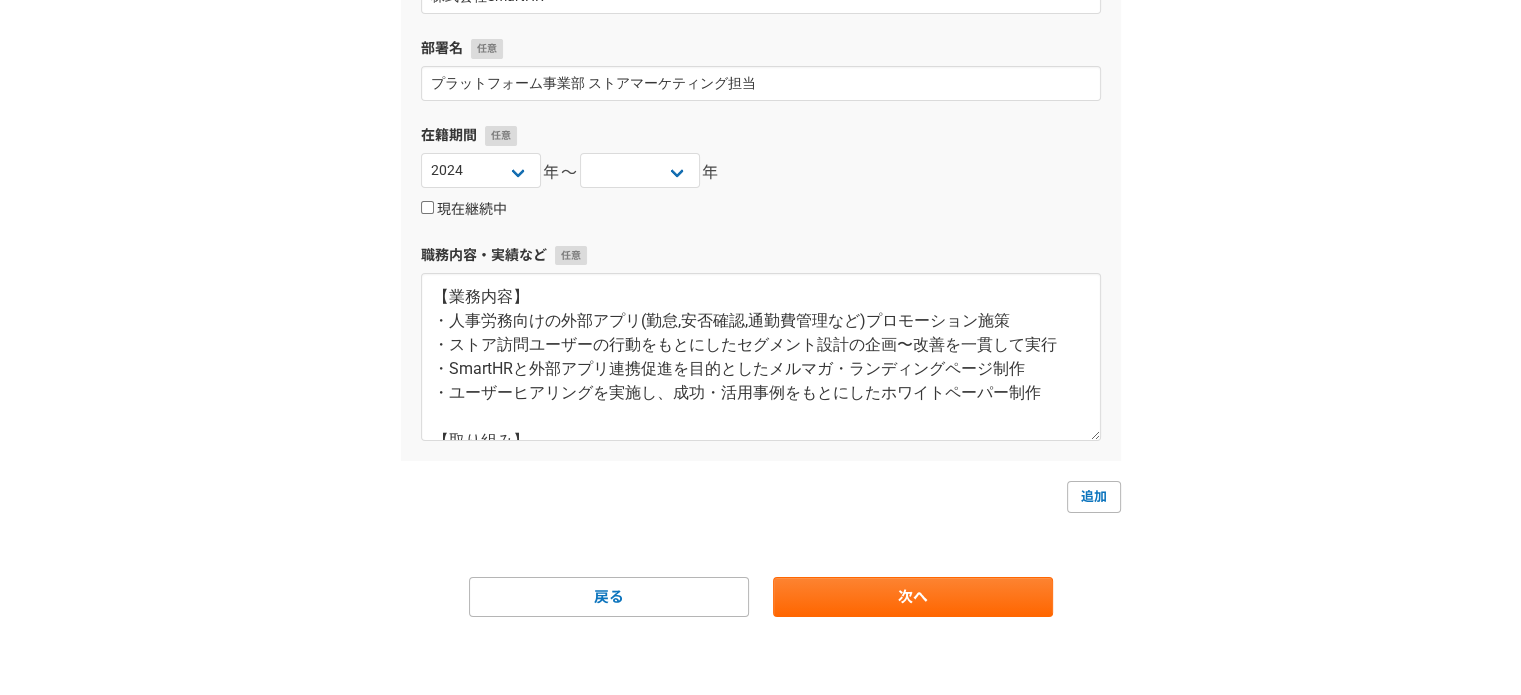 click on "現在継続中" at bounding box center [427, 207] 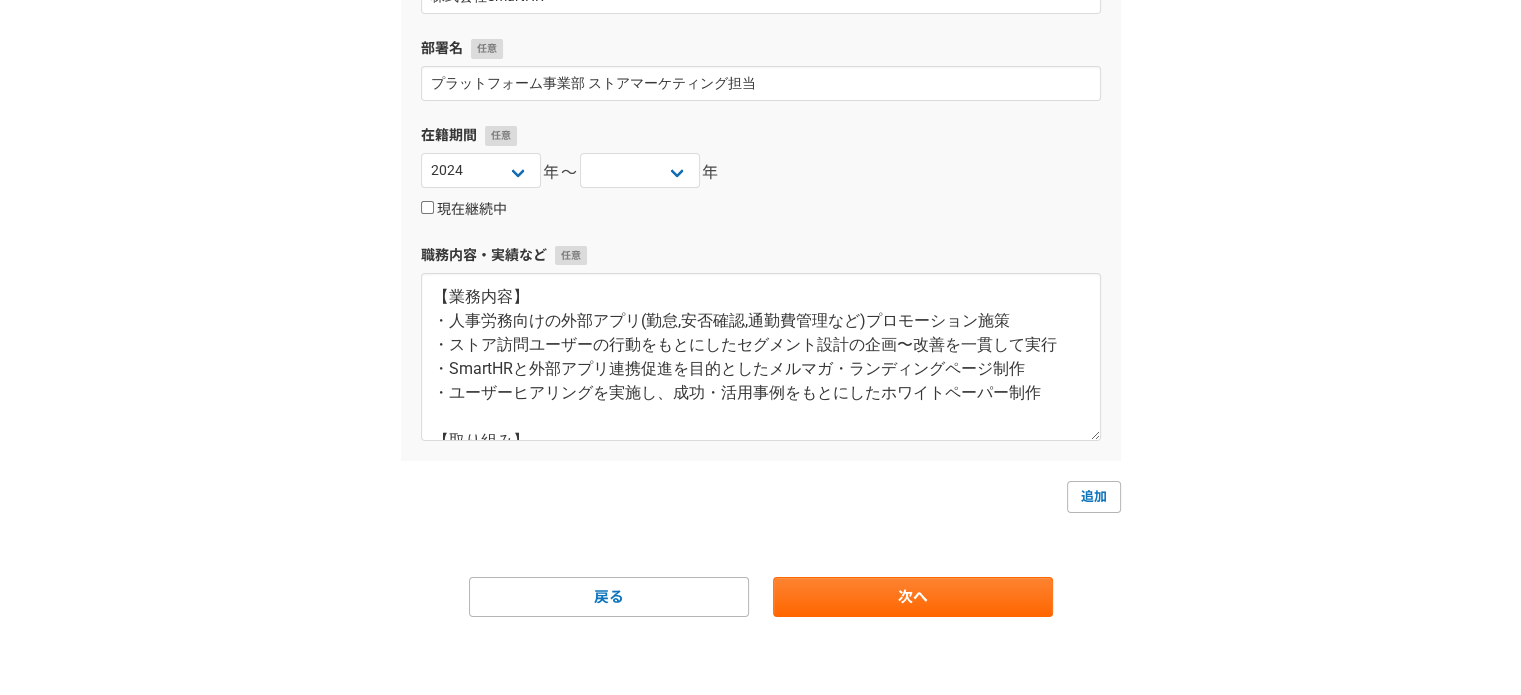 checkbox on "true" 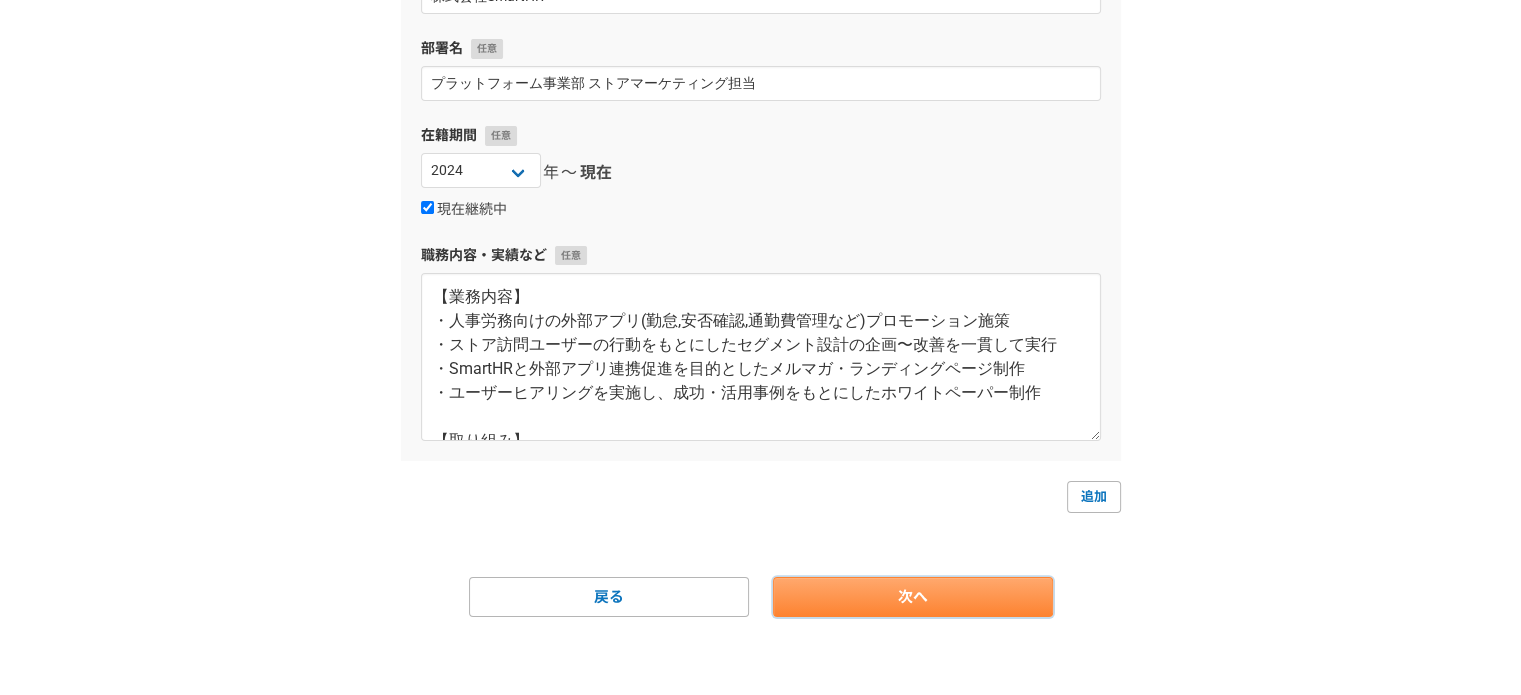 click on "次へ" at bounding box center (913, 597) 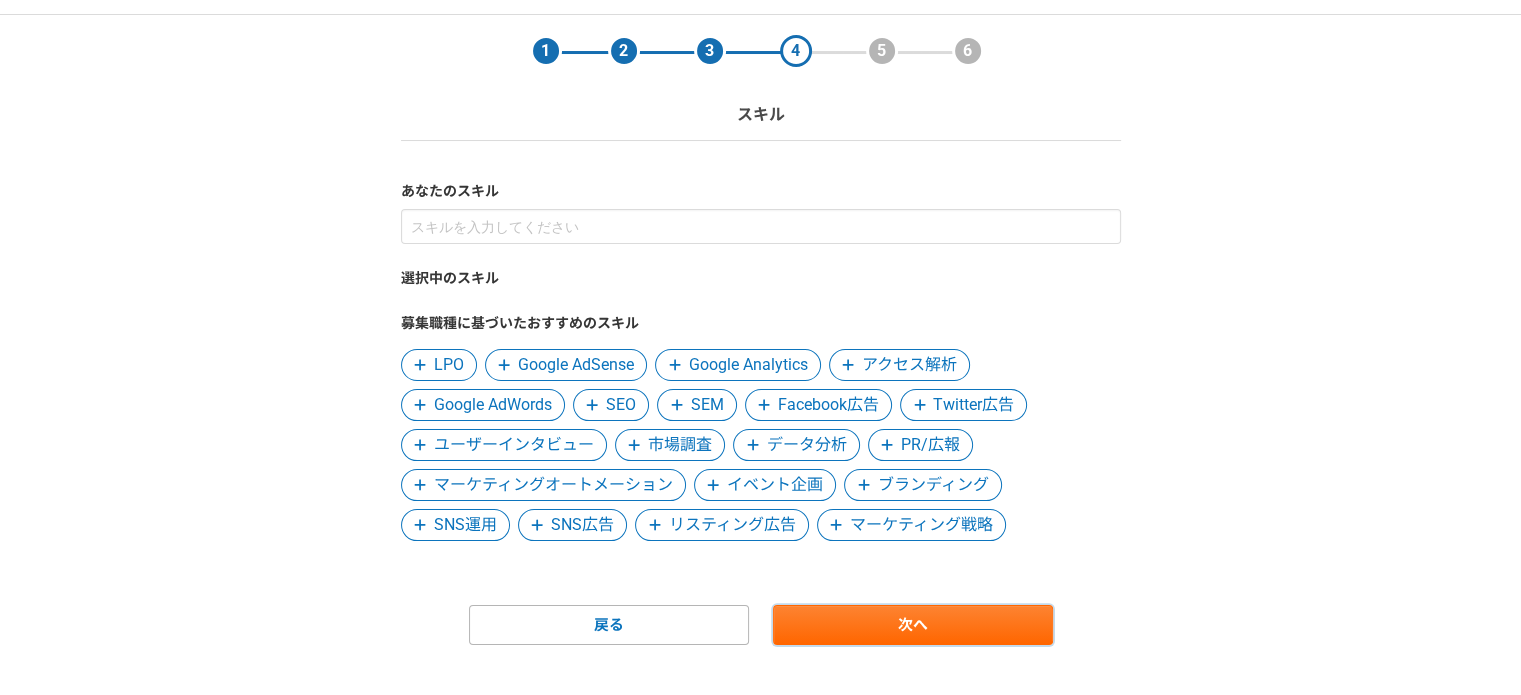 scroll, scrollTop: 84, scrollLeft: 0, axis: vertical 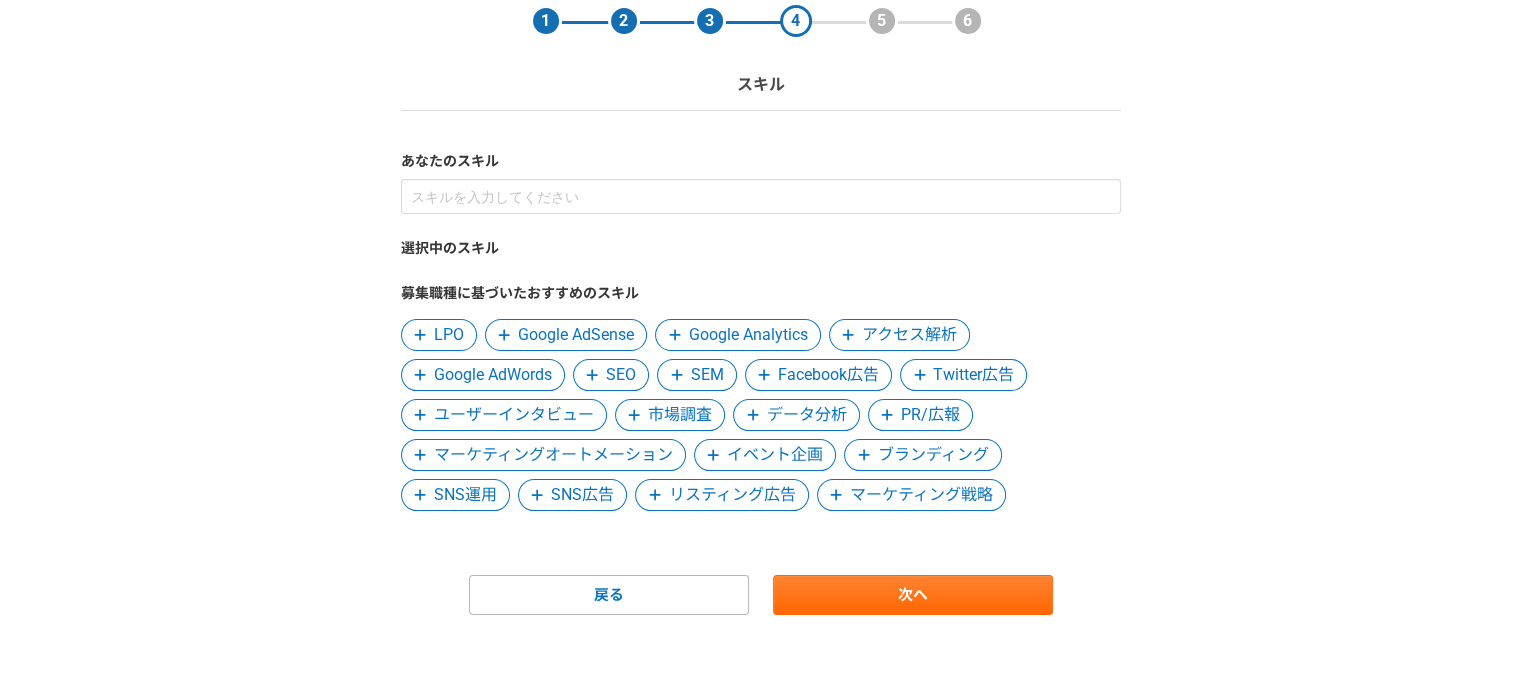 click on "ユーザーインタビュー" at bounding box center [514, 415] 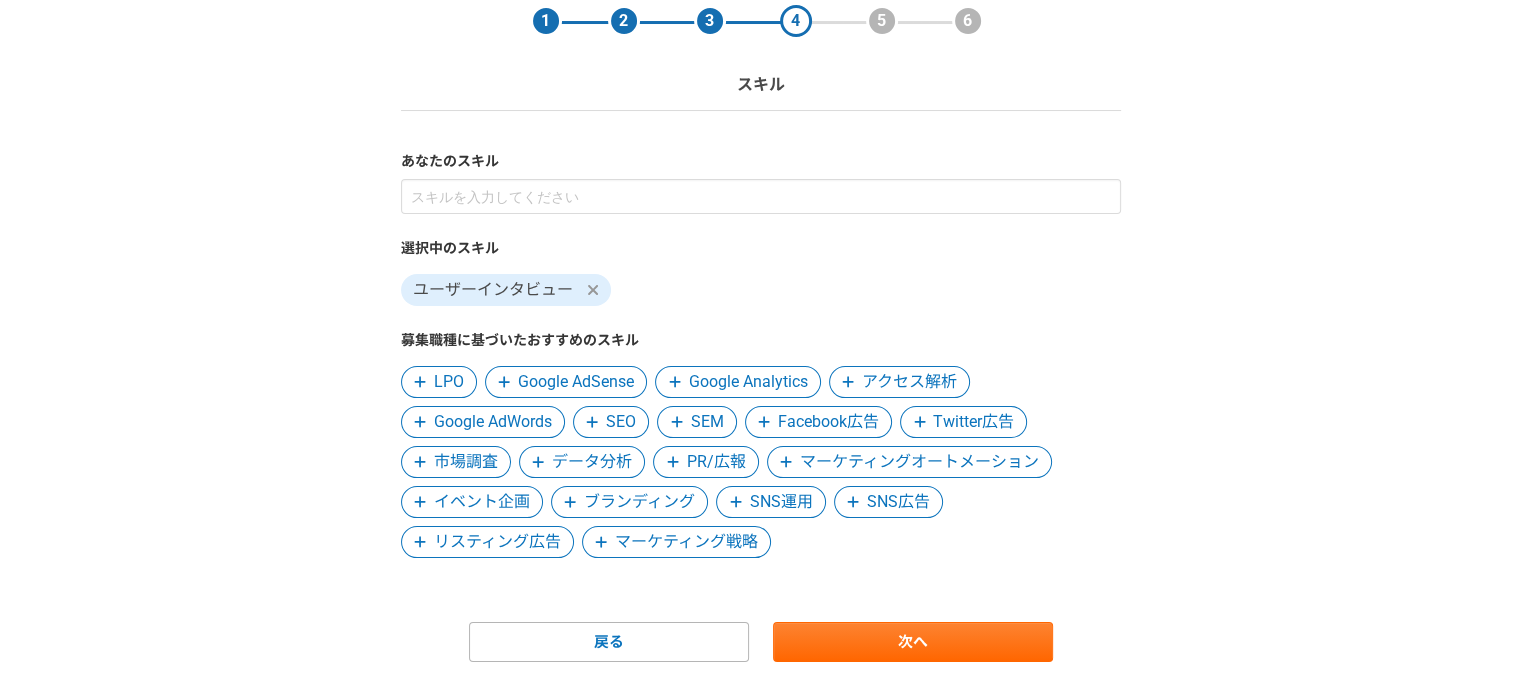 click on "マーケティングオートメーション" at bounding box center [919, 462] 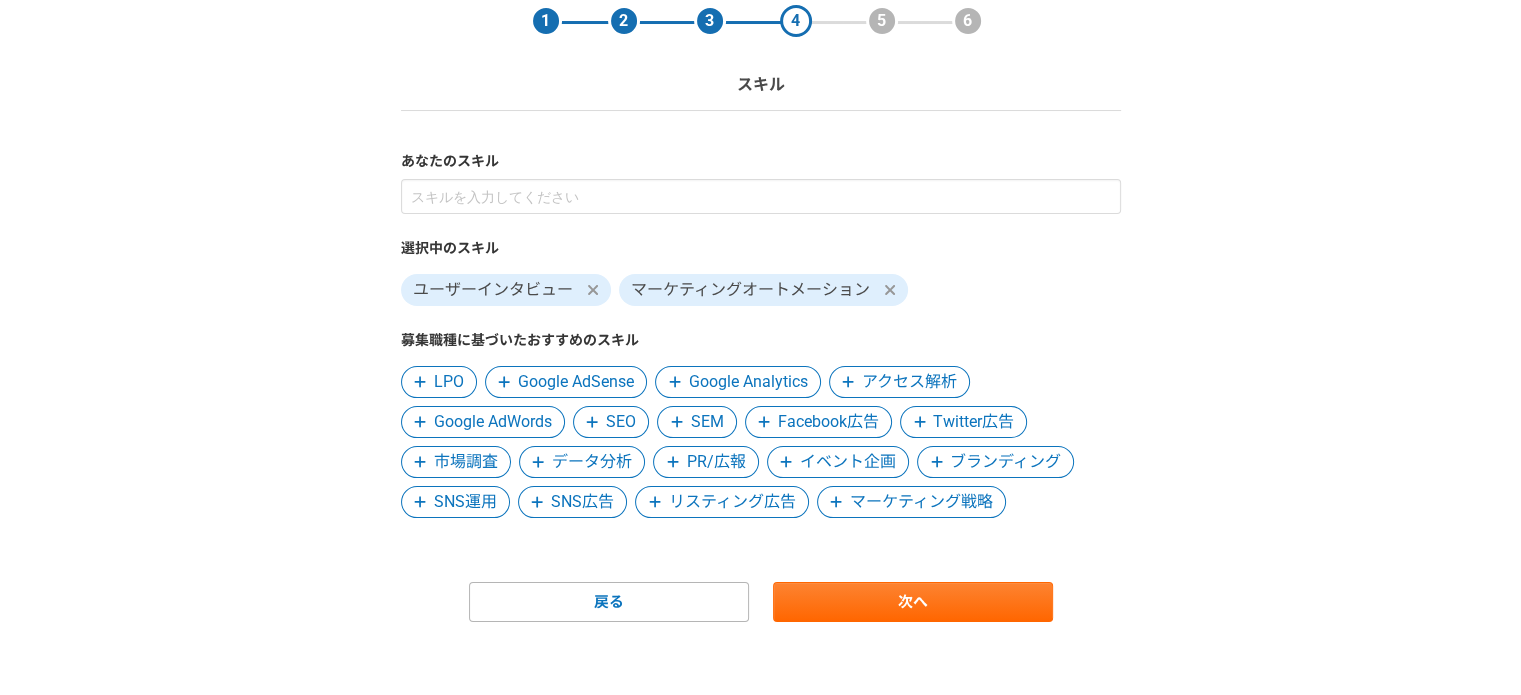 click on "ブランディング" at bounding box center [1005, 462] 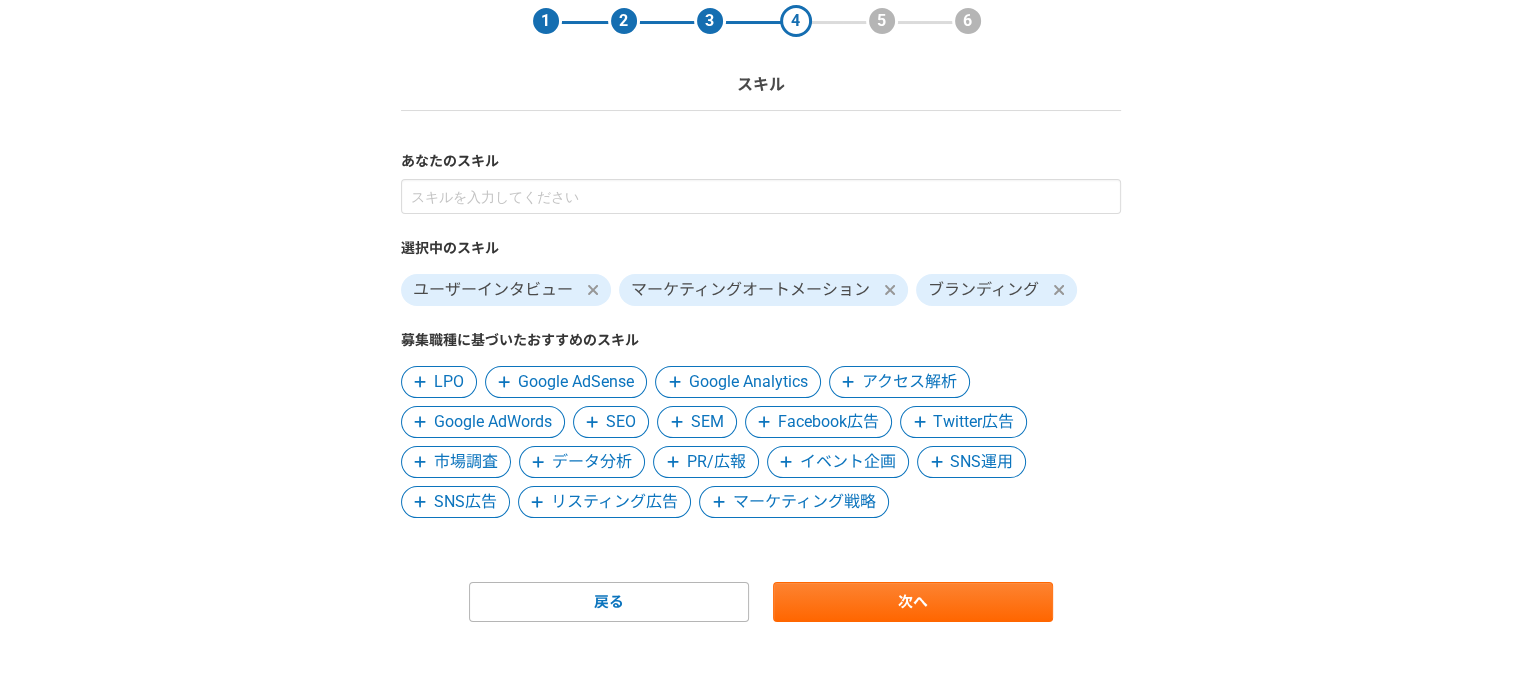 click 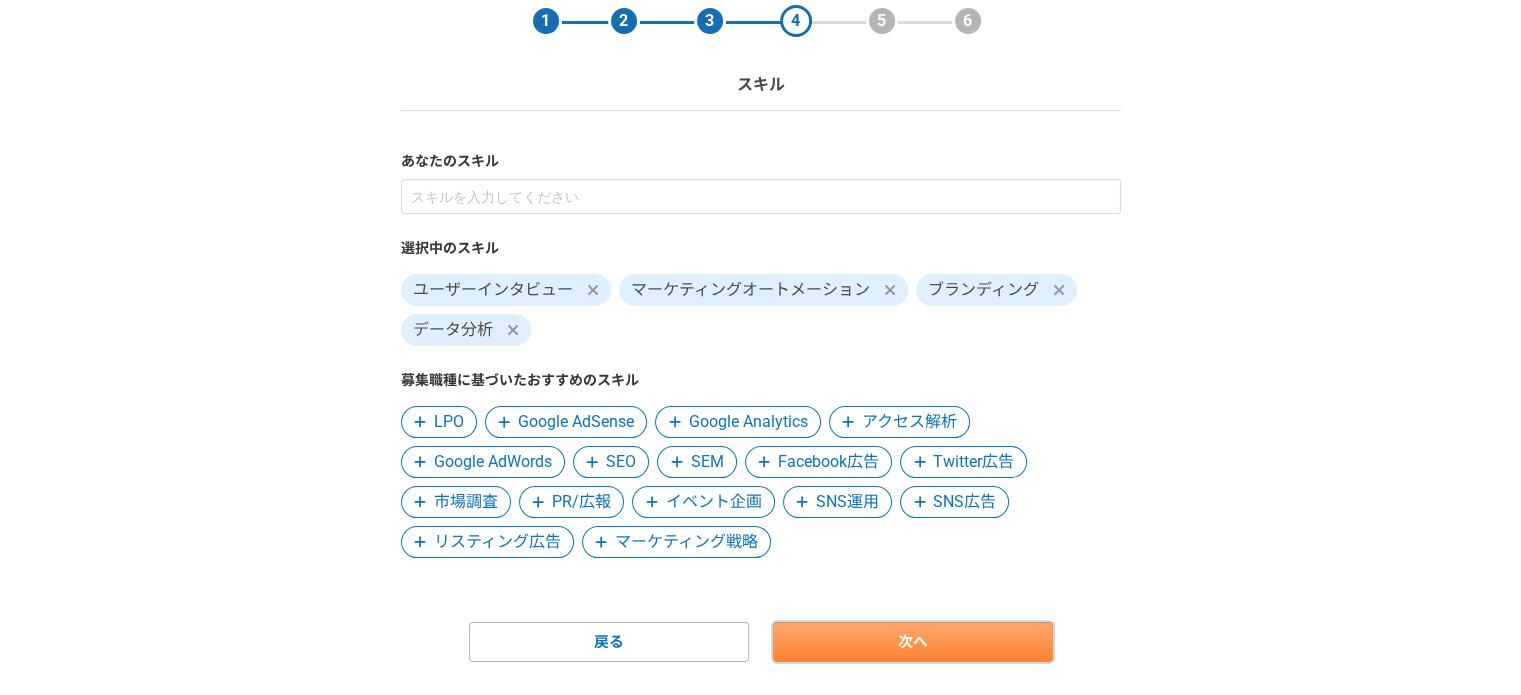 click on "次へ" at bounding box center (913, 642) 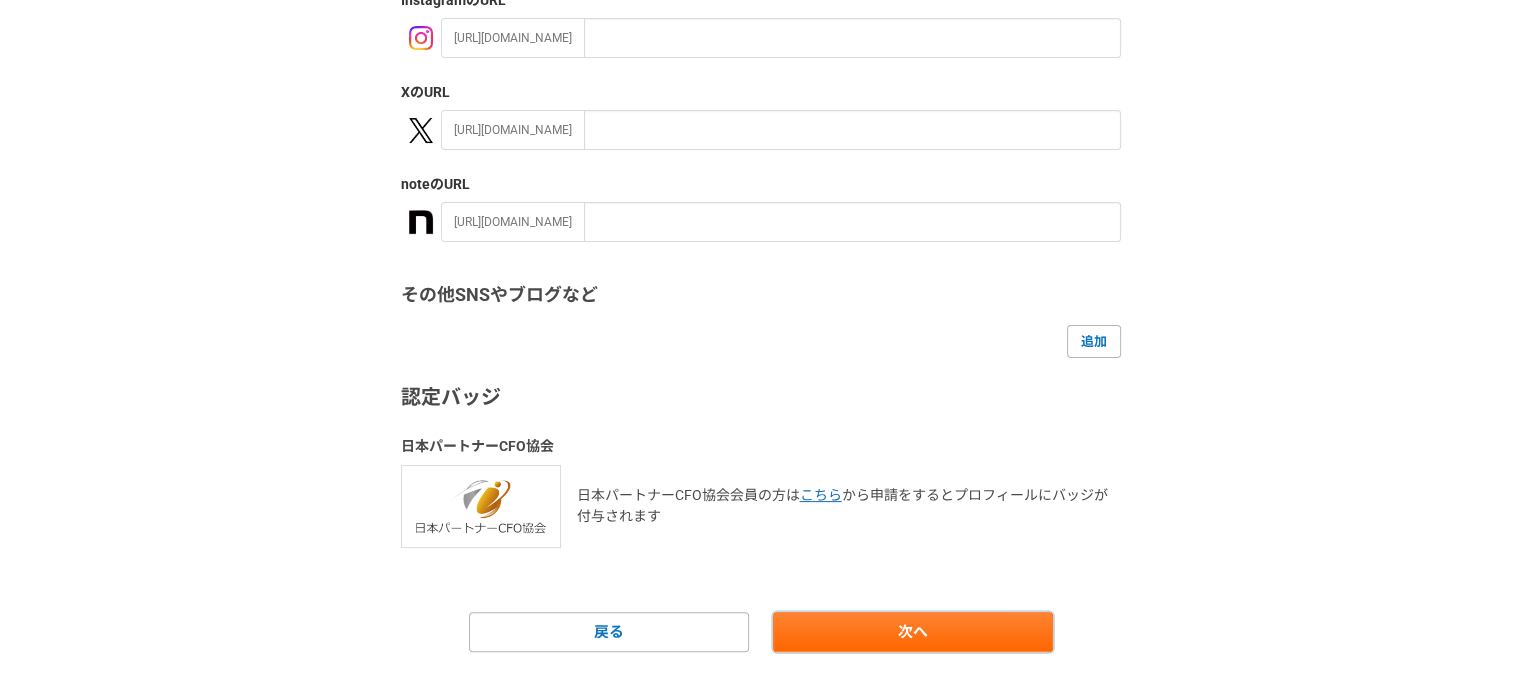 scroll, scrollTop: 404, scrollLeft: 0, axis: vertical 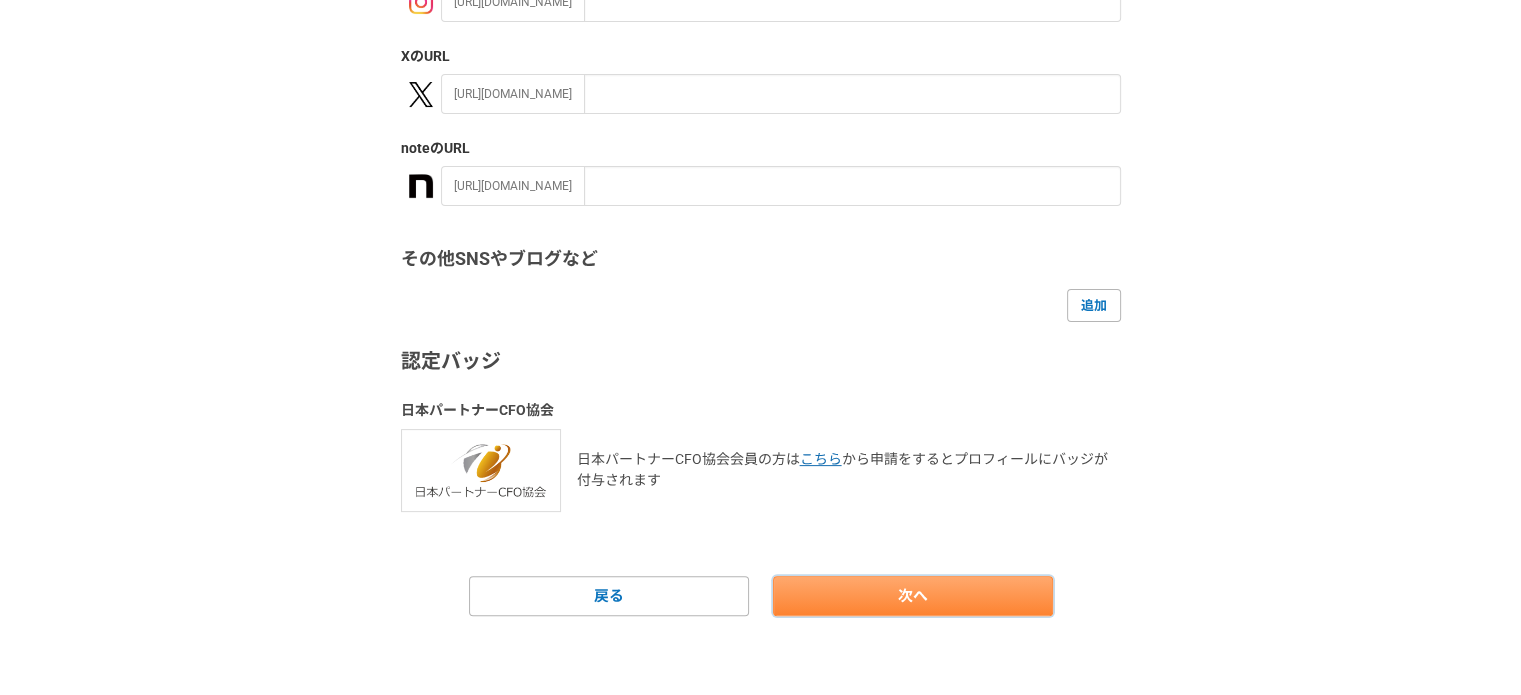 click on "次へ" at bounding box center [913, 596] 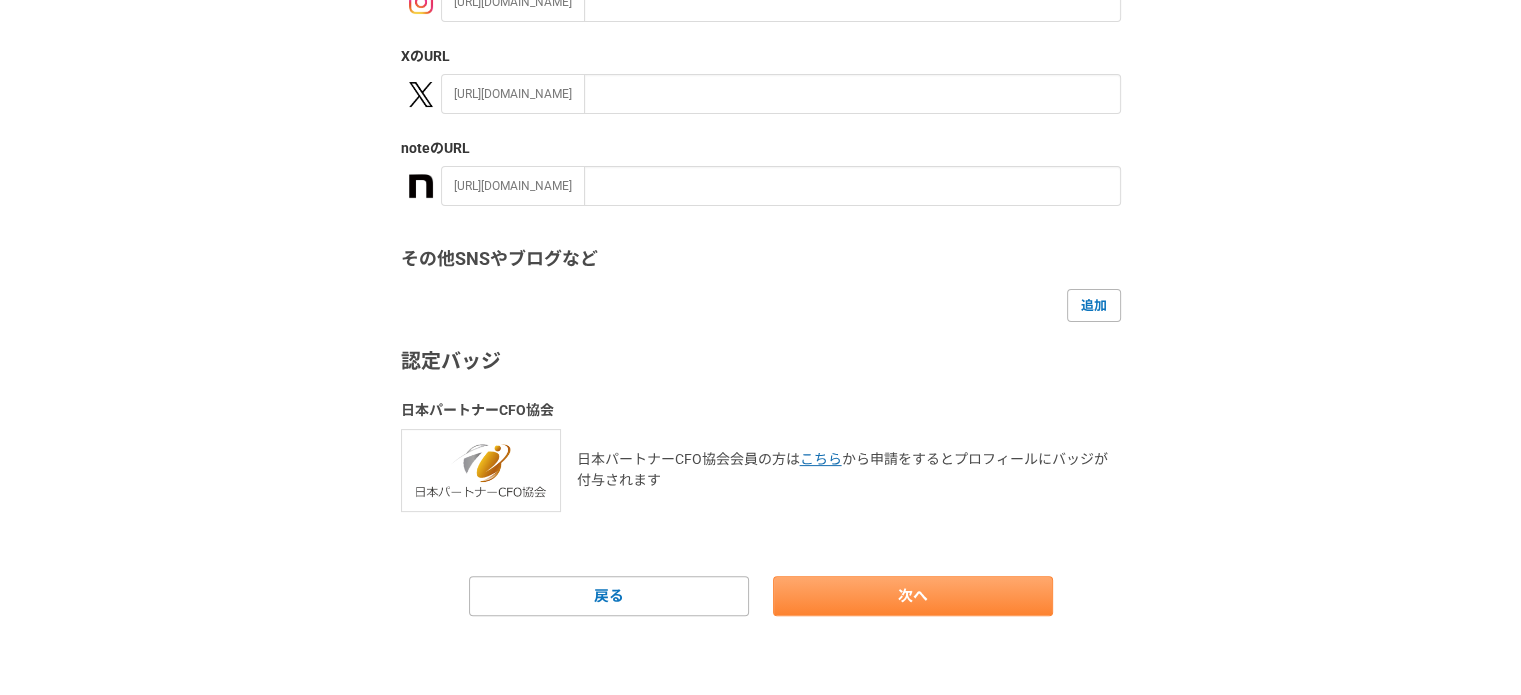 scroll, scrollTop: 0, scrollLeft: 0, axis: both 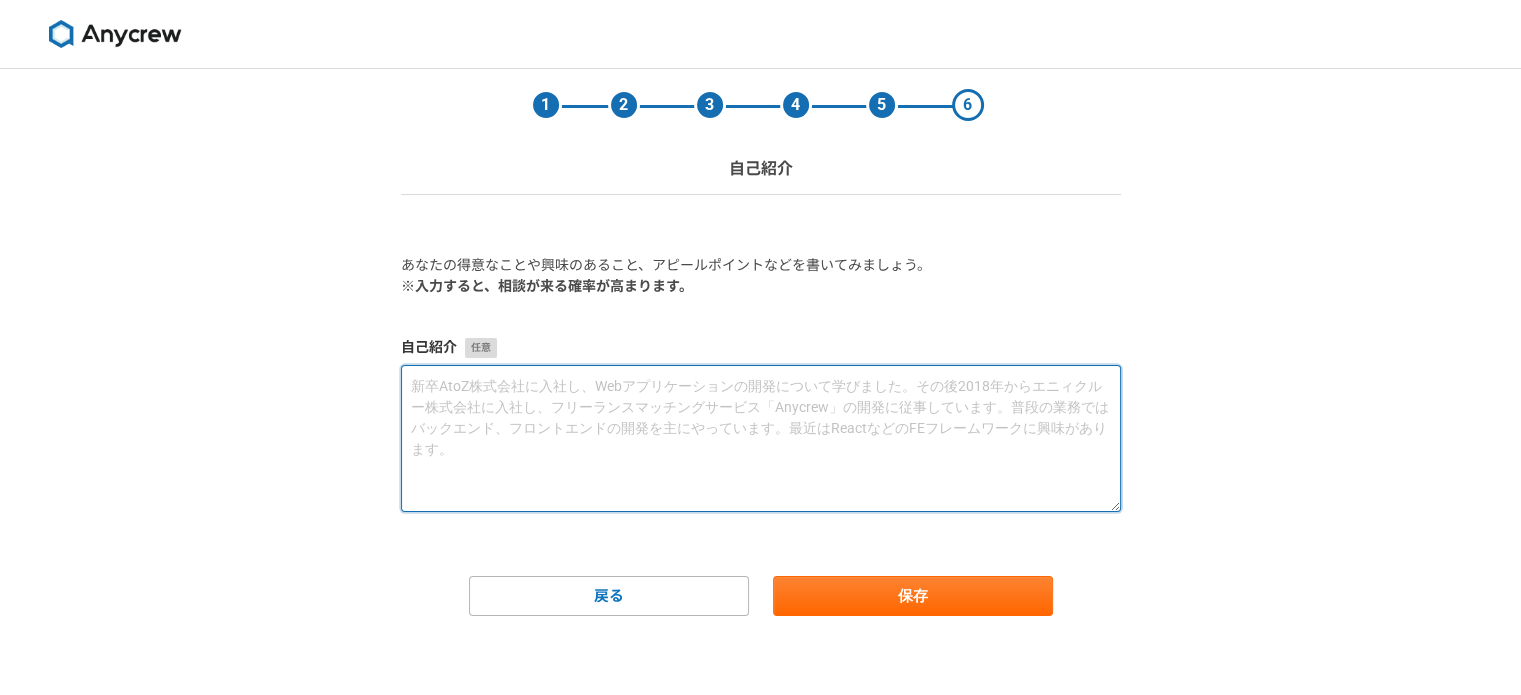 click at bounding box center [761, 438] 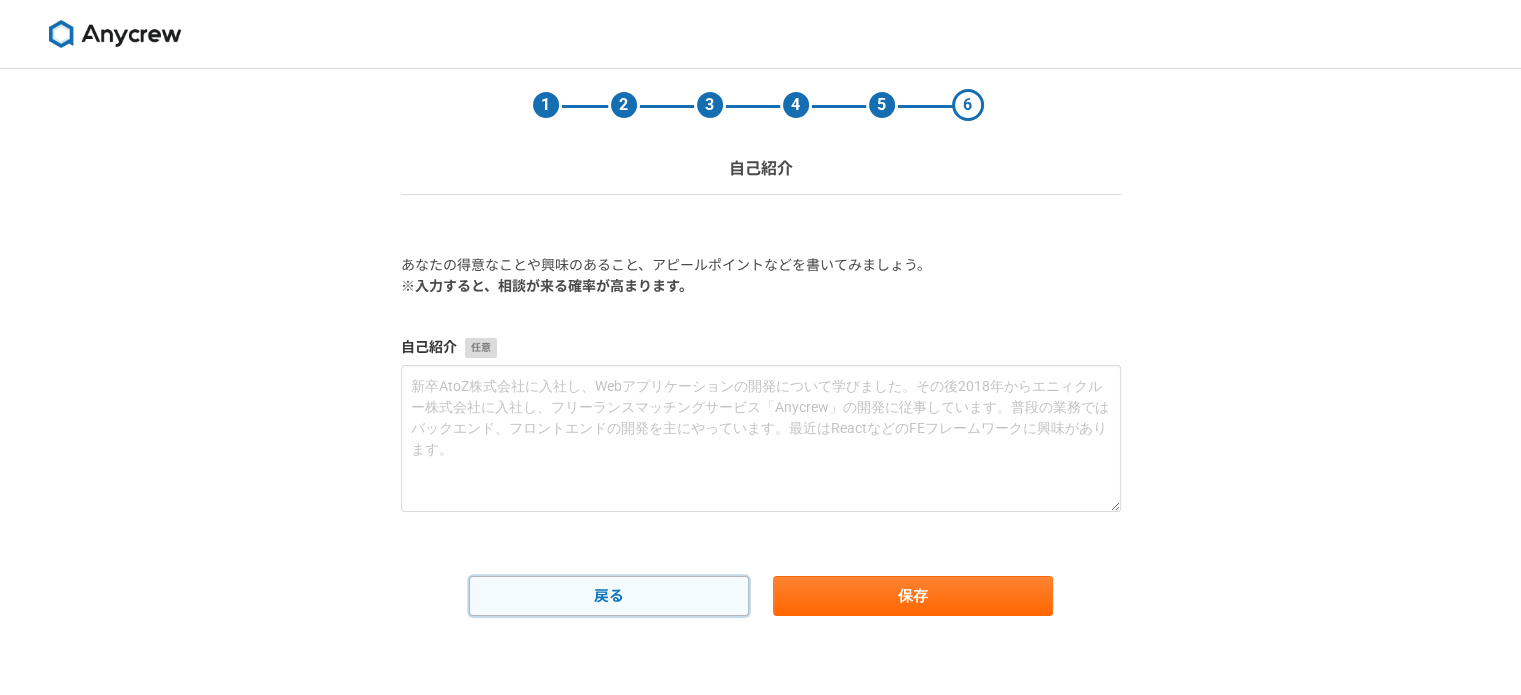 click on "戻る" at bounding box center (609, 596) 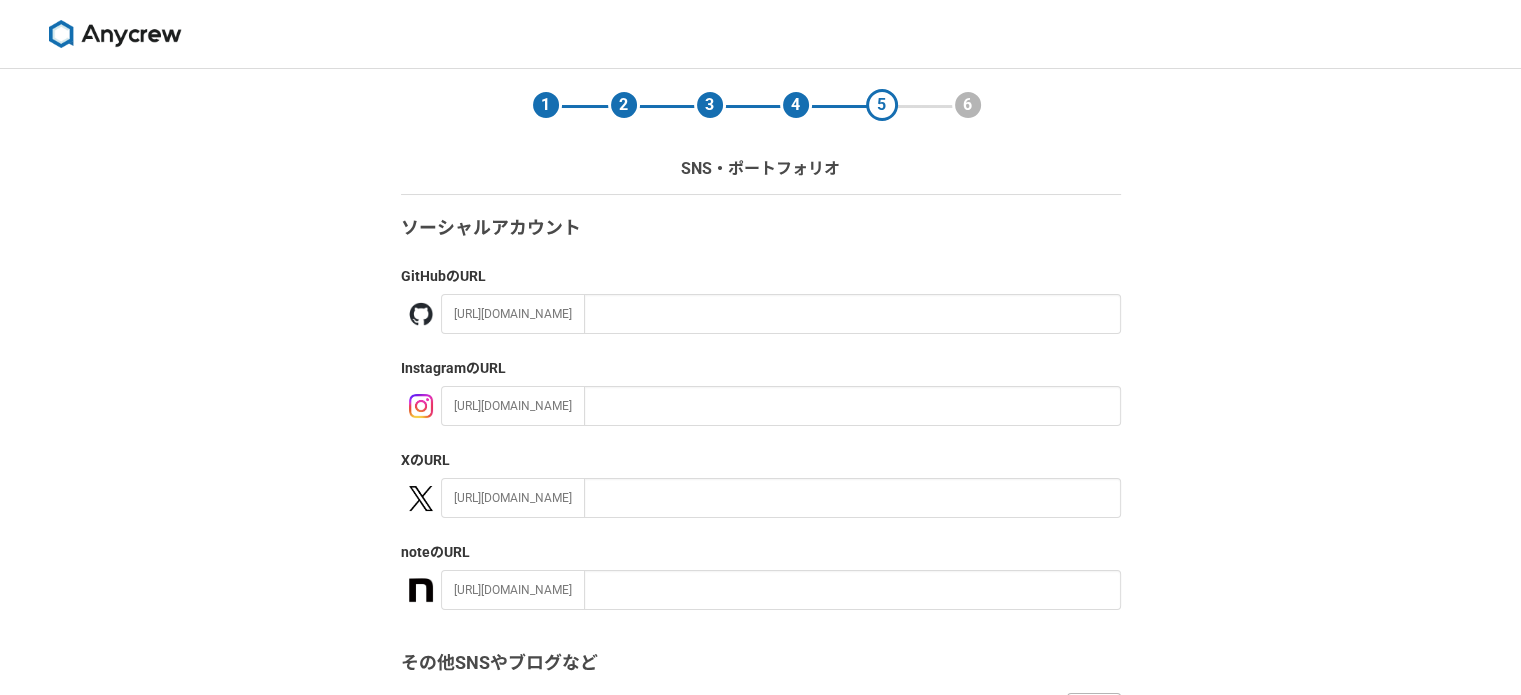 scroll, scrollTop: 404, scrollLeft: 0, axis: vertical 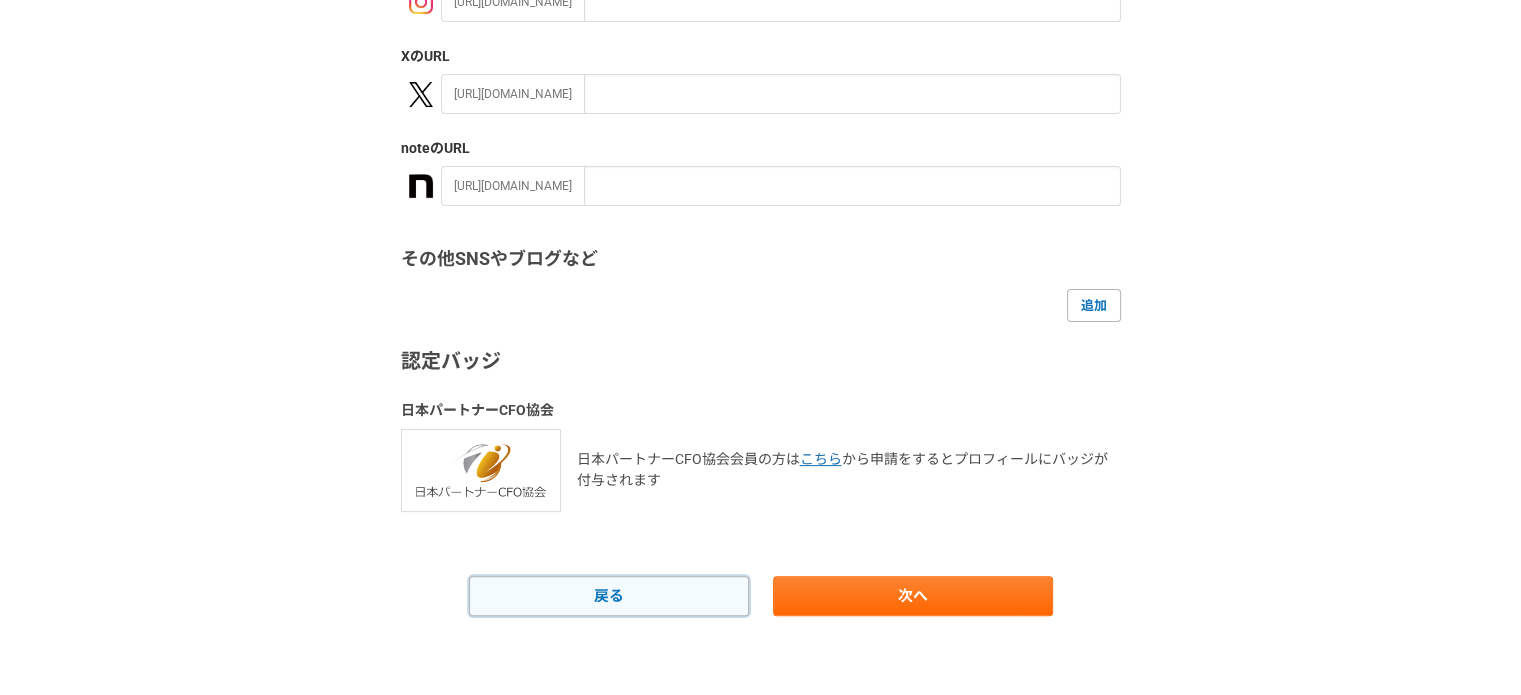 click on "戻る" at bounding box center (609, 596) 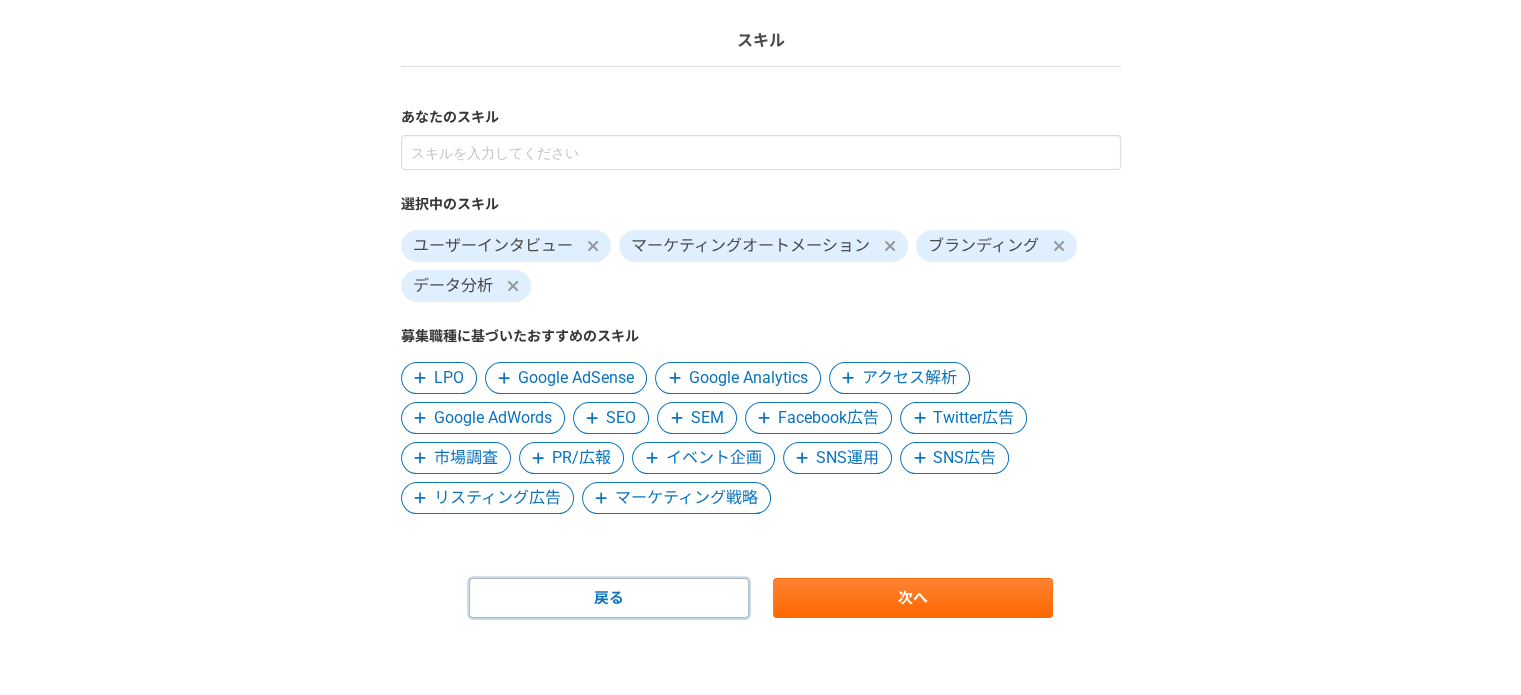 scroll, scrollTop: 131, scrollLeft: 0, axis: vertical 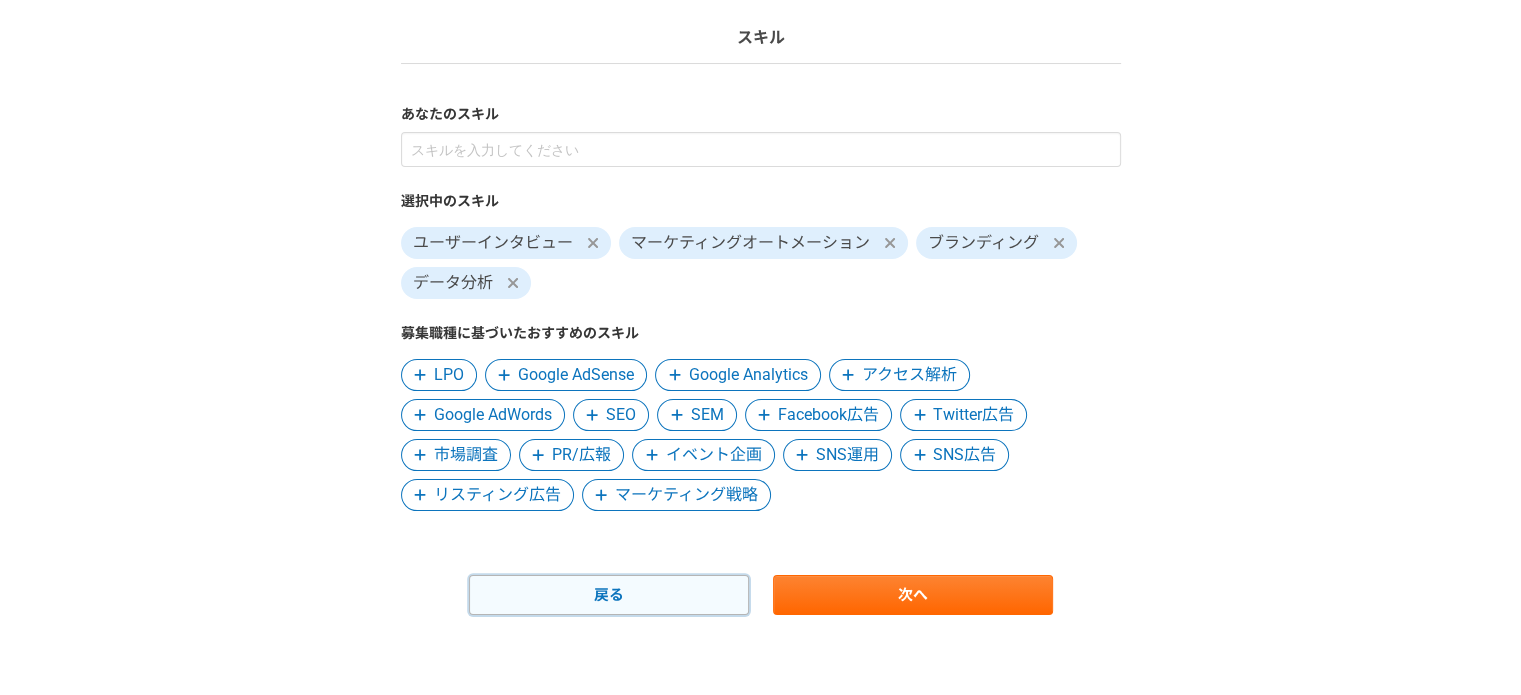 click on "戻る" at bounding box center [609, 595] 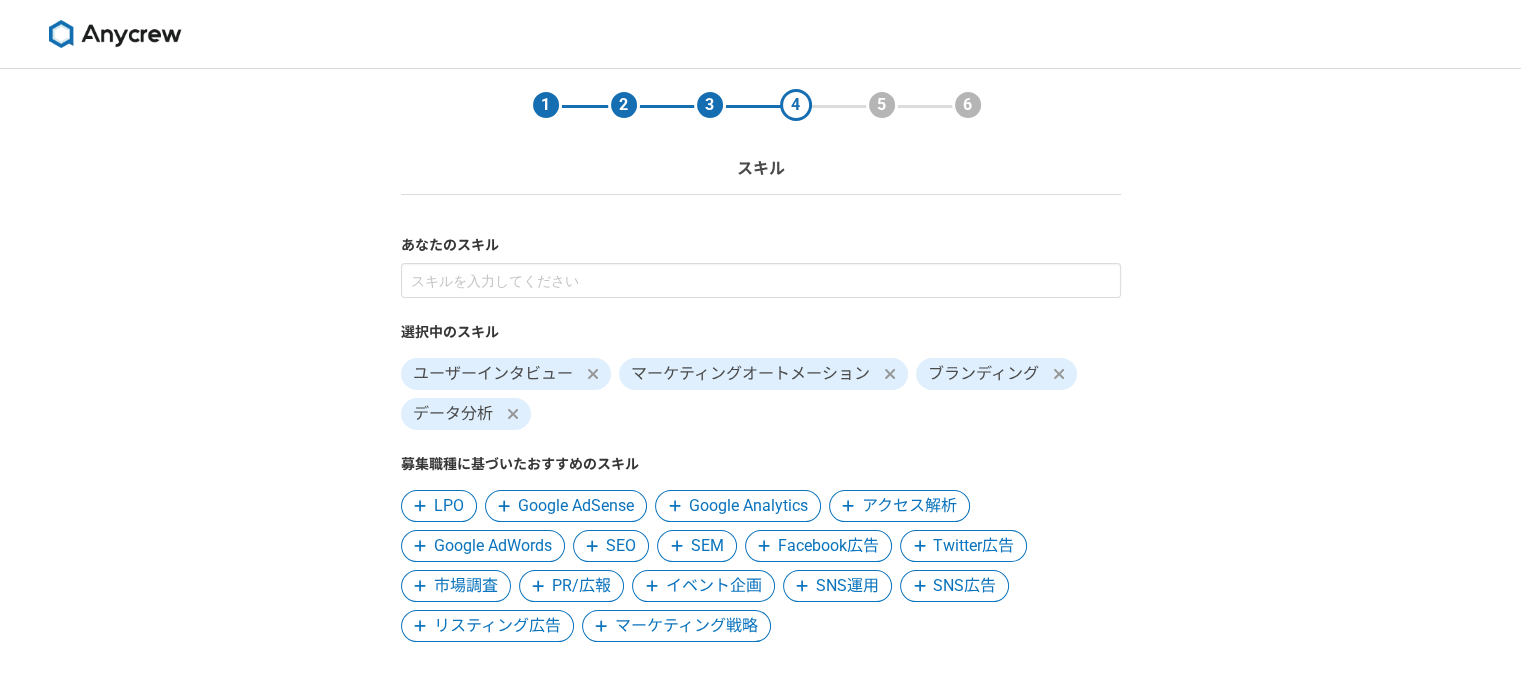 select on "2024" 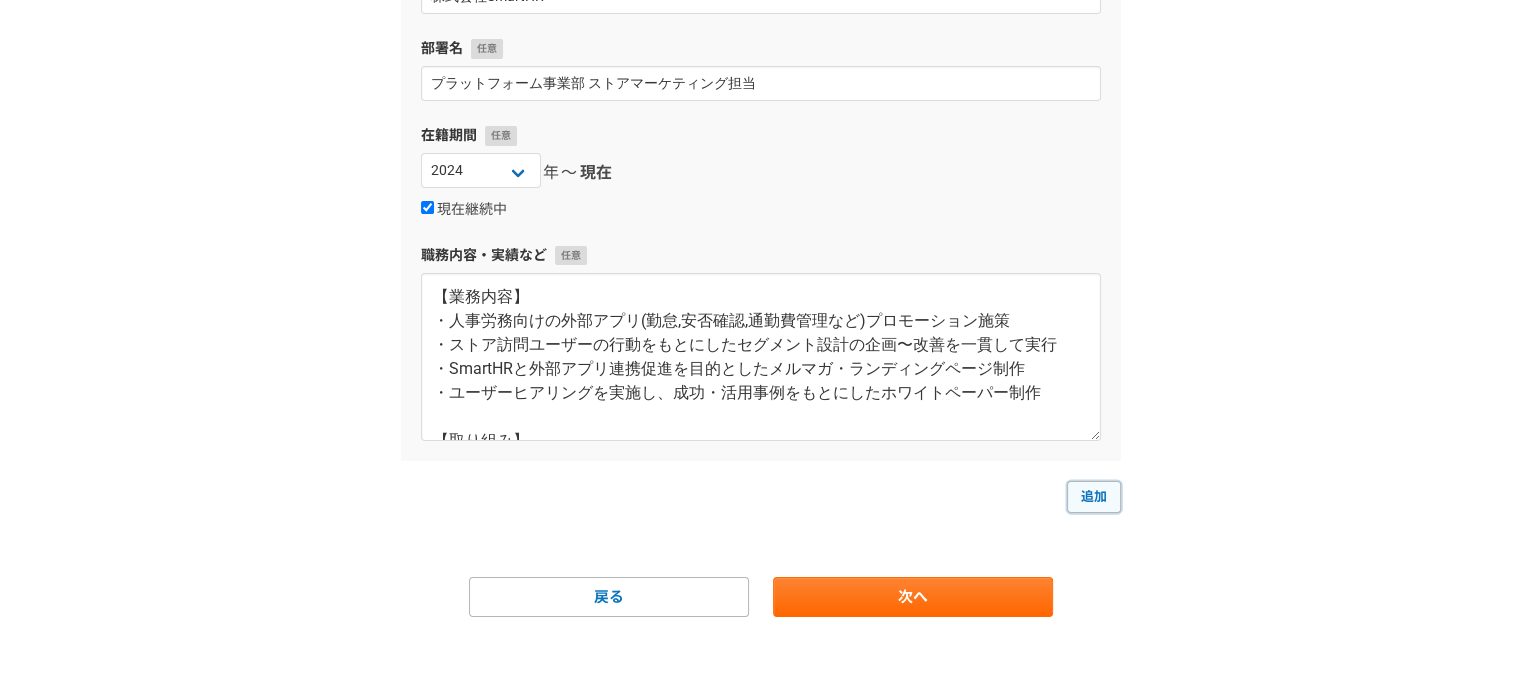 click on "追加" at bounding box center (1094, 497) 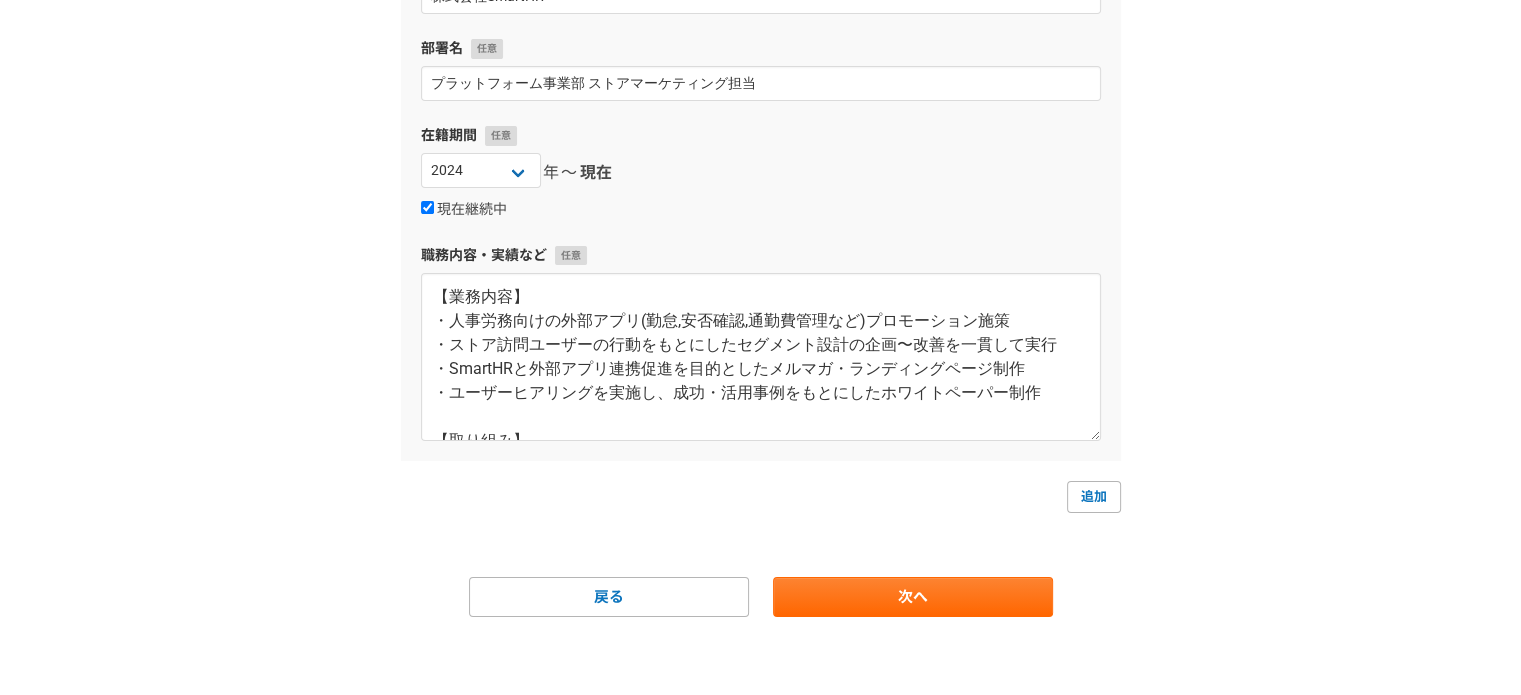 select 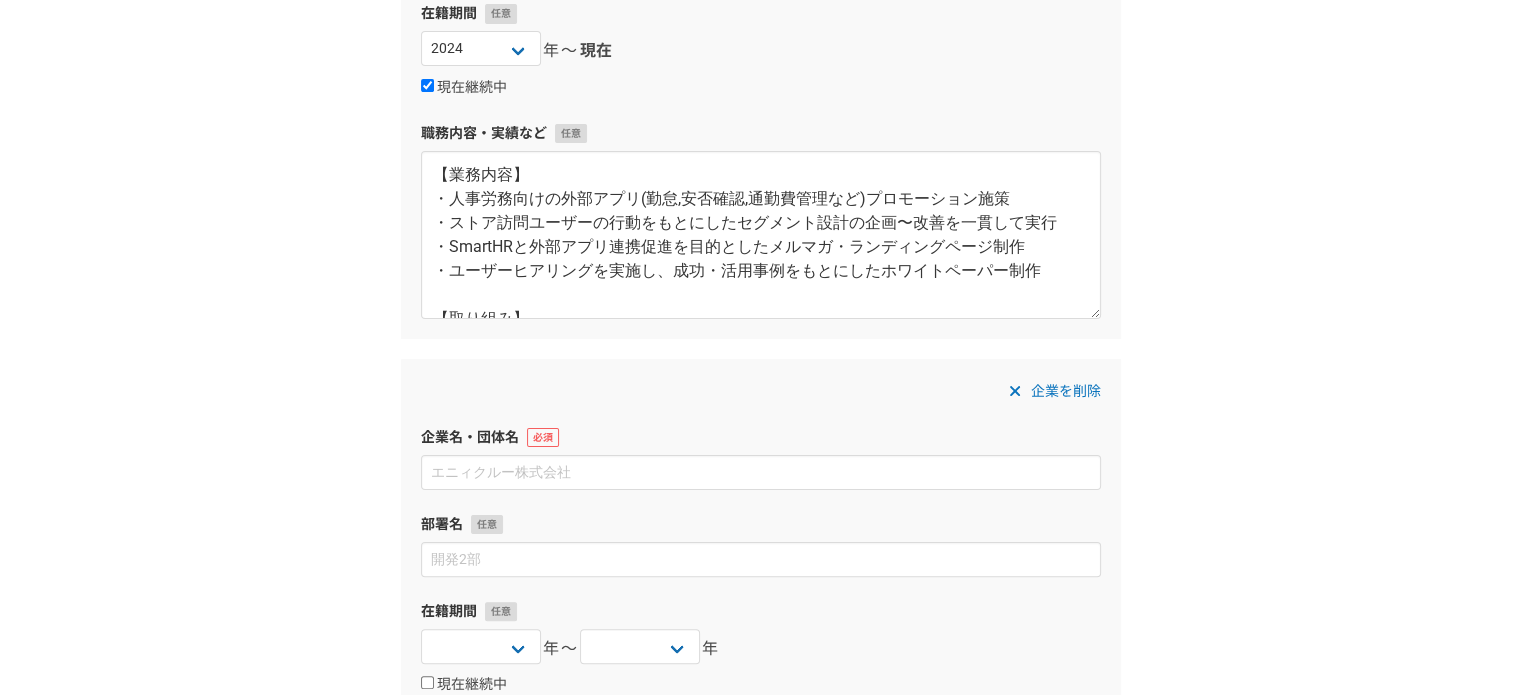 scroll, scrollTop: 684, scrollLeft: 0, axis: vertical 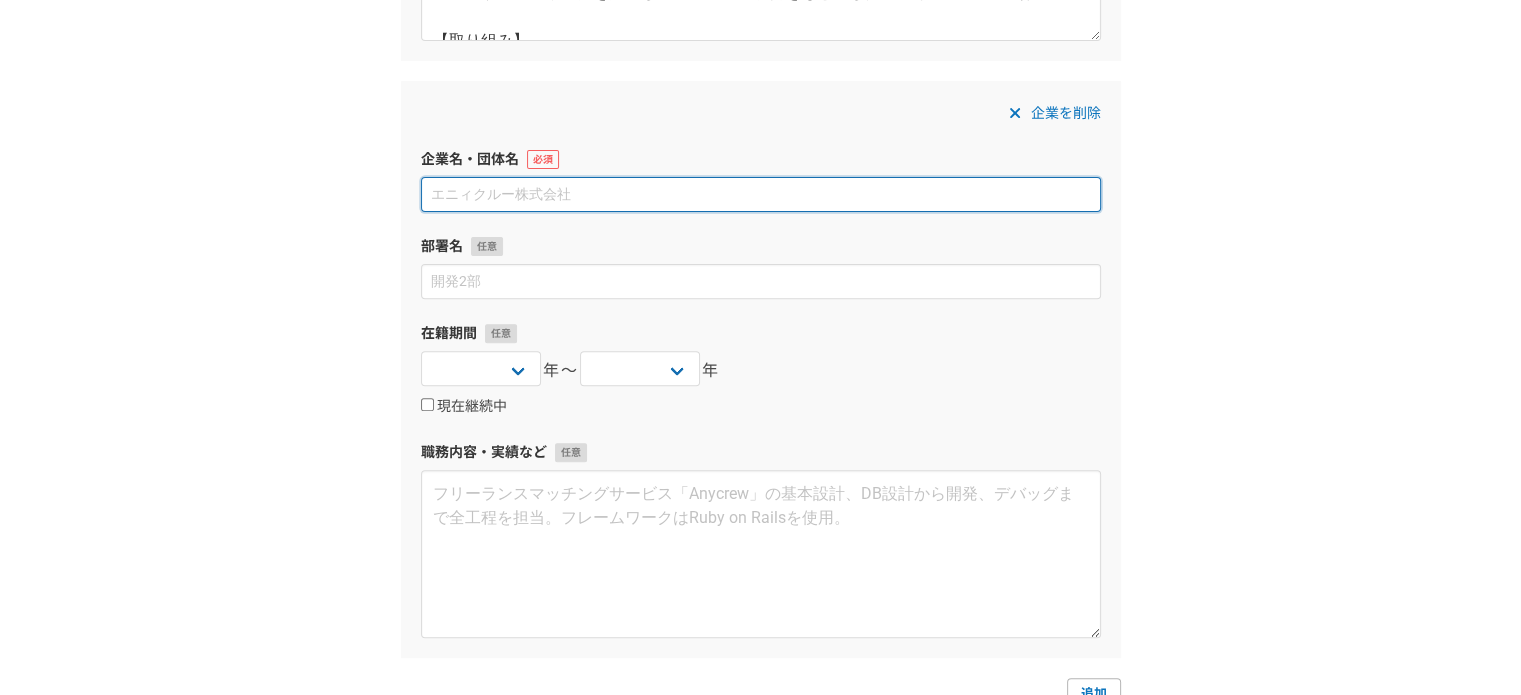 click at bounding box center [761, 194] 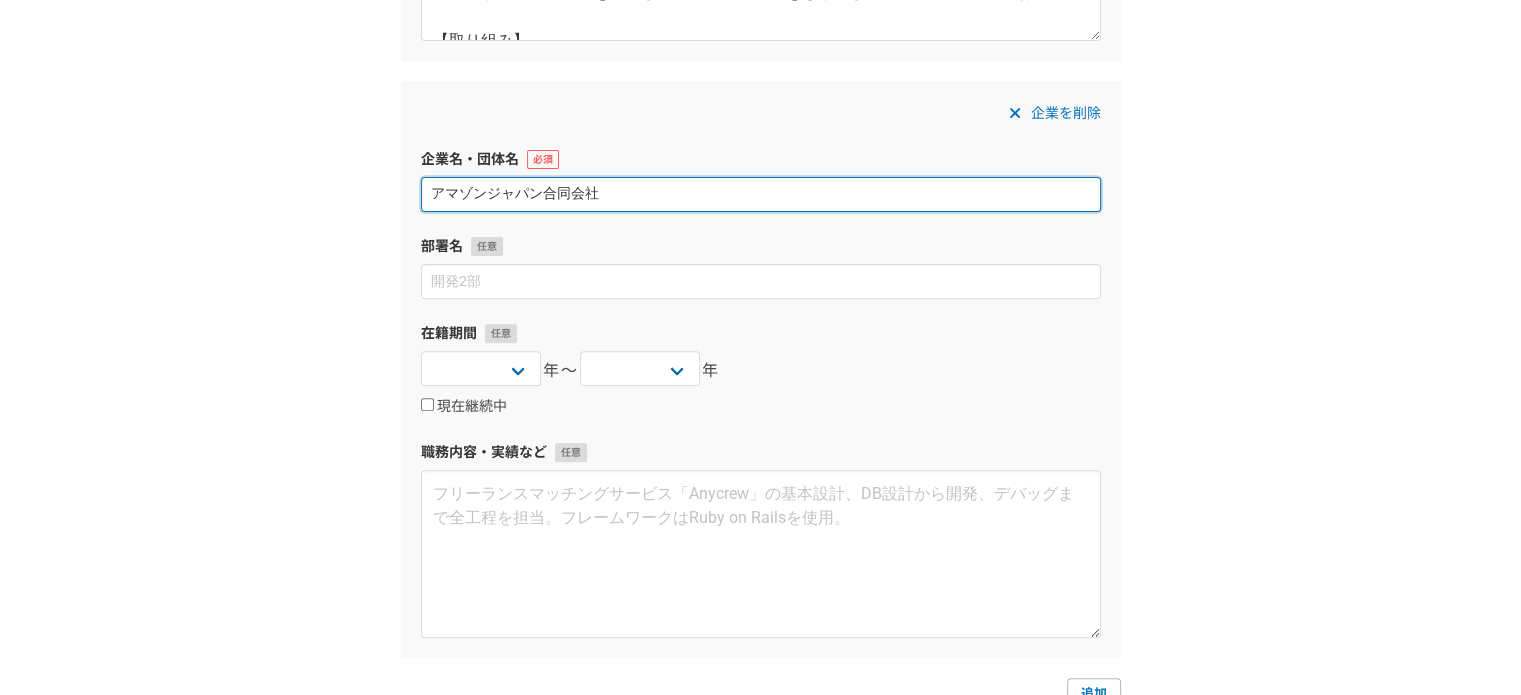 type on "アマゾンジャパン合同会社" 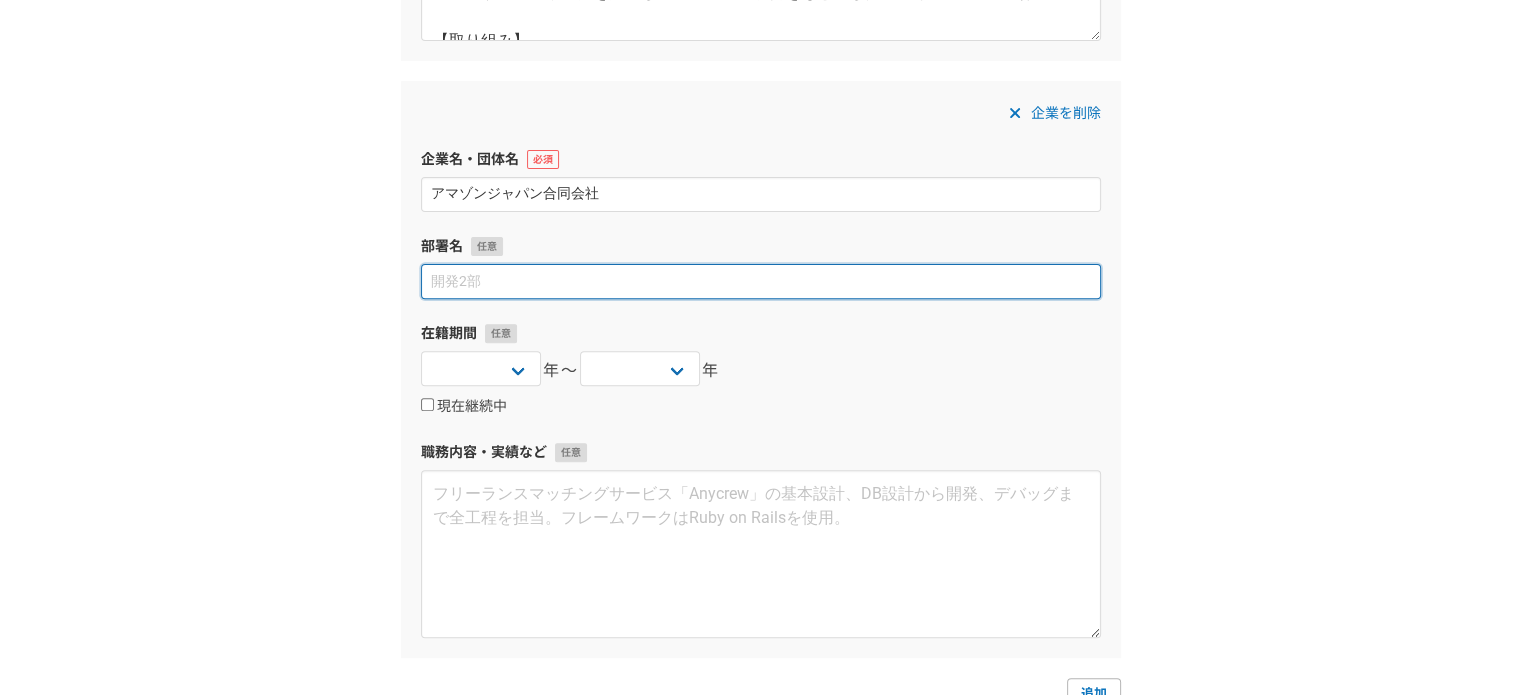 click at bounding box center [761, 281] 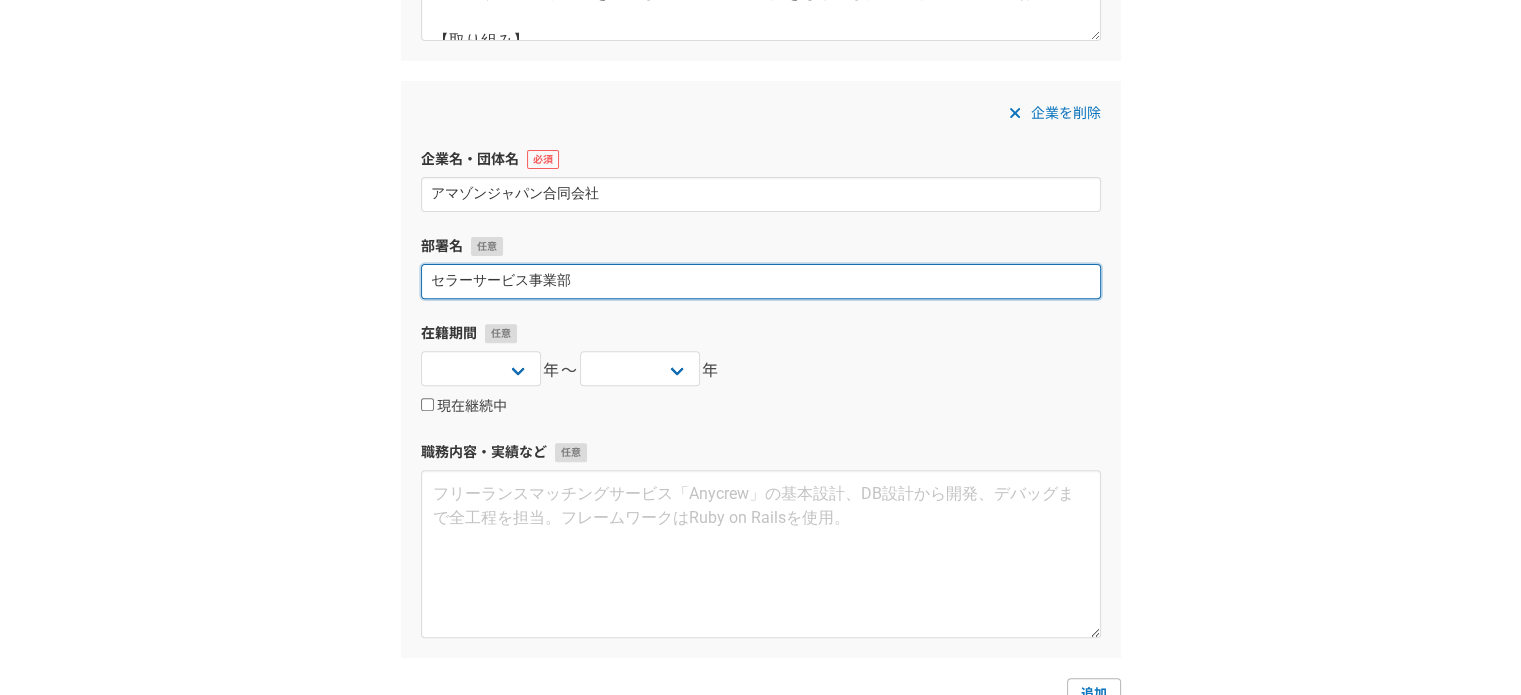 click on "セラーサービス事業部" at bounding box center [761, 281] 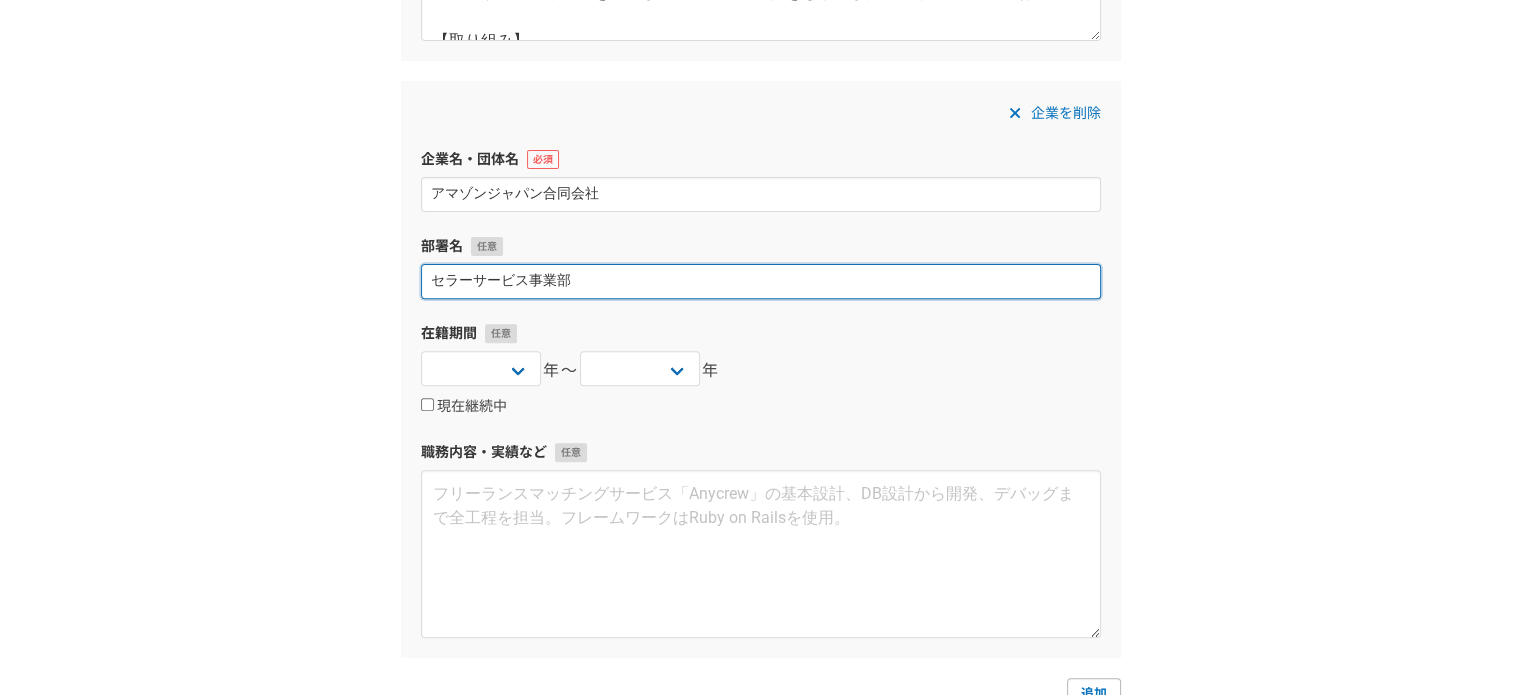 paste on "メールマーケティングスペシャリスト/セールス/サポート管理" 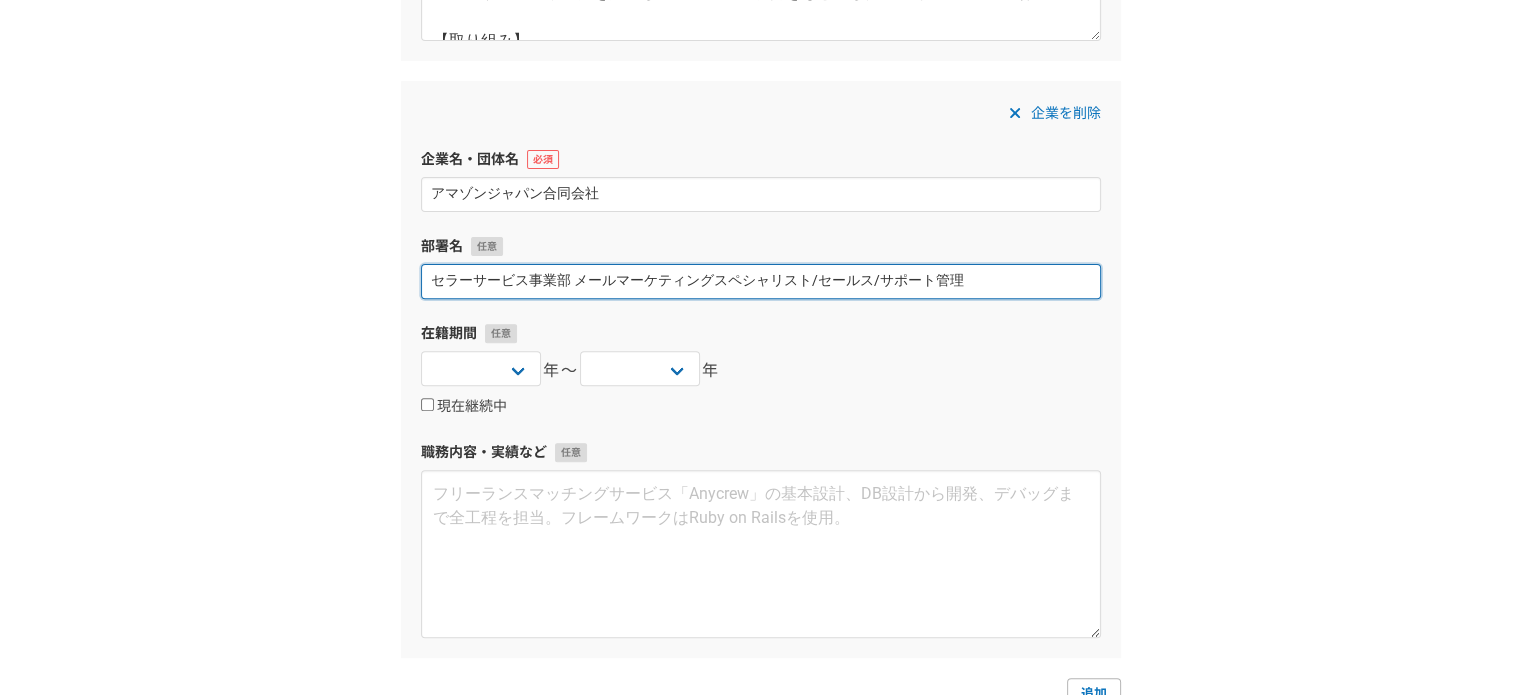 drag, startPoint x: 808, startPoint y: 279, endPoint x: 976, endPoint y: 279, distance: 168 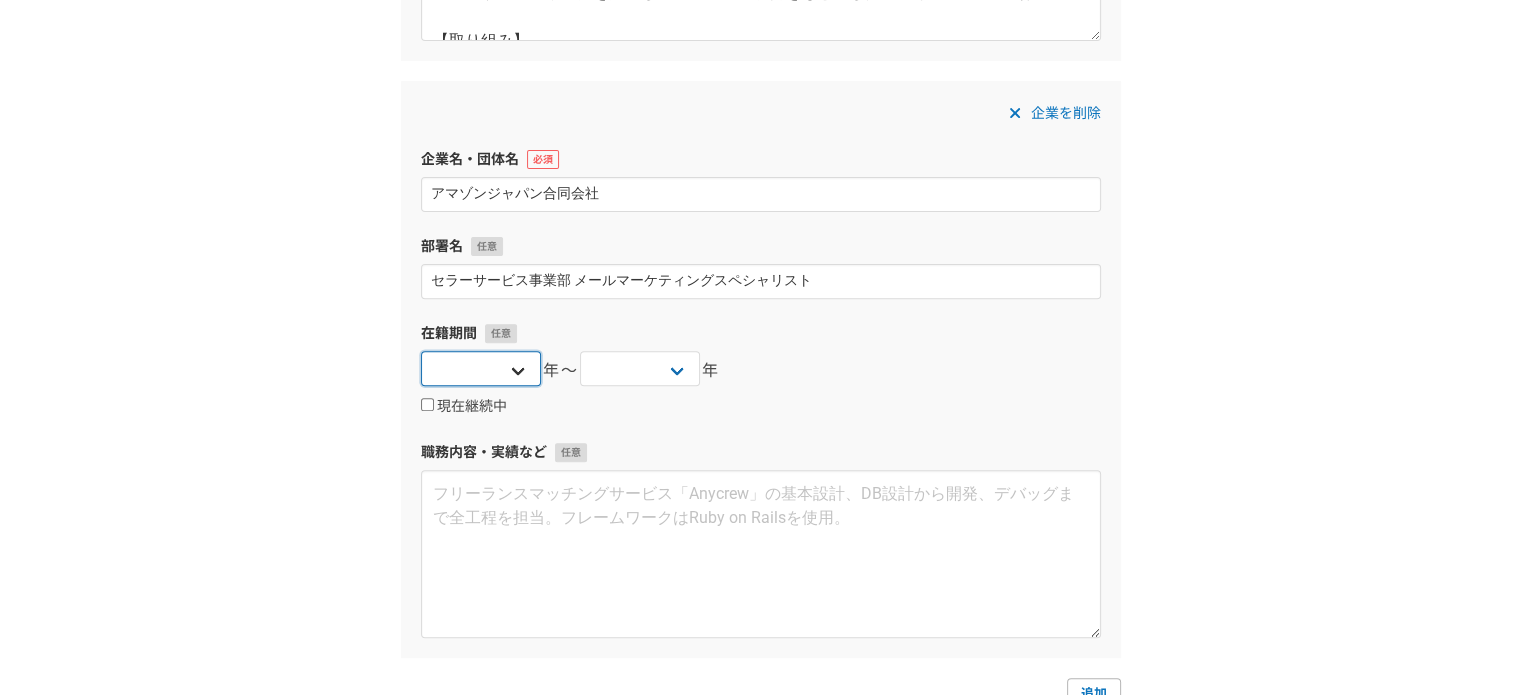click on "2025 2024 2023 2022 2021 2020 2019 2018 2017 2016 2015 2014 2013 2012 2011 2010 2009 2008 2007 2006 2005 2004 2003 2002 2001 2000 1999 1998 1997 1996 1995 1994 1993 1992 1991 1990 1989 1988 1987 1986 1985 1984 1983 1982 1981 1980 1979 1978 1977 1976" at bounding box center [481, 368] 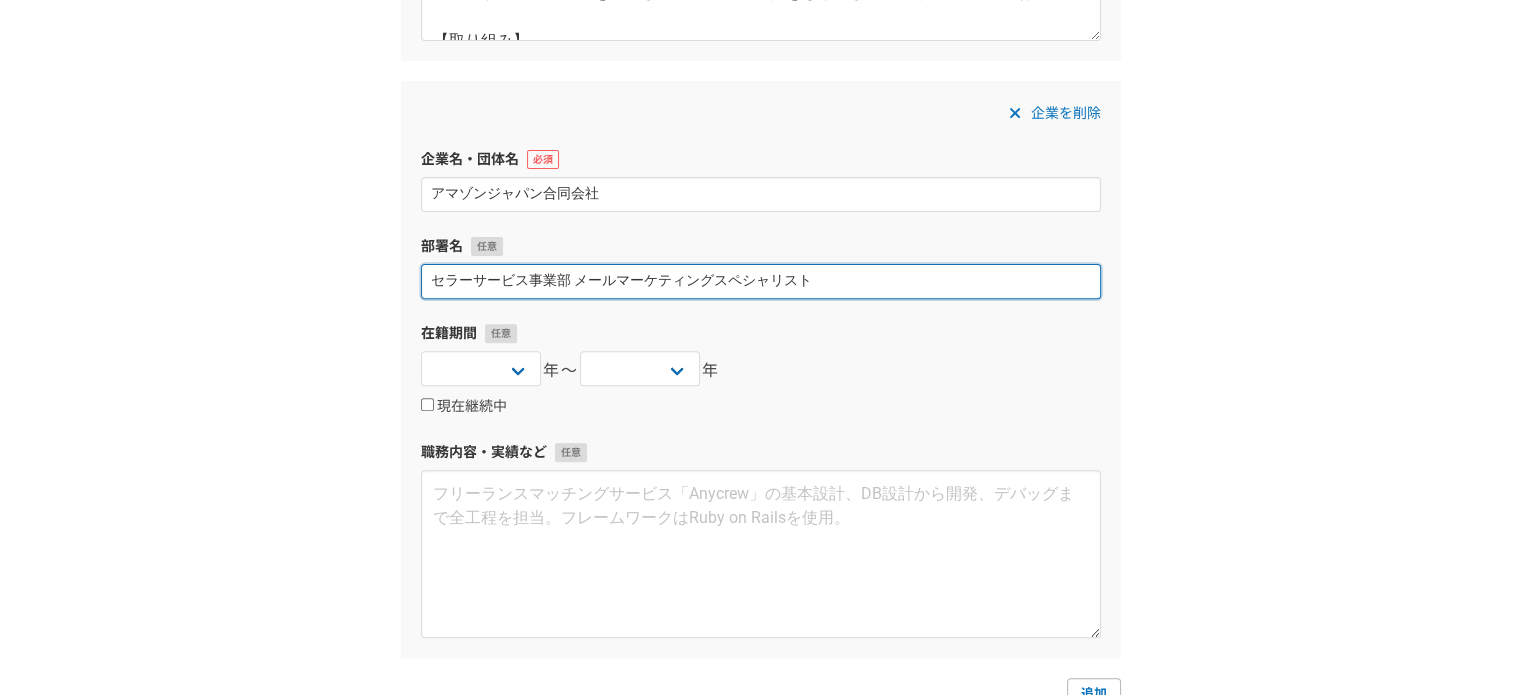 click on "セラーサービス事業部 メールマーケティングスペシャリスト" at bounding box center [761, 281] 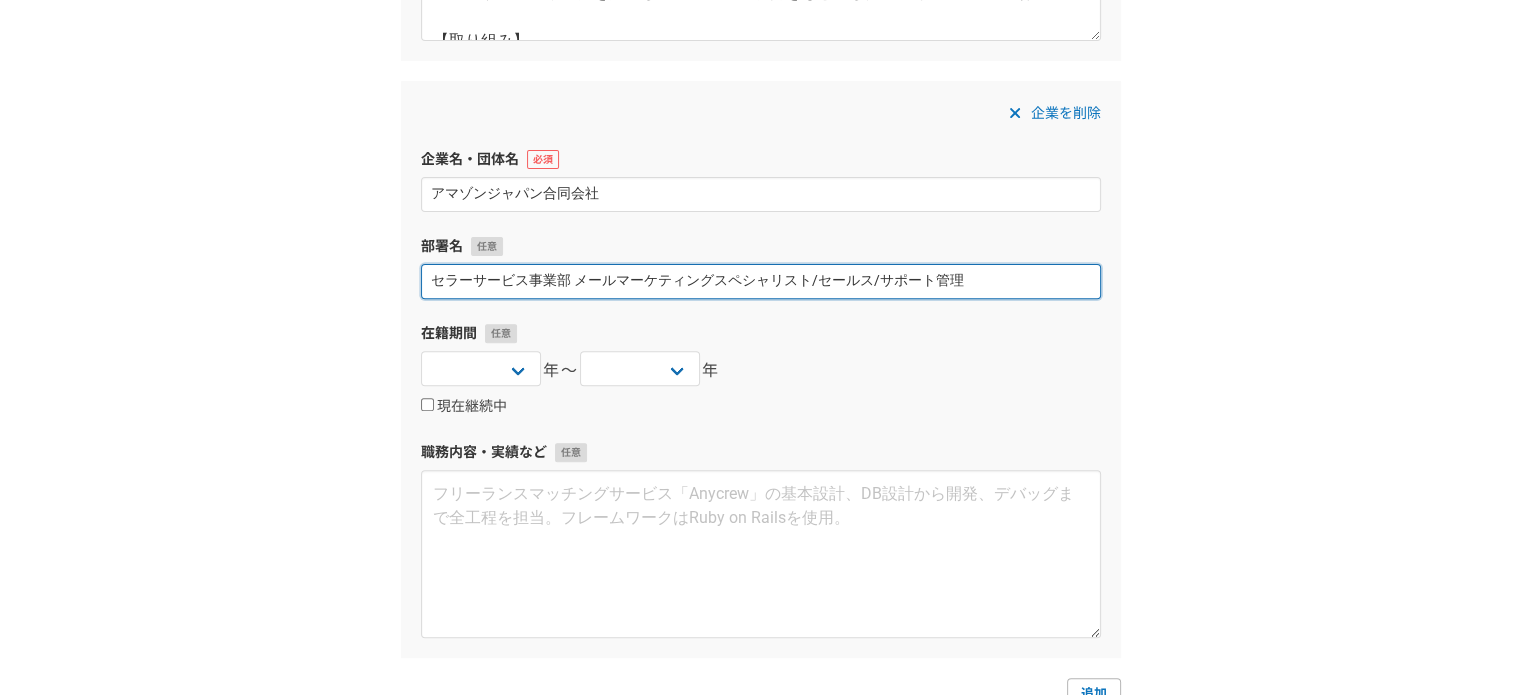 type on "セラーサービス事業部 メールマーケティングスペシャリスト/セールス/サポート管理" 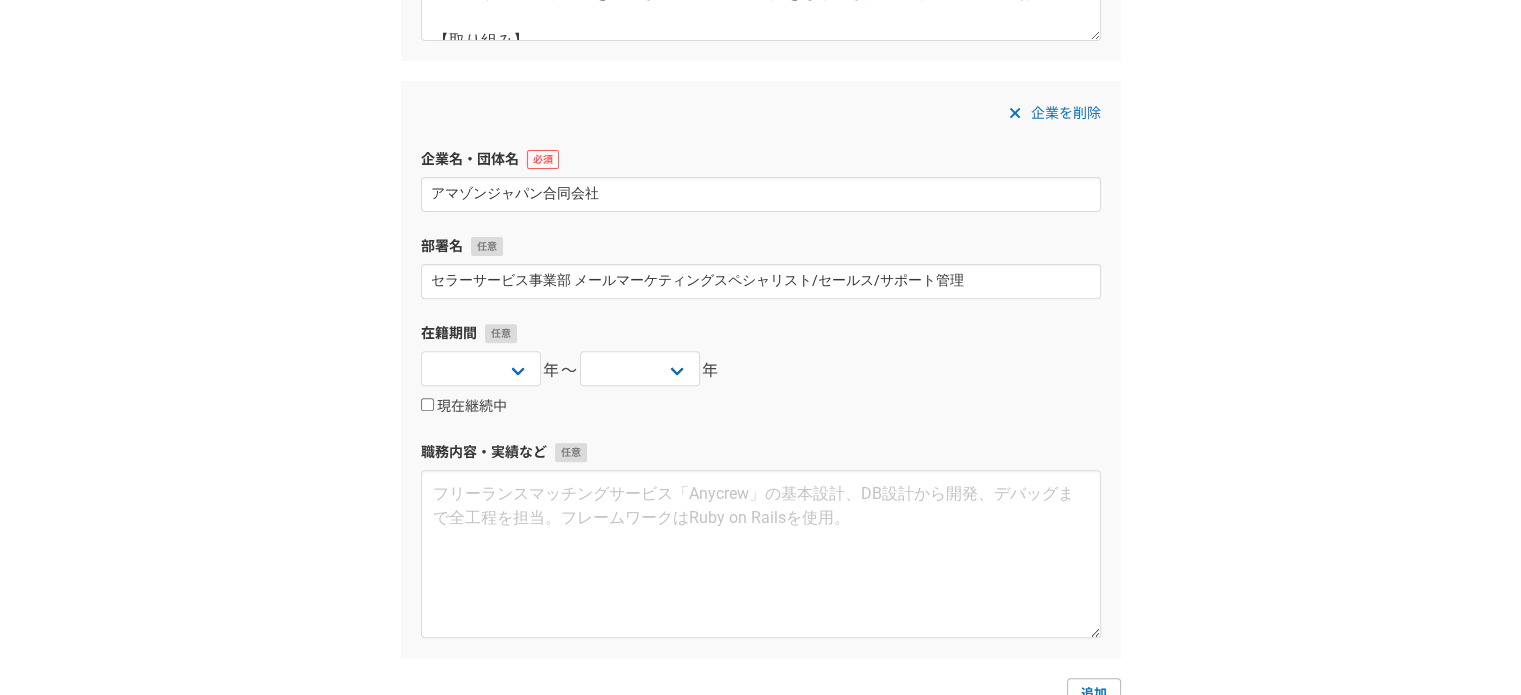click on "在籍期間" at bounding box center (761, 333) 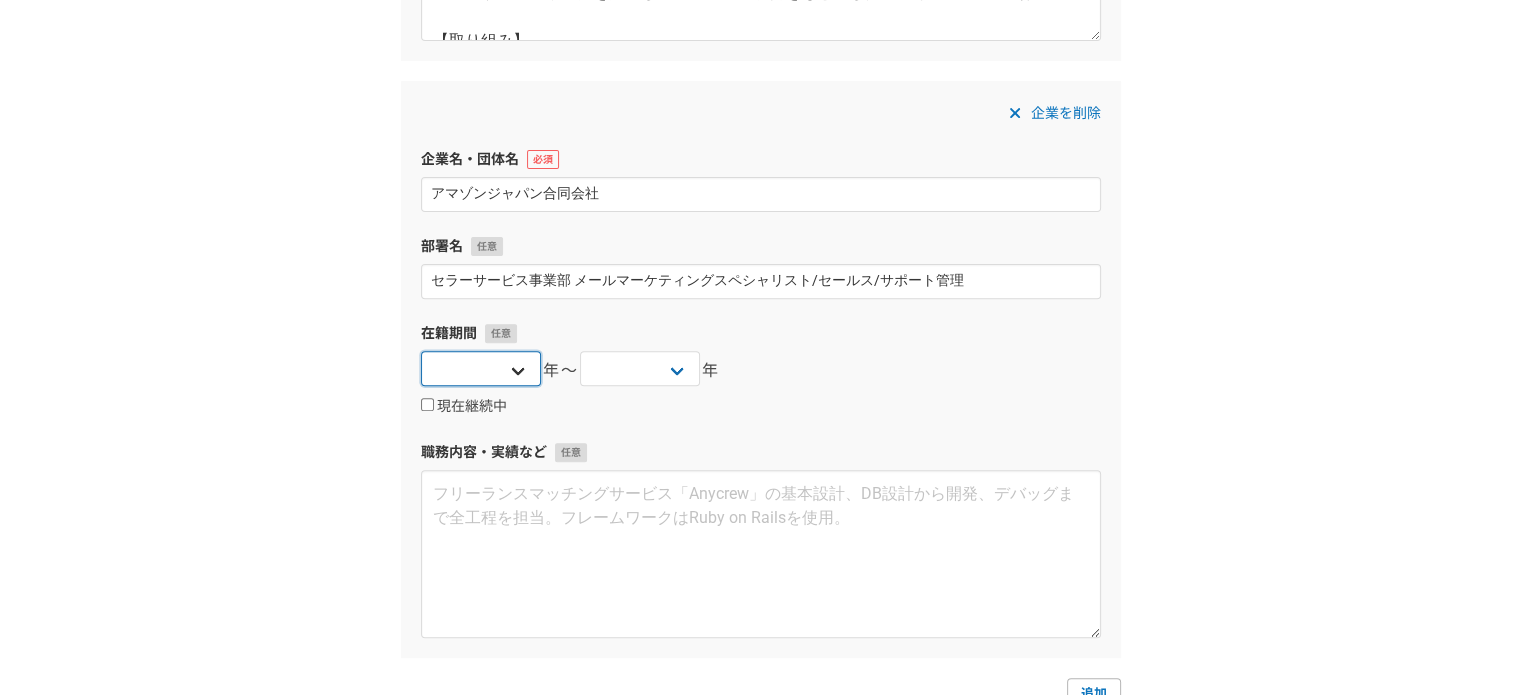 click on "2025 2024 2023 2022 2021 2020 2019 2018 2017 2016 2015 2014 2013 2012 2011 2010 2009 2008 2007 2006 2005 2004 2003 2002 2001 2000 1999 1998 1997 1996 1995 1994 1993 1992 1991 1990 1989 1988 1987 1986 1985 1984 1983 1982 1981 1980 1979 1978 1977 1976" at bounding box center (481, 368) 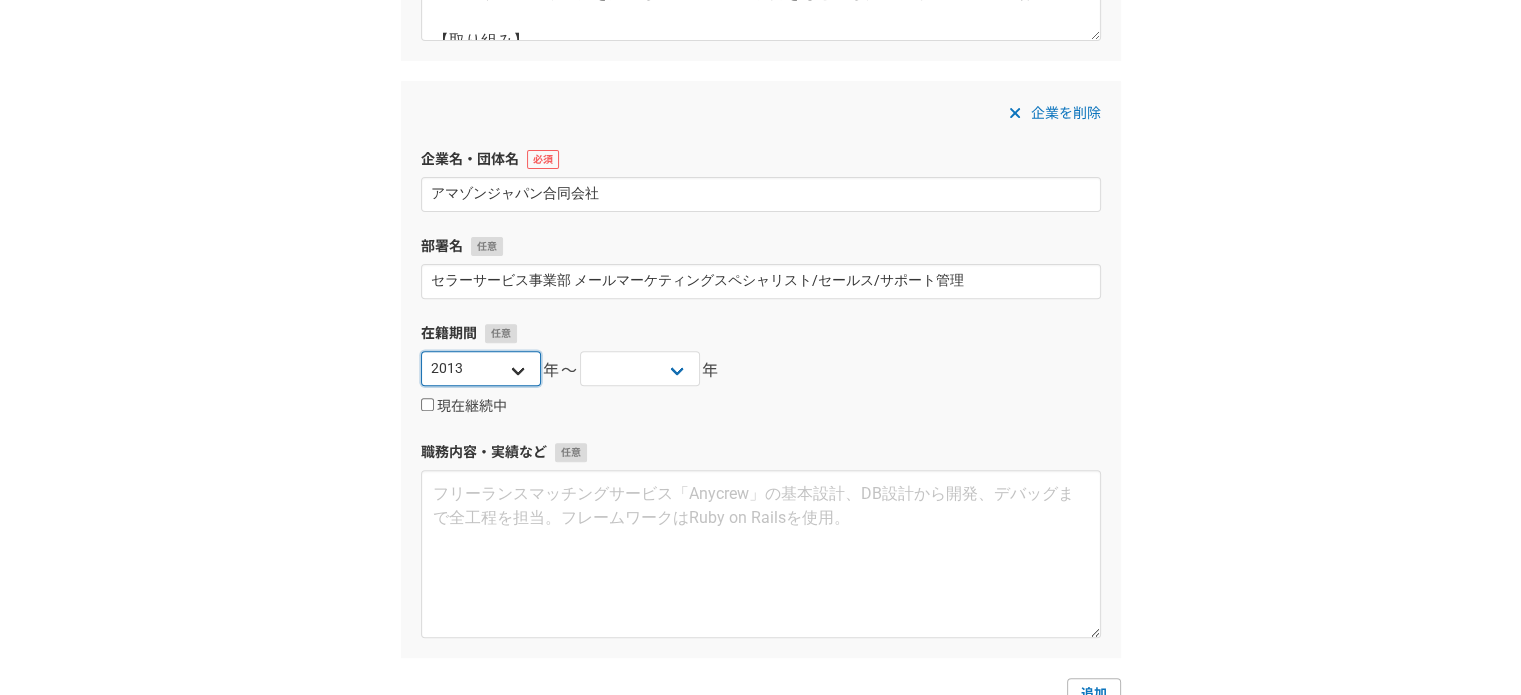 click on "2025 2024 2023 2022 2021 2020 2019 2018 2017 2016 2015 2014 2013 2012 2011 2010 2009 2008 2007 2006 2005 2004 2003 2002 2001 2000 1999 1998 1997 1996 1995 1994 1993 1992 1991 1990 1989 1988 1987 1986 1985 1984 1983 1982 1981 1980 1979 1978 1977 1976" at bounding box center (481, 368) 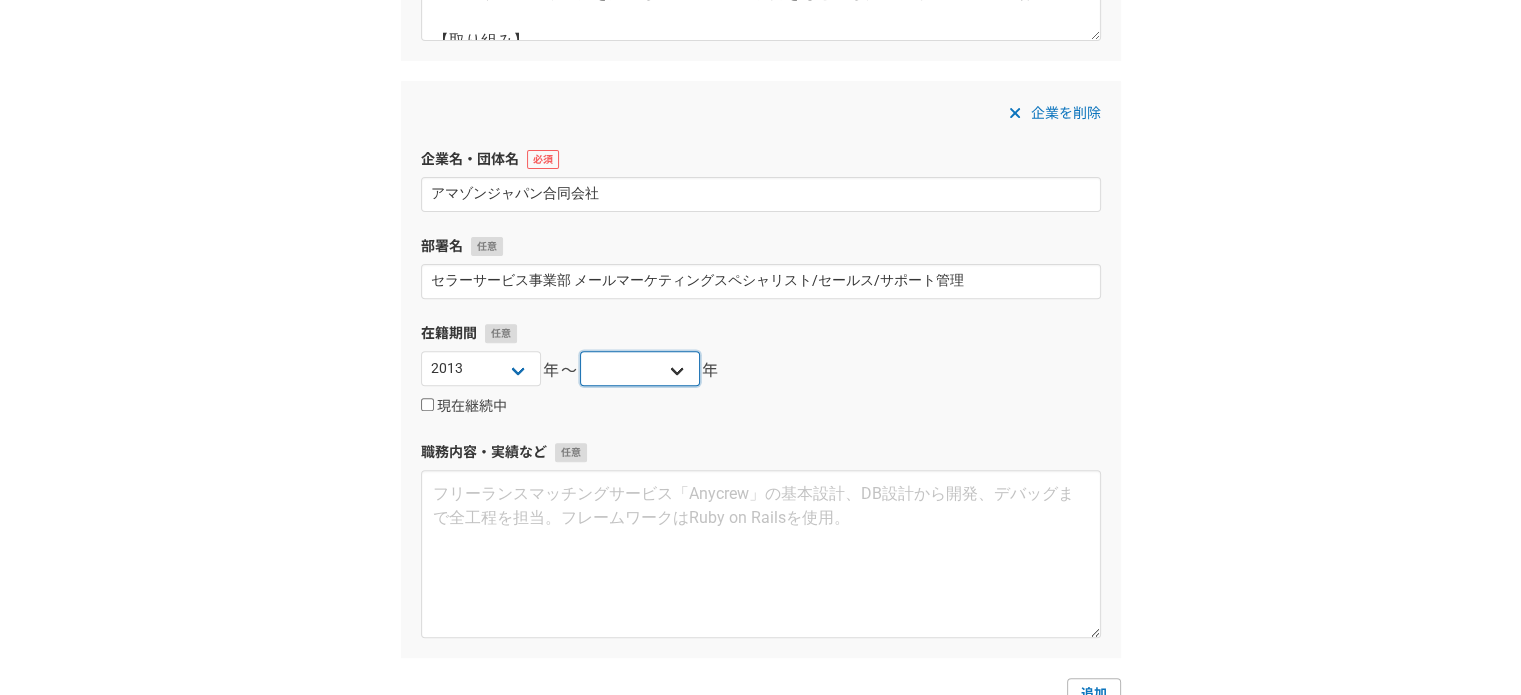 click on "2025 2024 2023 2022 2021 2020 2019 2018 2017 2016 2015 2014 2013 2012 2011 2010 2009 2008 2007 2006 2005 2004 2003 2002 2001 2000 1999 1998 1997 1996 1995 1994 1993 1992 1991 1990 1989 1988 1987 1986 1985 1984 1983 1982 1981 1980 1979 1978 1977 1976" at bounding box center [640, 368] 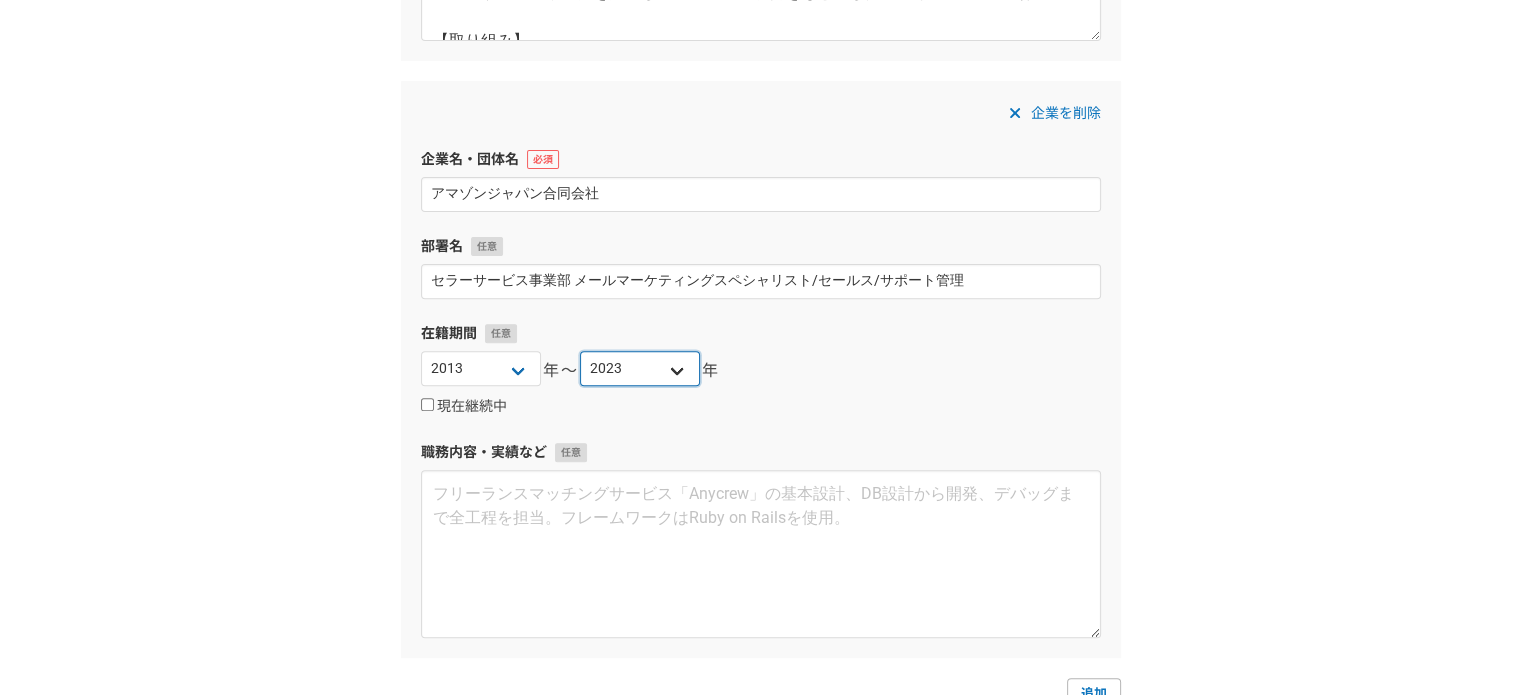 click on "2025 2024 2023 2022 2021 2020 2019 2018 2017 2016 2015 2014 2013 2012 2011 2010 2009 2008 2007 2006 2005 2004 2003 2002 2001 2000 1999 1998 1997 1996 1995 1994 1993 1992 1991 1990 1989 1988 1987 1986 1985 1984 1983 1982 1981 1980 1979 1978 1977 1976" at bounding box center (640, 368) 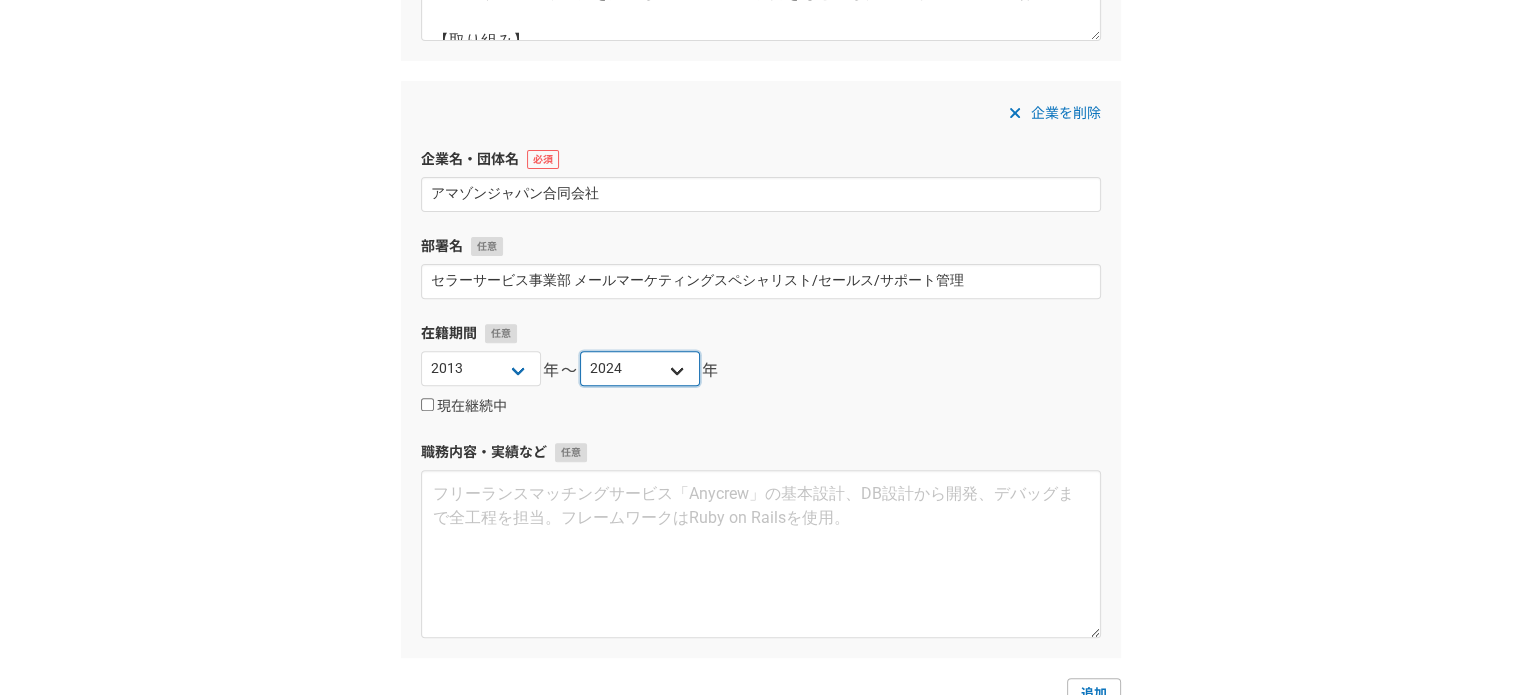 click on "2025 2024 2023 2022 2021 2020 2019 2018 2017 2016 2015 2014 2013 2012 2011 2010 2009 2008 2007 2006 2005 2004 2003 2002 2001 2000 1999 1998 1997 1996 1995 1994 1993 1992 1991 1990 1989 1988 1987 1986 1985 1984 1983 1982 1981 1980 1979 1978 1977 1976" at bounding box center [640, 368] 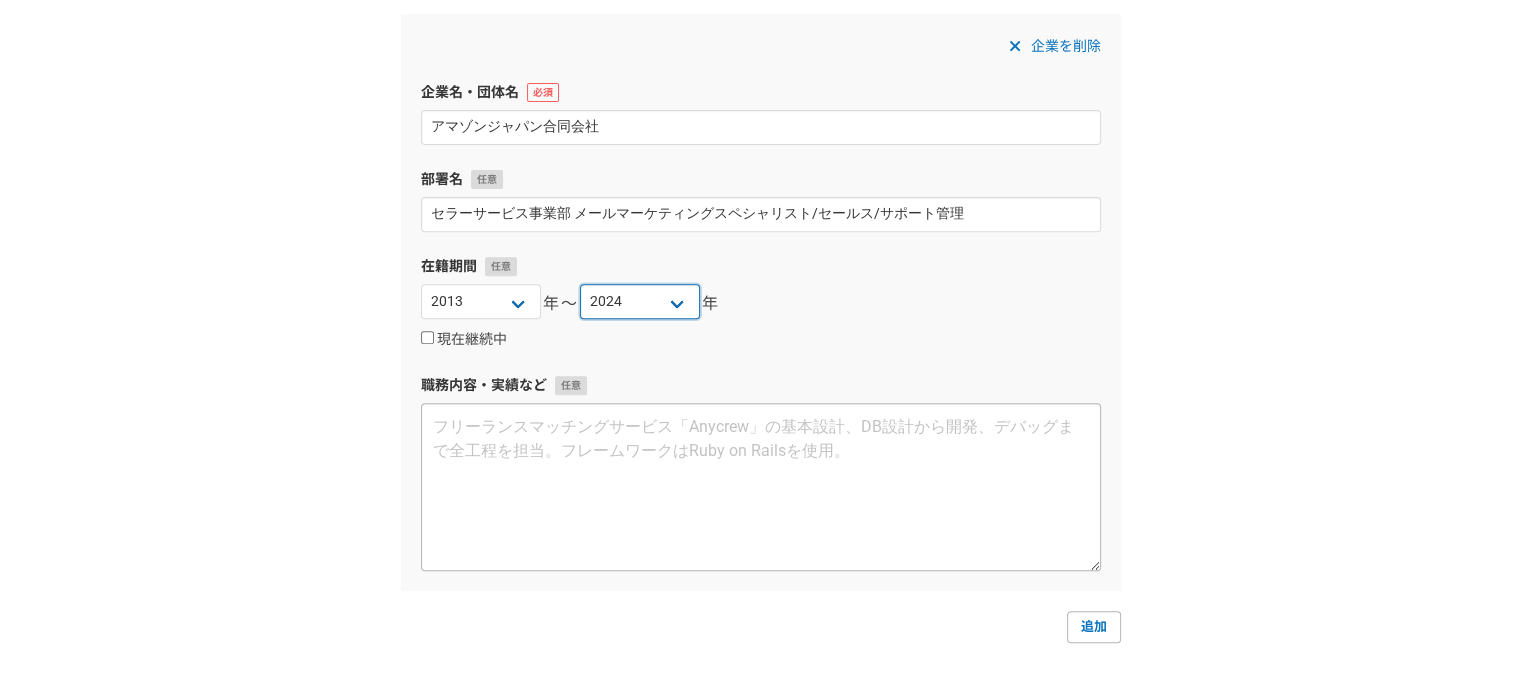 scroll, scrollTop: 784, scrollLeft: 0, axis: vertical 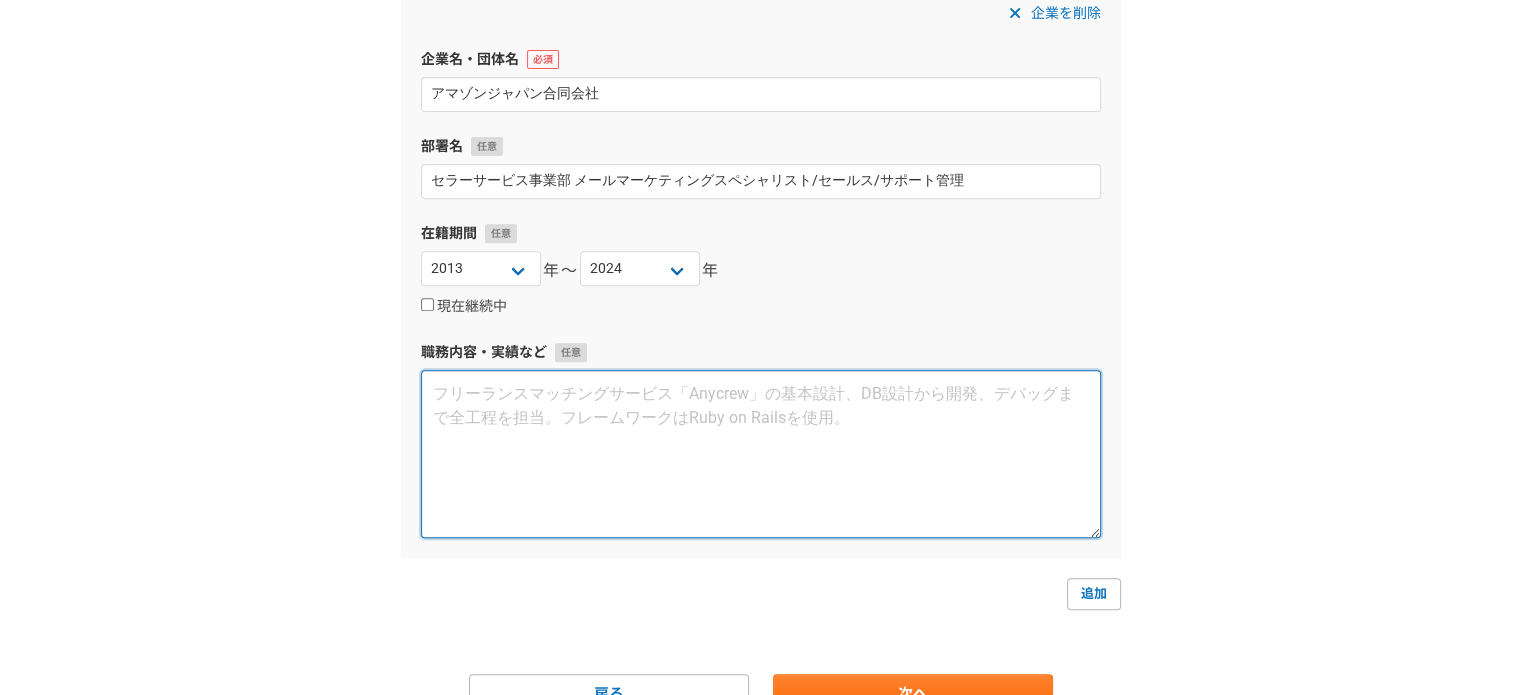 click at bounding box center (761, 454) 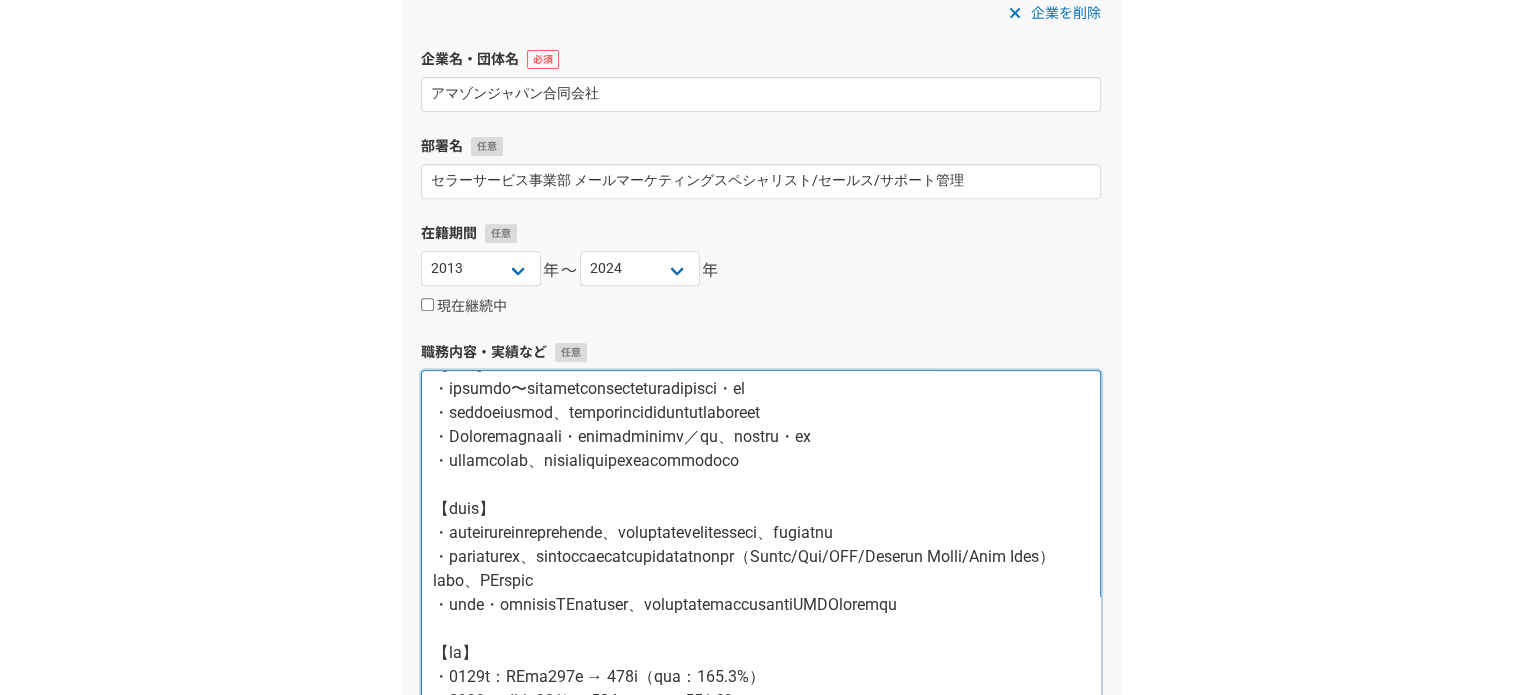 scroll, scrollTop: 76, scrollLeft: 0, axis: vertical 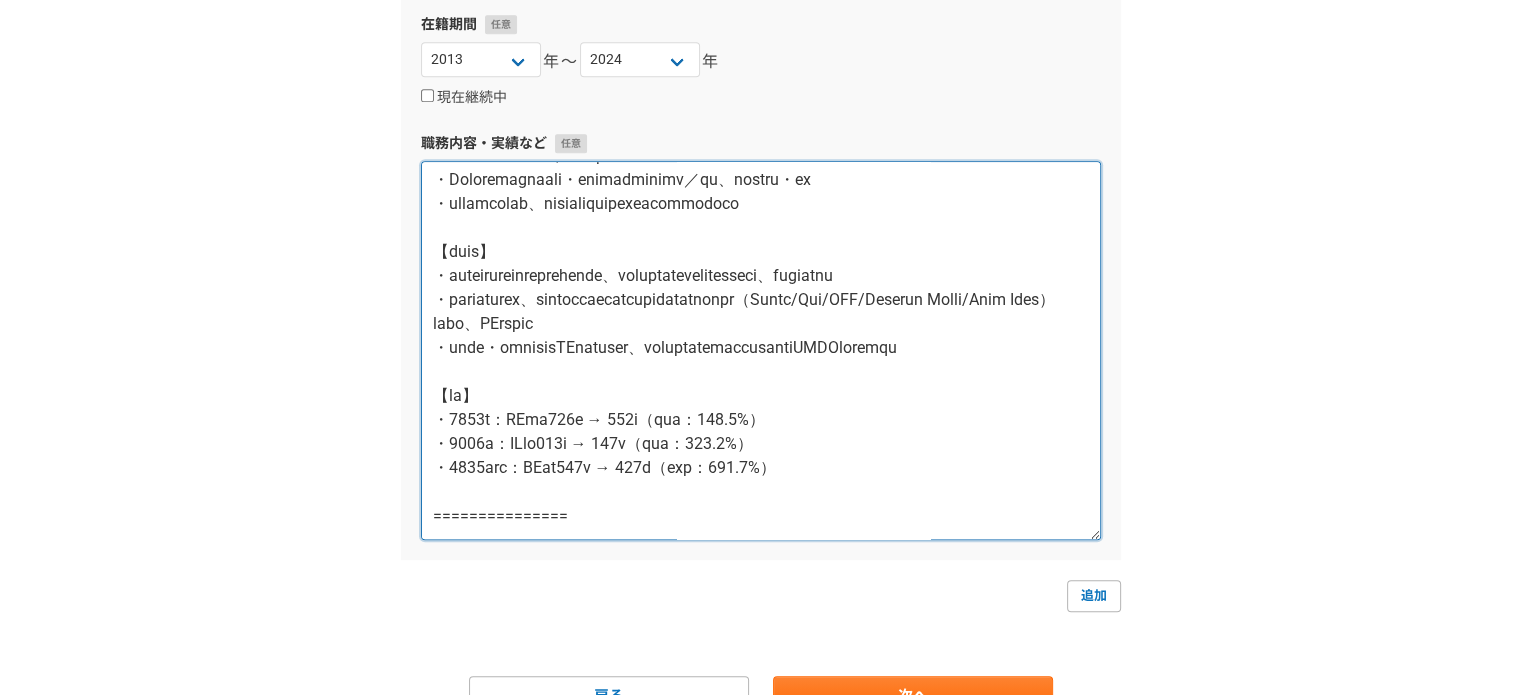 click at bounding box center (761, 350) 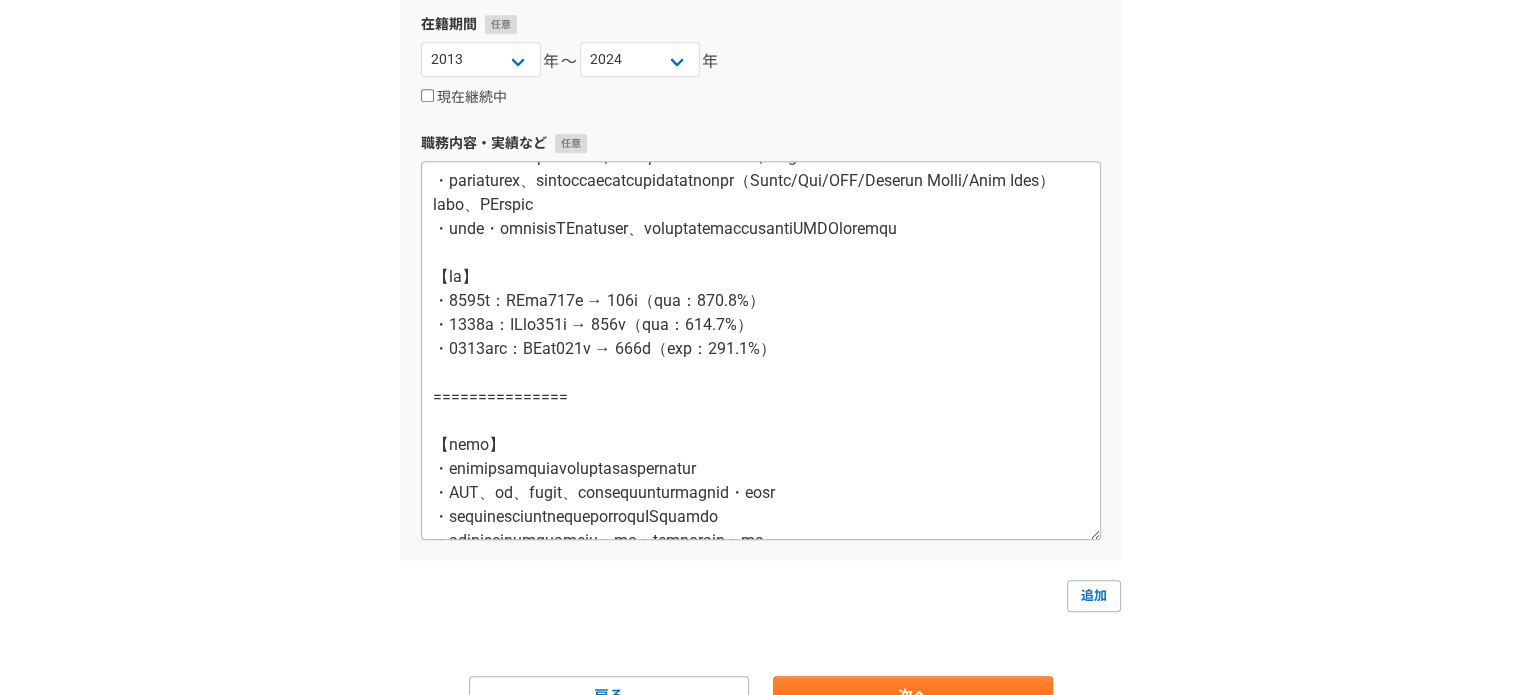 scroll, scrollTop: 300, scrollLeft: 0, axis: vertical 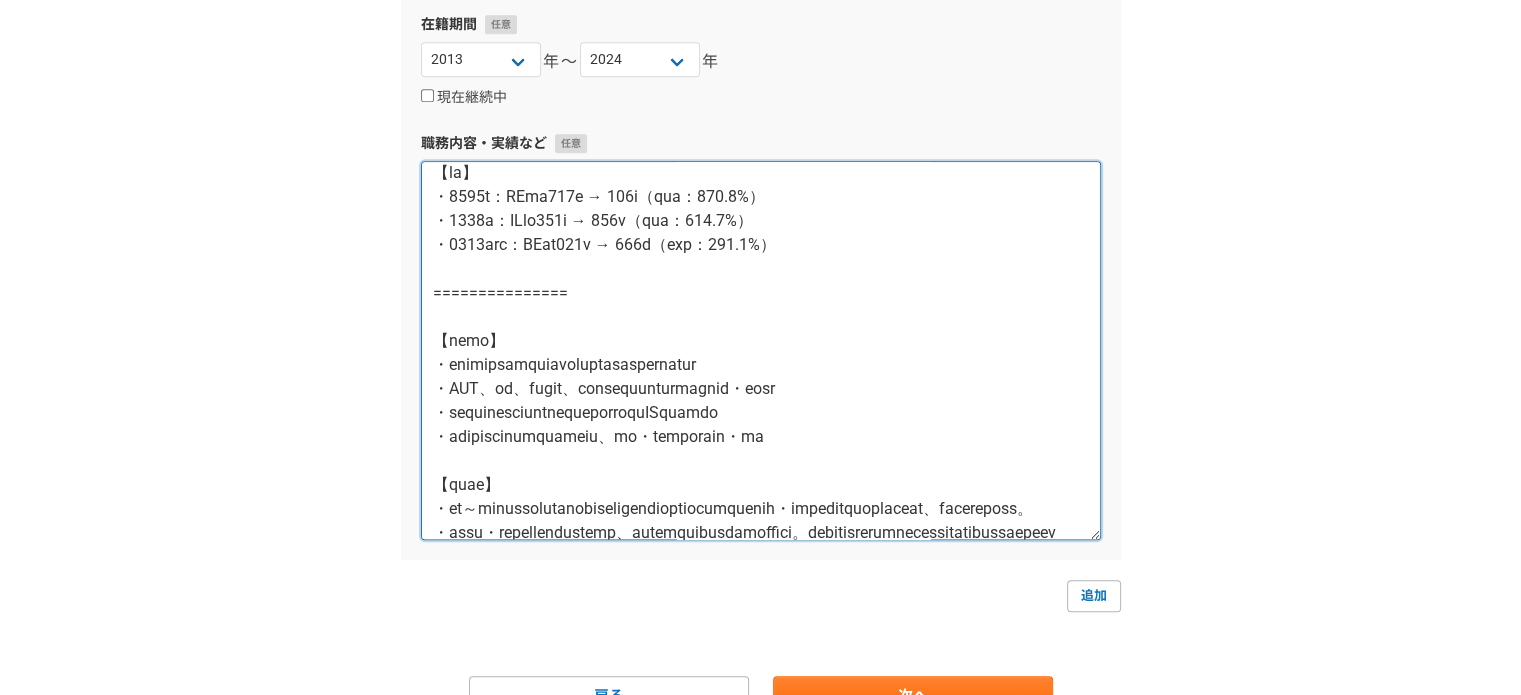 click at bounding box center [761, 350] 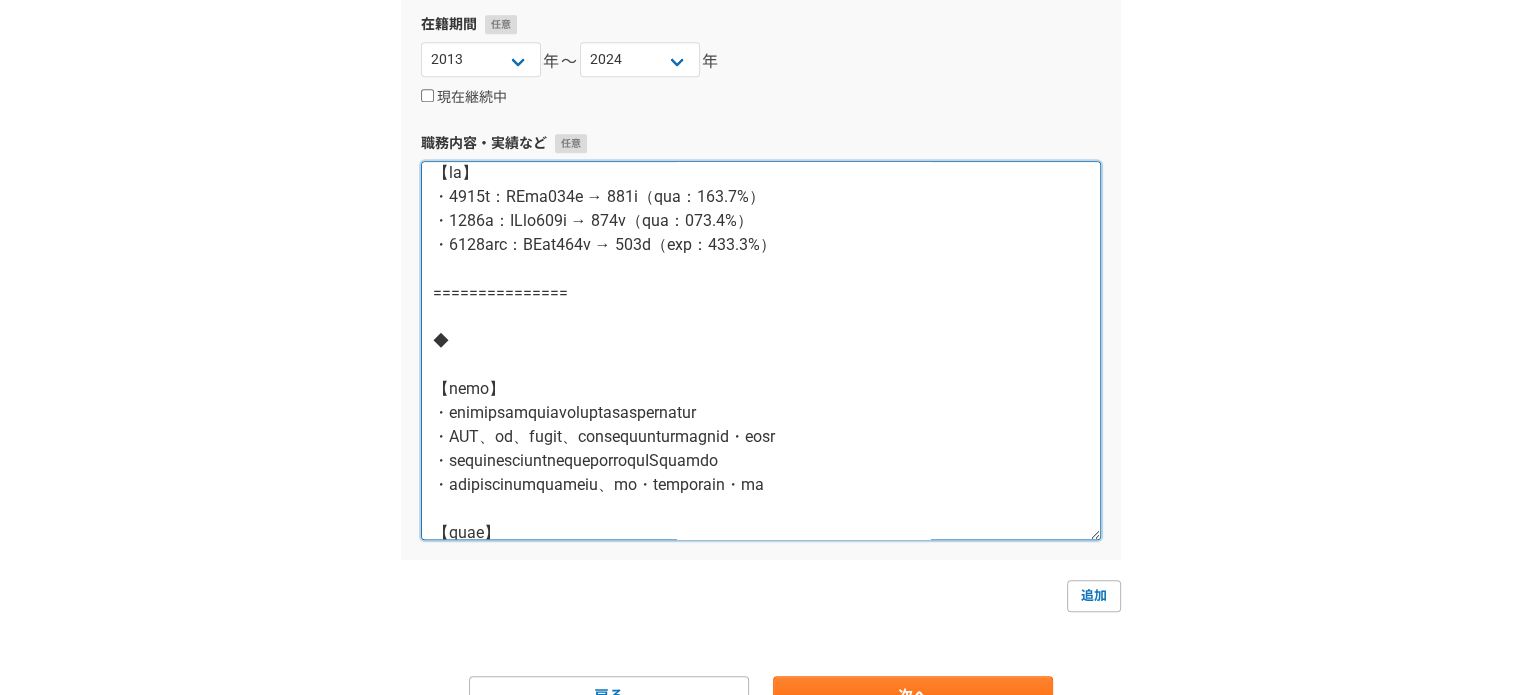 paste on "パートナーセールス(サクセス/ECコンサル)" 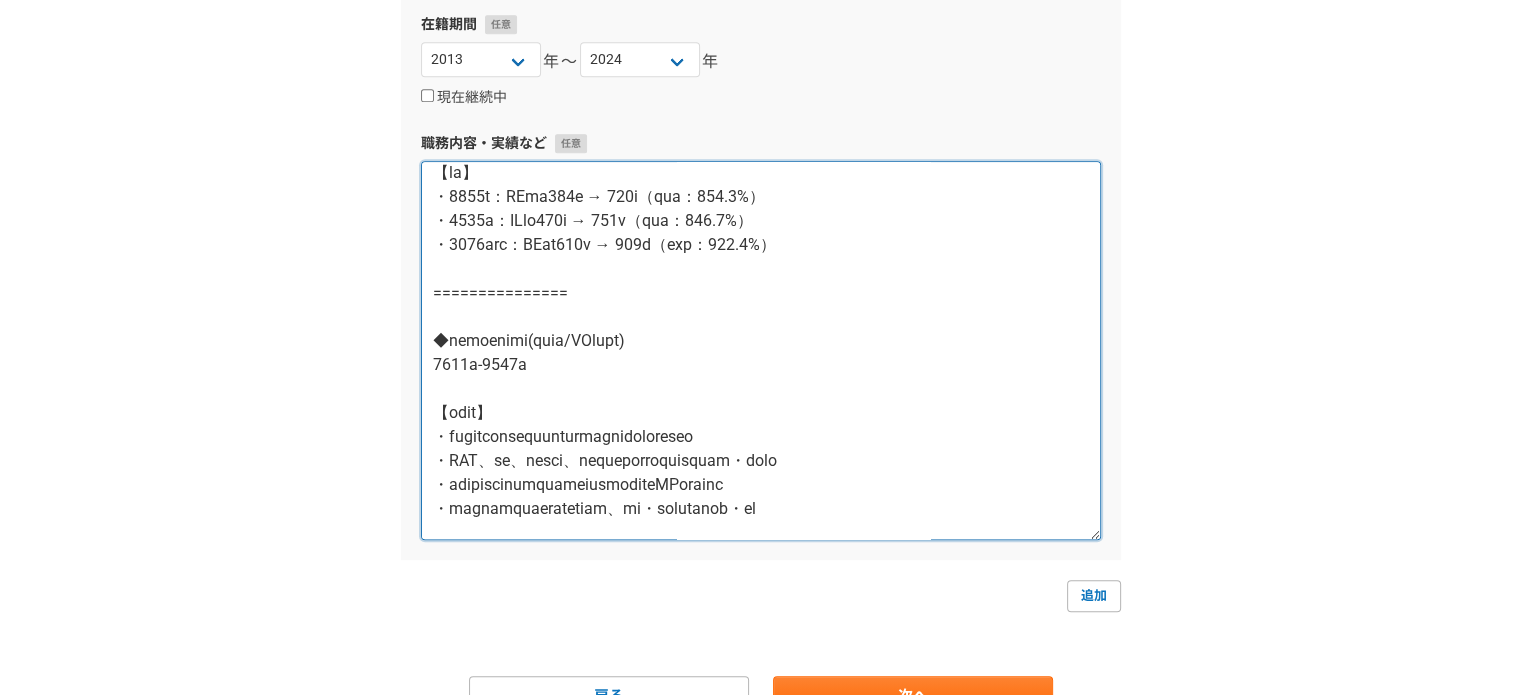 drag, startPoint x: 556, startPoint y: 411, endPoint x: 402, endPoint y: 392, distance: 155.16765 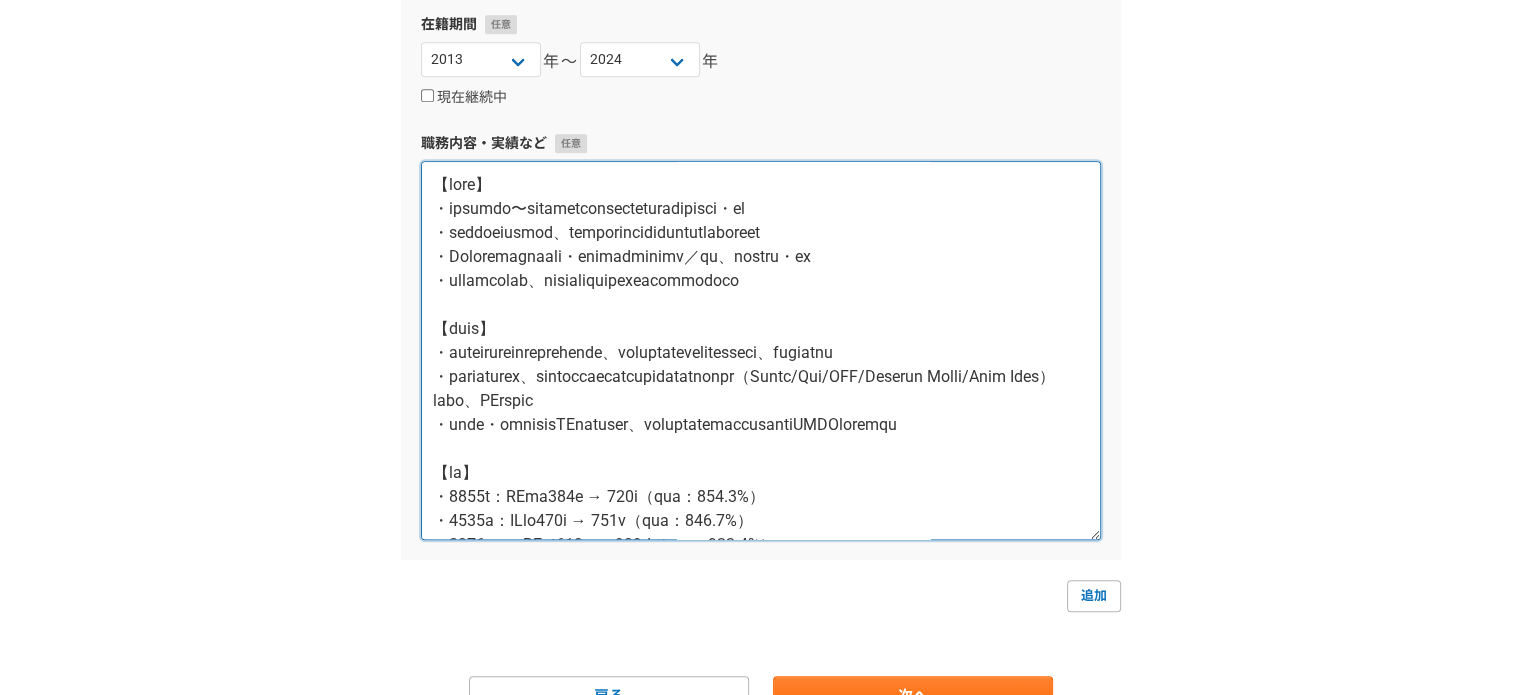 drag, startPoint x: 440, startPoint y: 182, endPoint x: 492, endPoint y: 206, distance: 57.271286 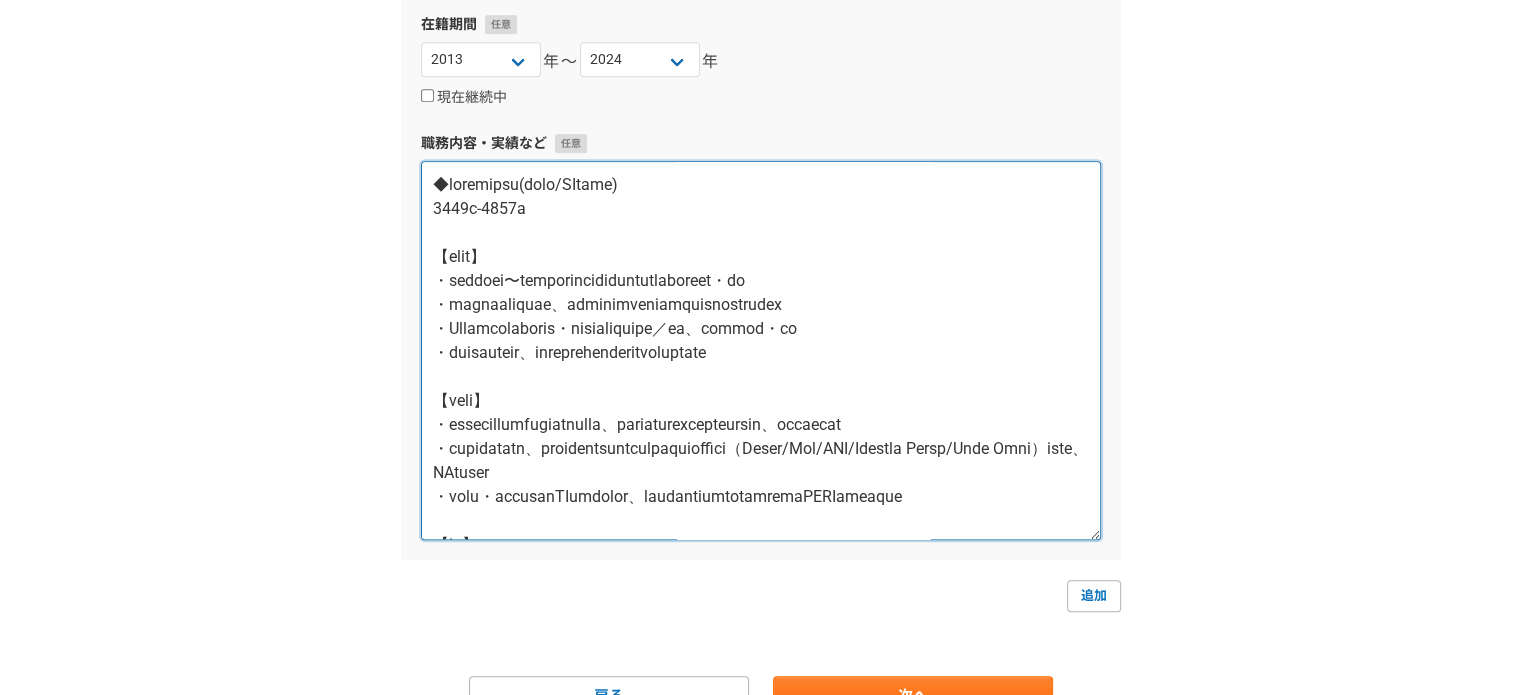 drag, startPoint x: 531, startPoint y: 225, endPoint x: 488, endPoint y: 200, distance: 49.73932 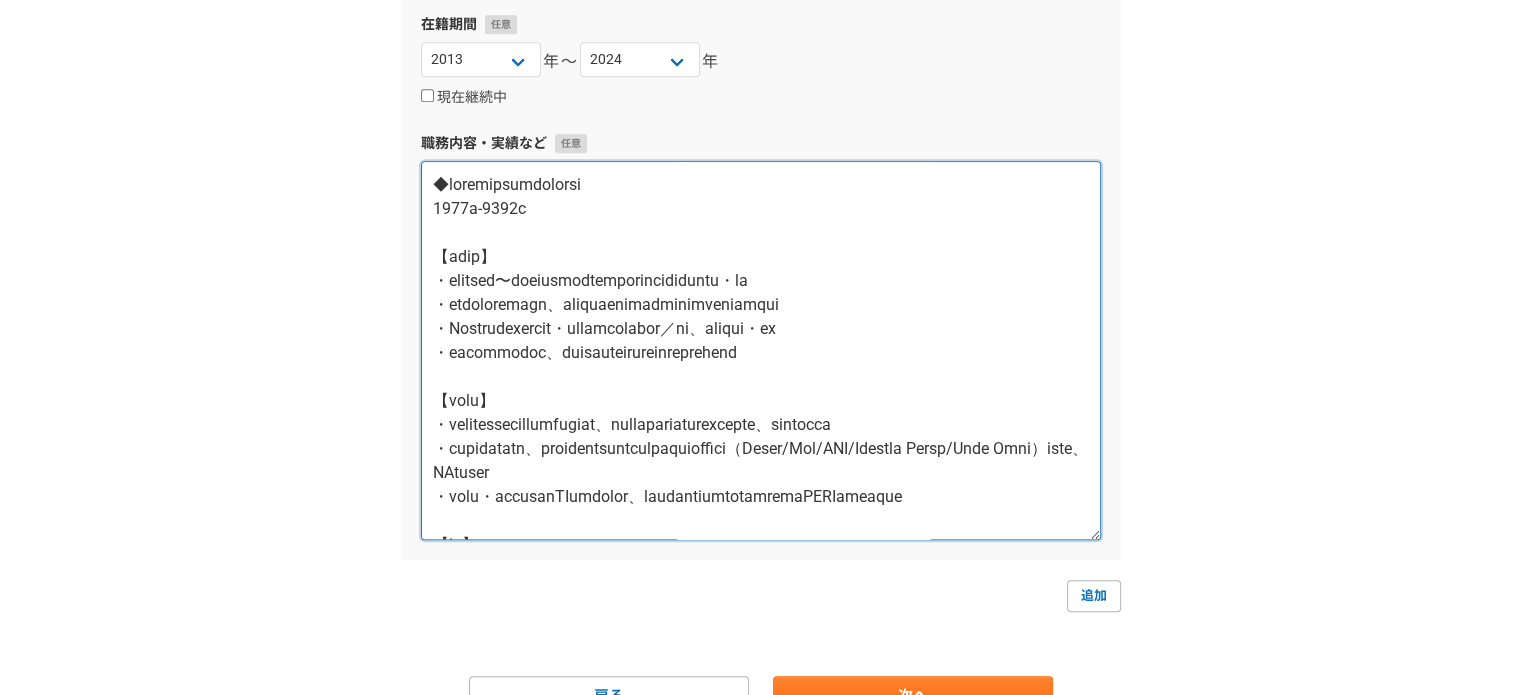 drag, startPoint x: 449, startPoint y: 201, endPoint x: 468, endPoint y: 201, distance: 19 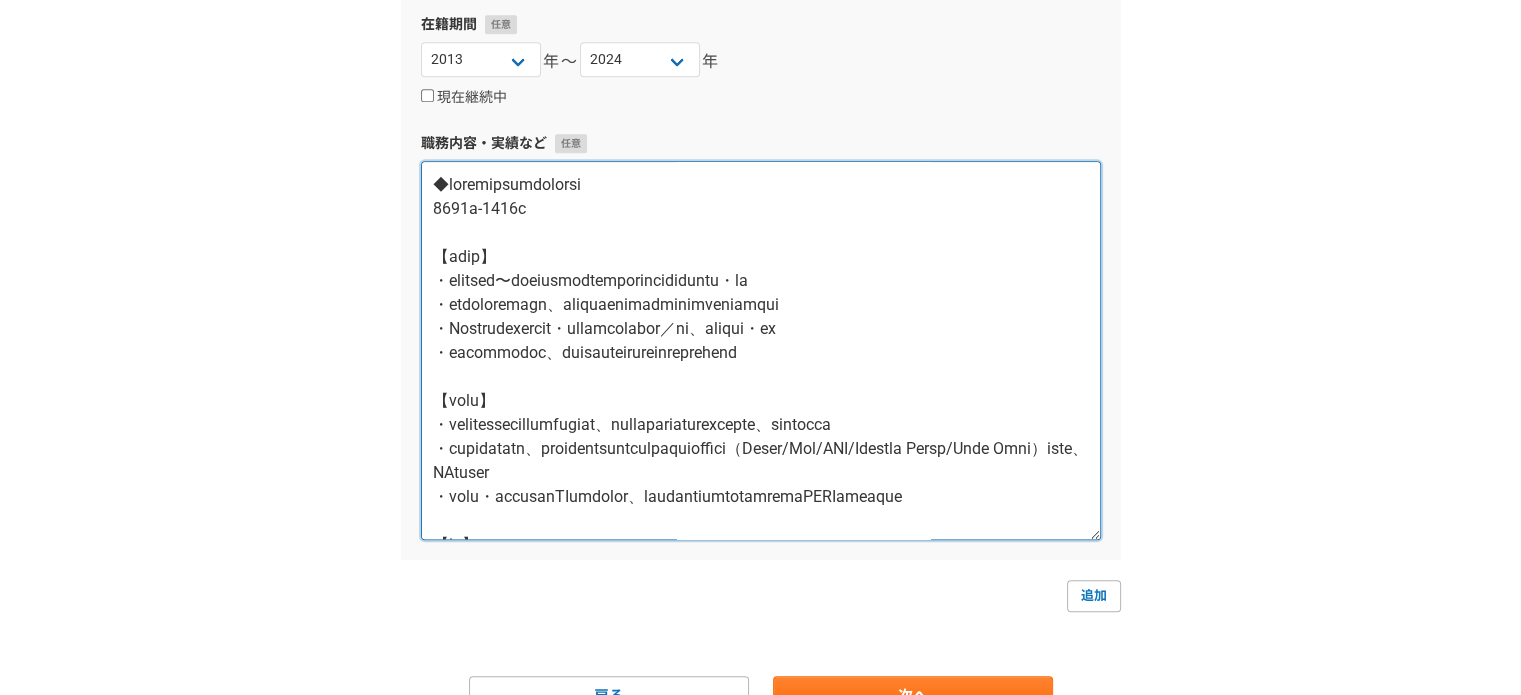 click at bounding box center [761, 350] 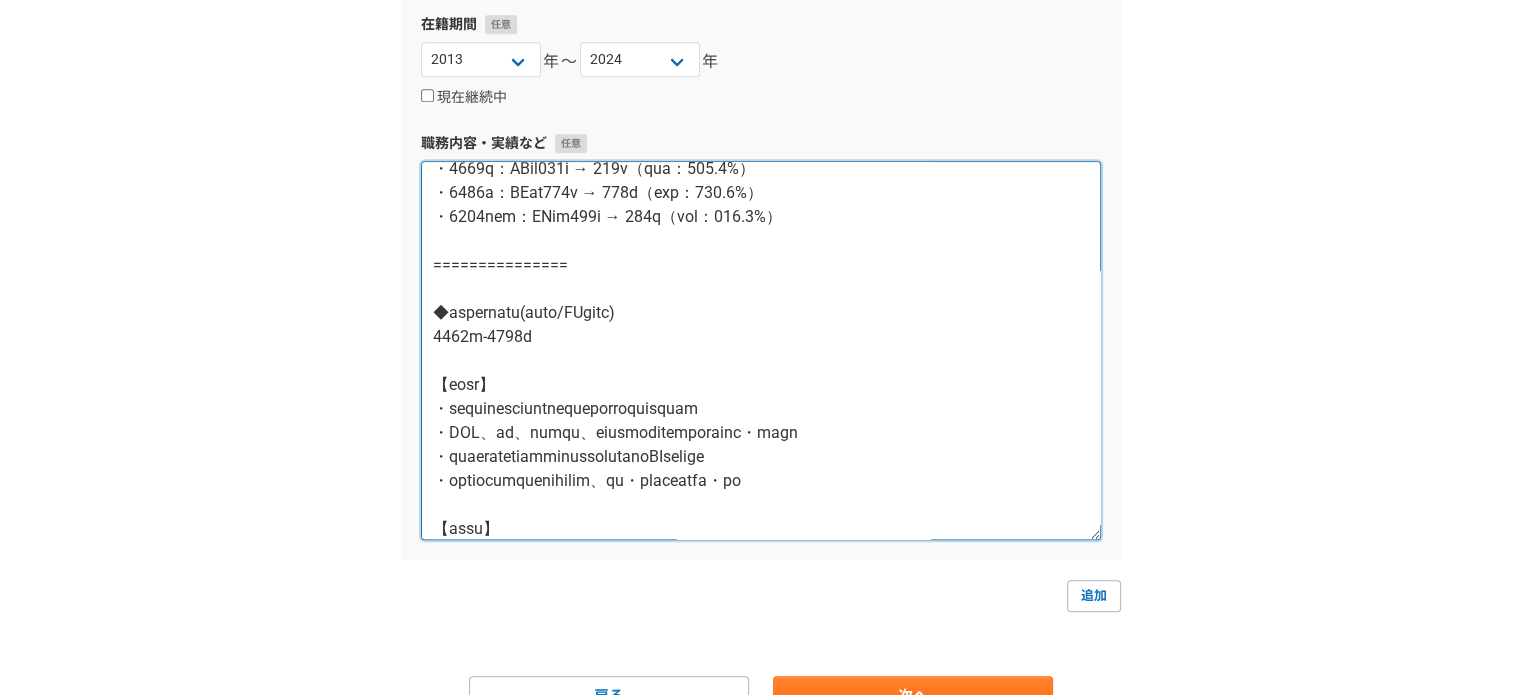 scroll, scrollTop: 772, scrollLeft: 0, axis: vertical 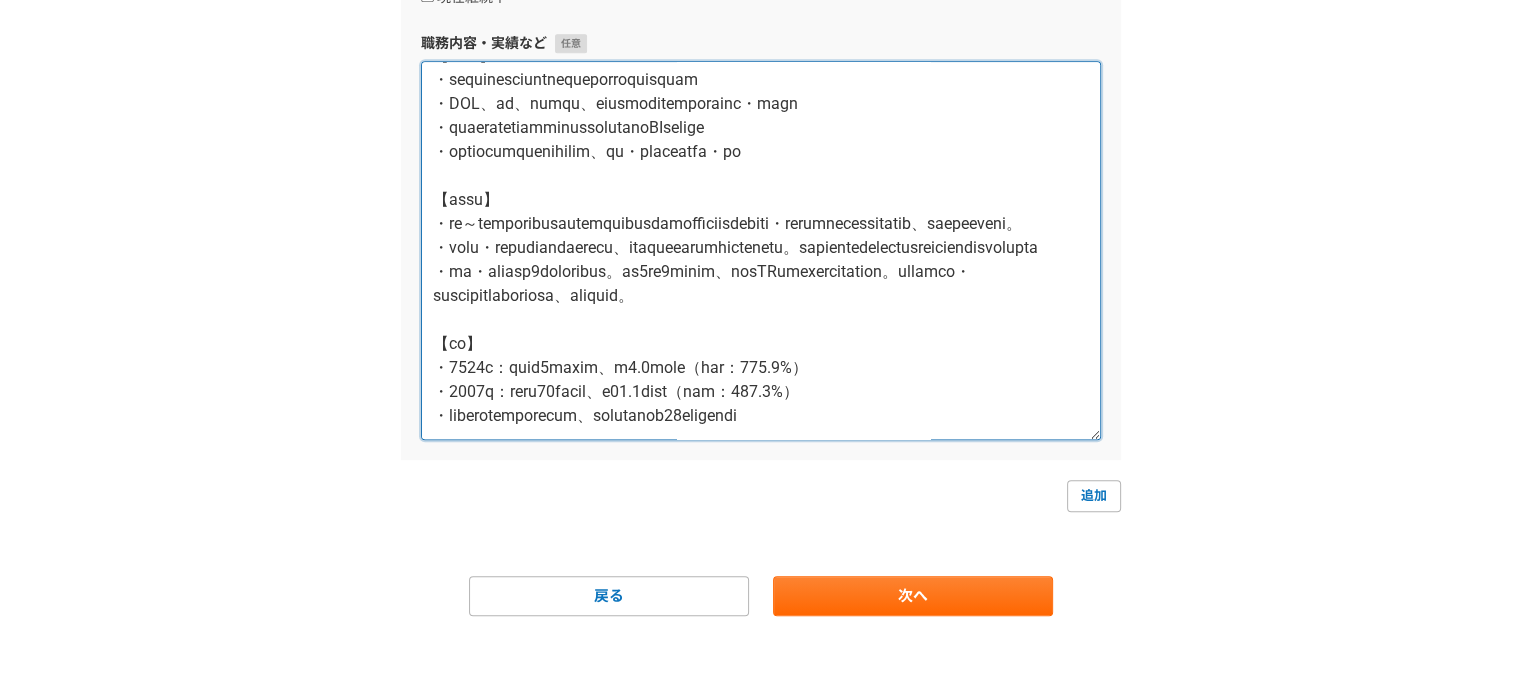 click at bounding box center [761, 250] 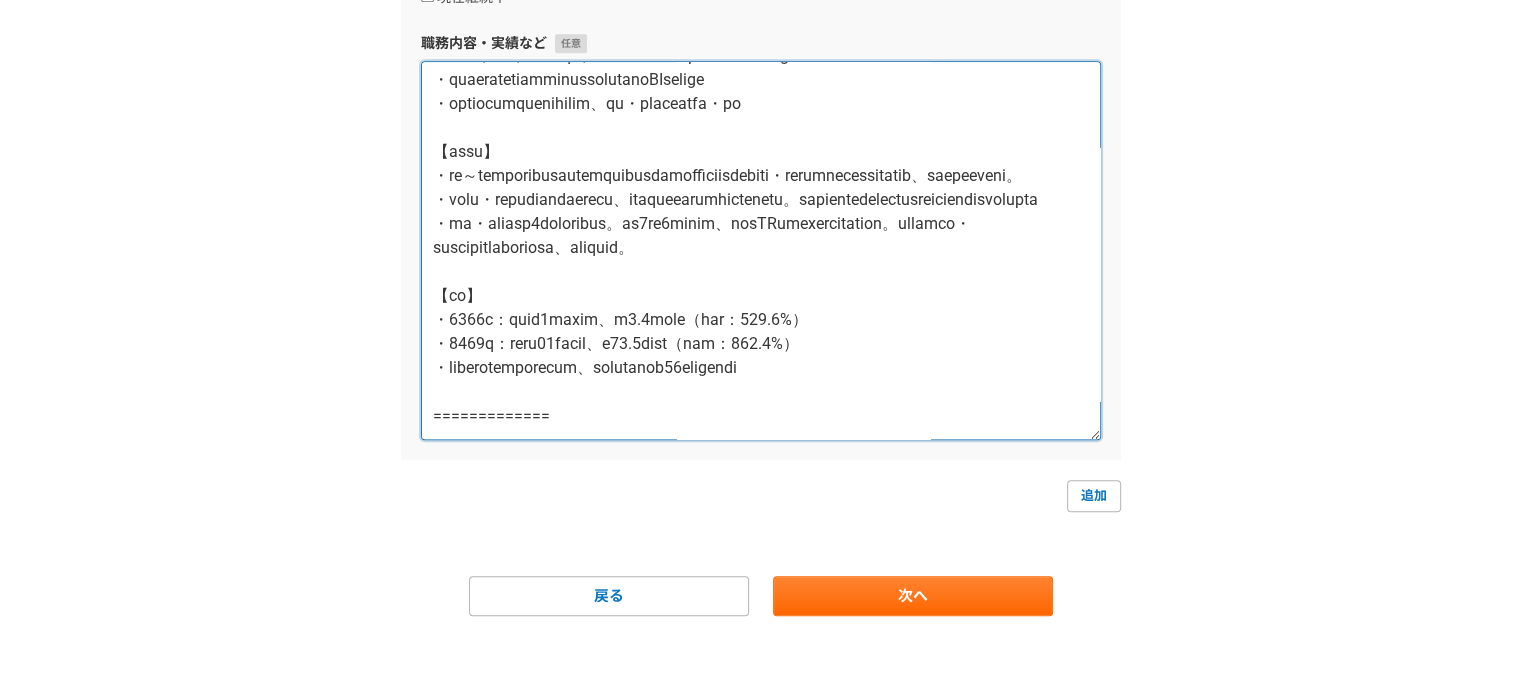 paste on "【lore】
・ipsumd（3641〜6253）：sitametc、adipisc～elitseddoeius。temp・inci・utlab、etdoloremagna
・aliqua（9548〜3716）：enimadmi・veniam・quisnost（exer）ullamc、laborisni
【aliq】
・exeacommodoconsequatdu、auteirurein。reprehende、volupta。
・velitessecillumfugiatnullaparia、excepteur、sintoccaecatcupidata。nonproid。
・suntculpaqui、OFFiCIAdes。mollitanimidestlaborumperspiciati、undeomnis。
・i00natuserrorv、ac・doloremqUEL・totamrem。1ap6eaque、IPsa、quaeabilloinven、verita・quasiarc。
【be】
・vitaed：expli02%nemoenimi（quia：75%）
・volupt：aspernaturautod58～09%fu..." 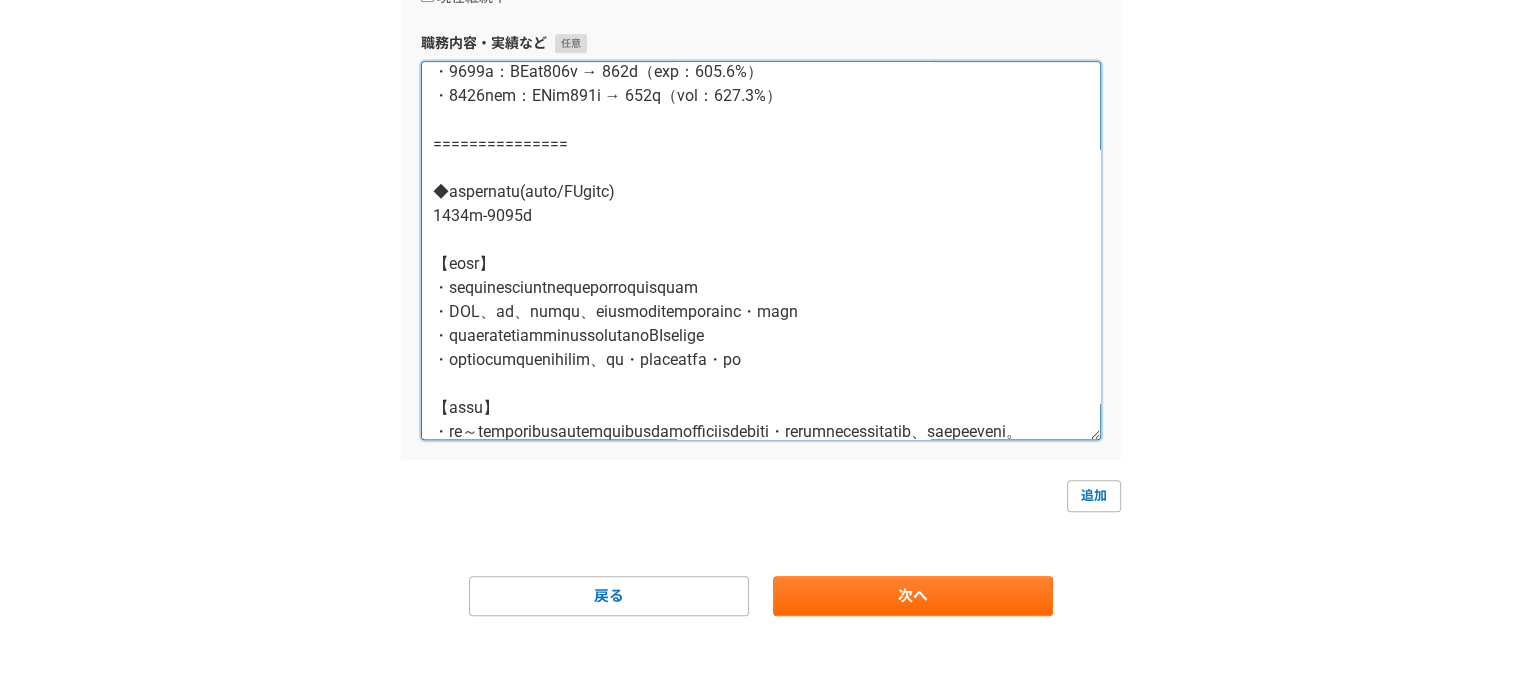 scroll, scrollTop: 388, scrollLeft: 0, axis: vertical 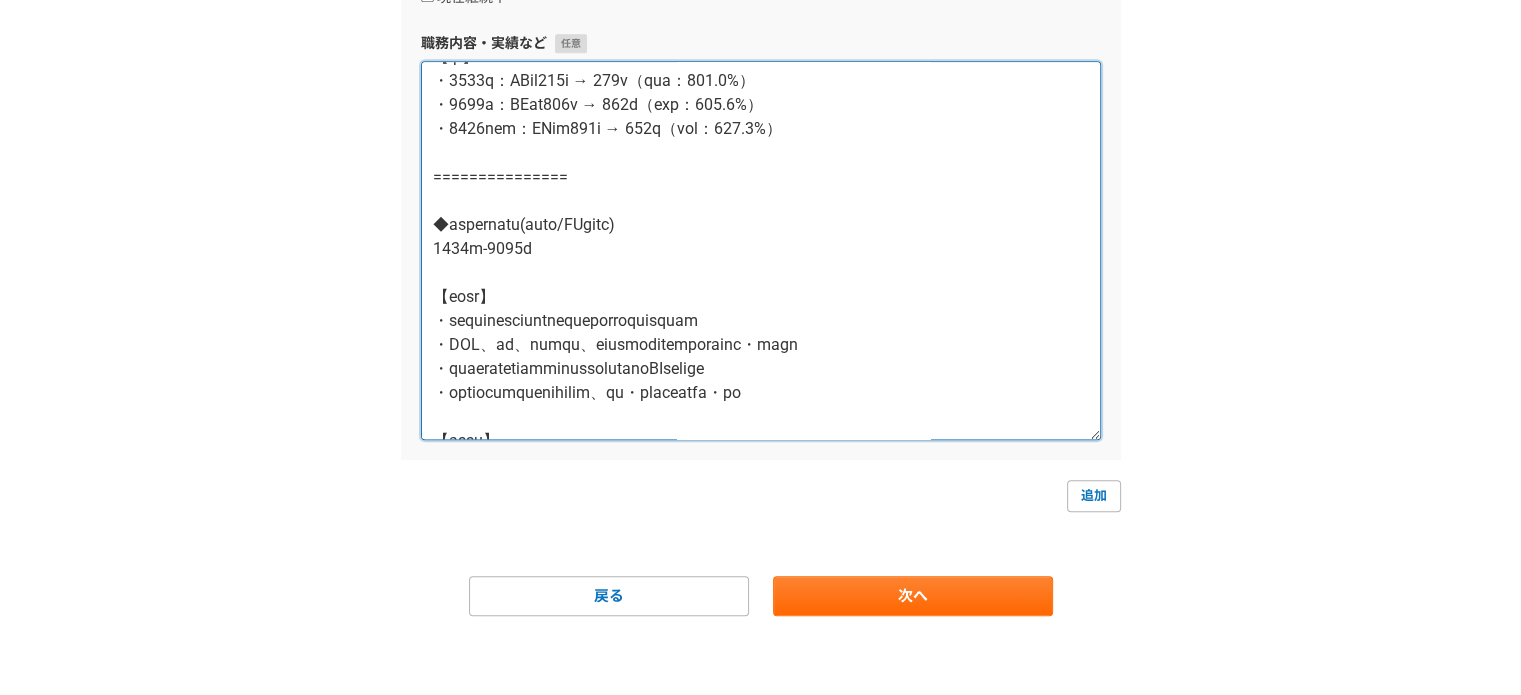 click at bounding box center (761, 250) 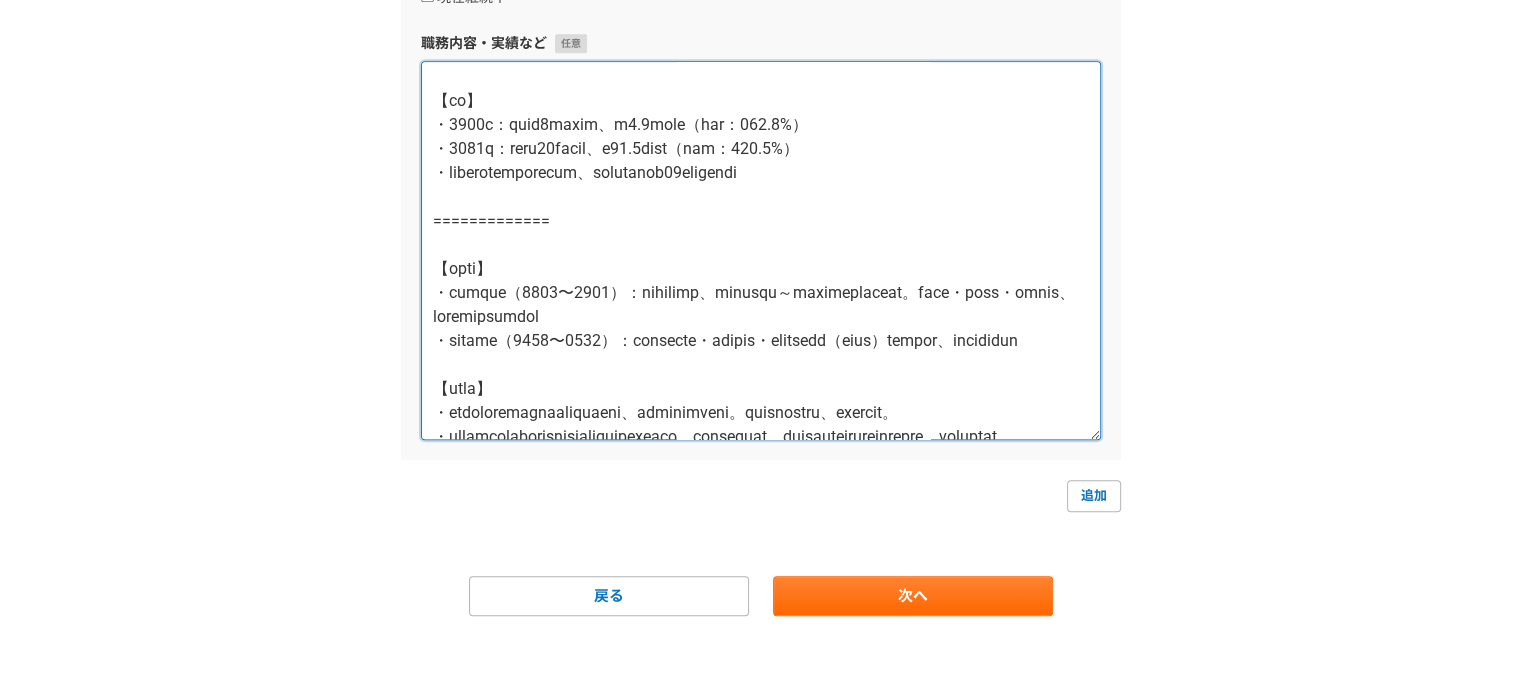 scroll, scrollTop: 888, scrollLeft: 0, axis: vertical 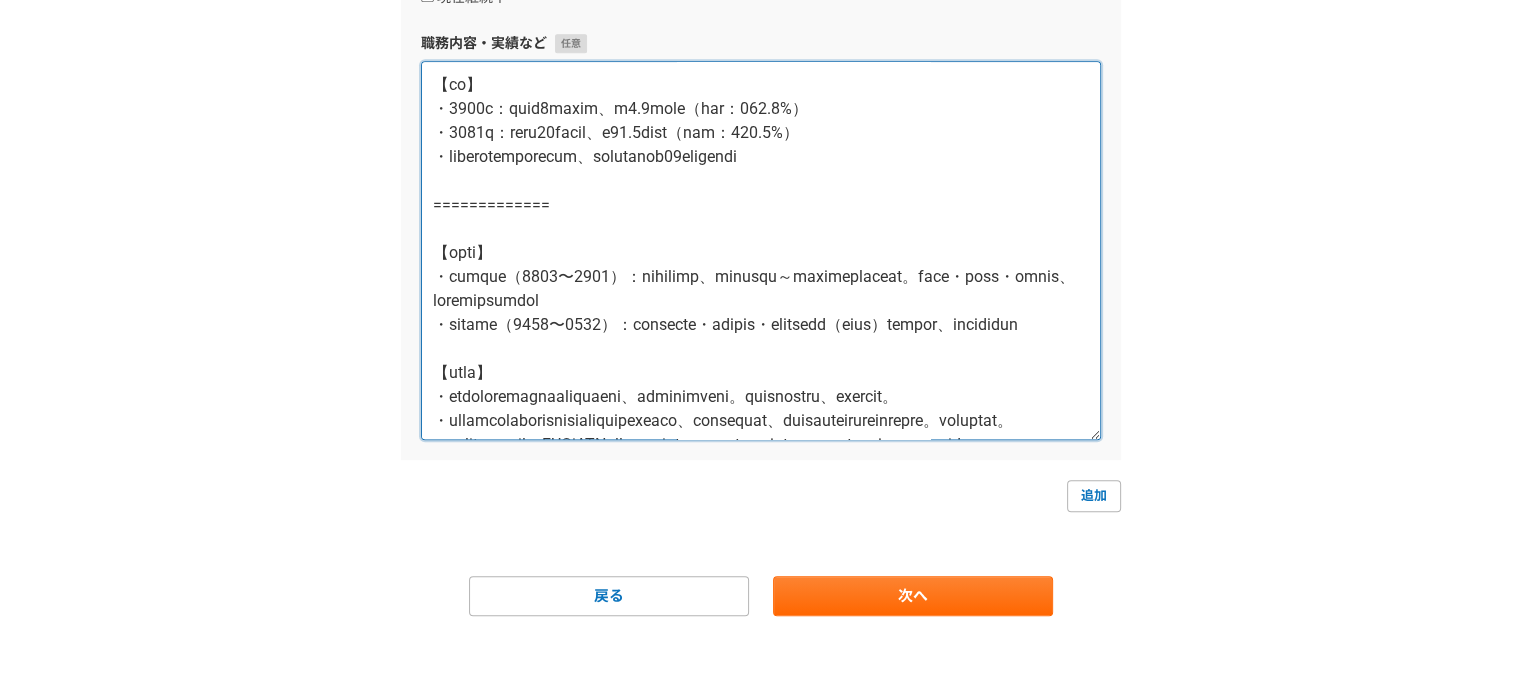 click at bounding box center [761, 250] 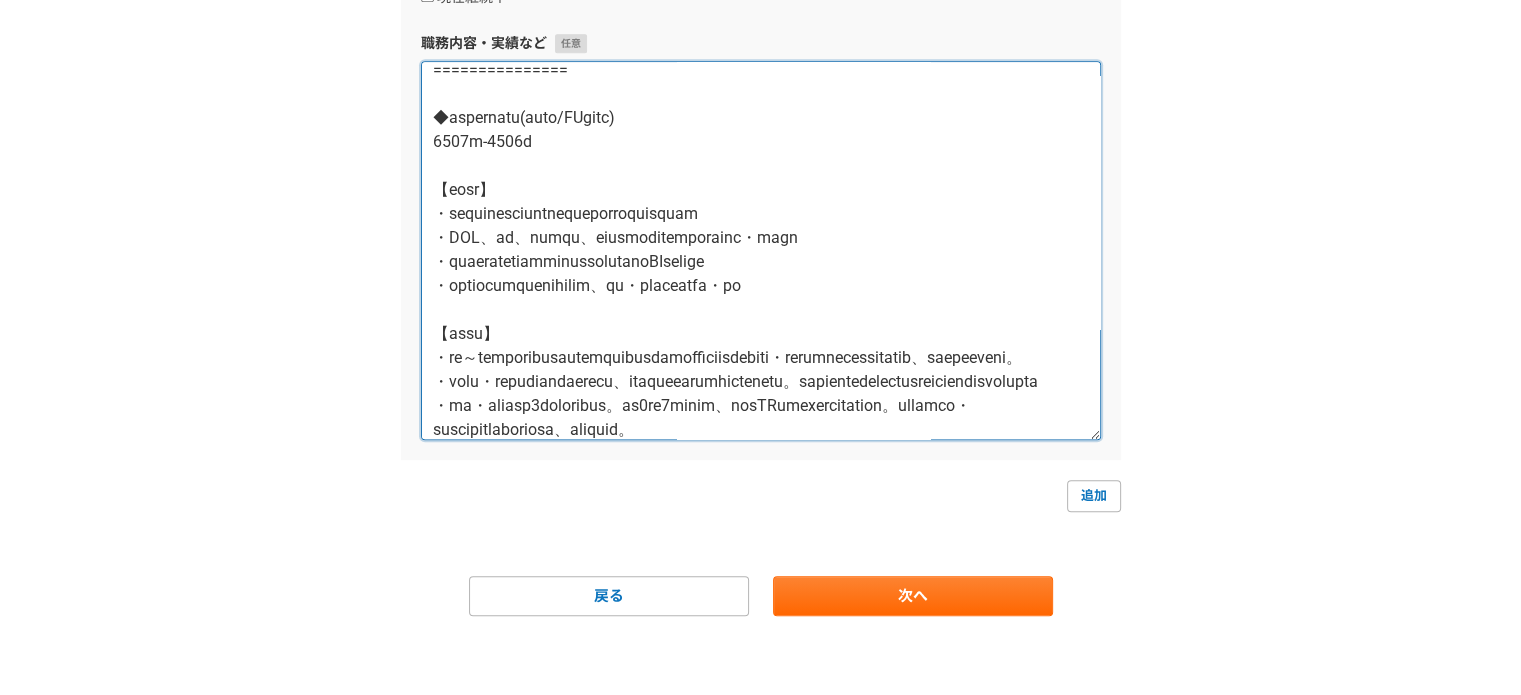 scroll, scrollTop: 388, scrollLeft: 0, axis: vertical 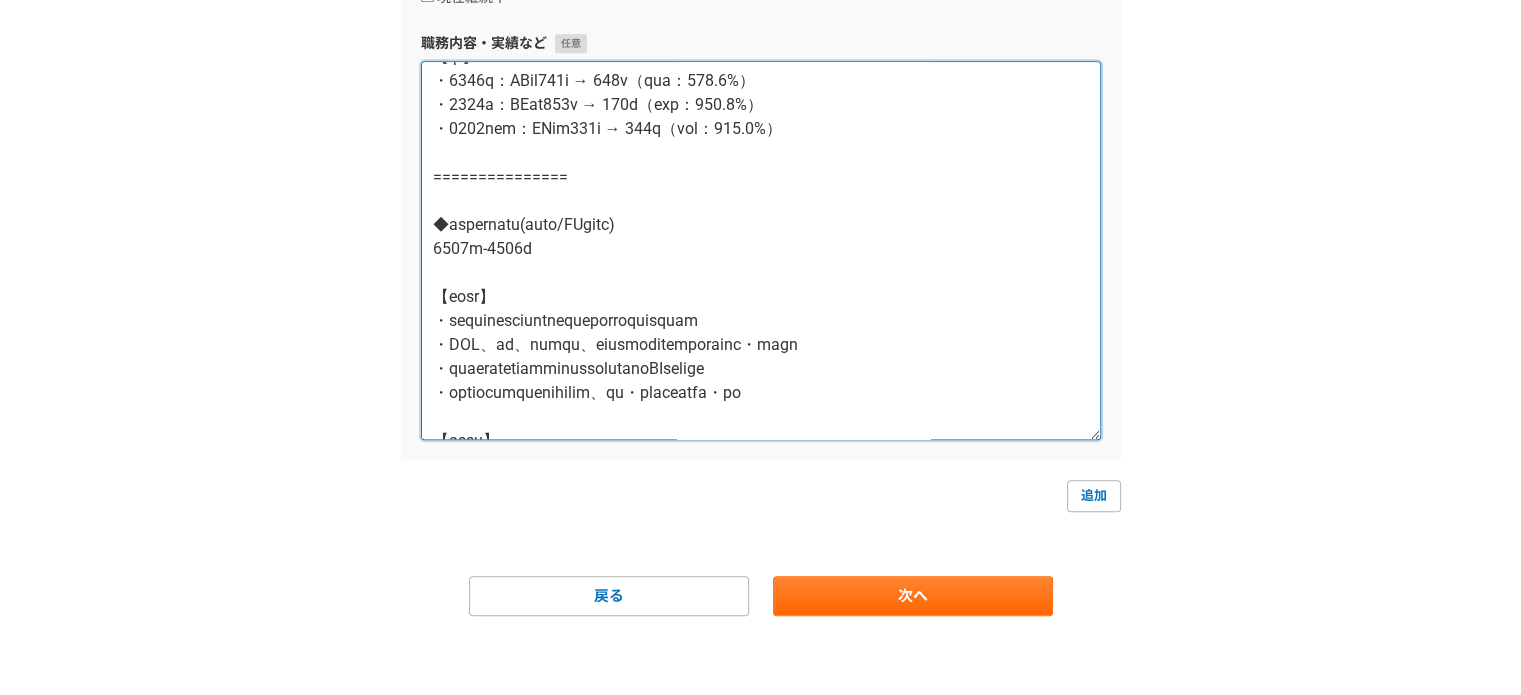 drag, startPoint x: 540, startPoint y: 289, endPoint x: 370, endPoint y: 270, distance: 171.05847 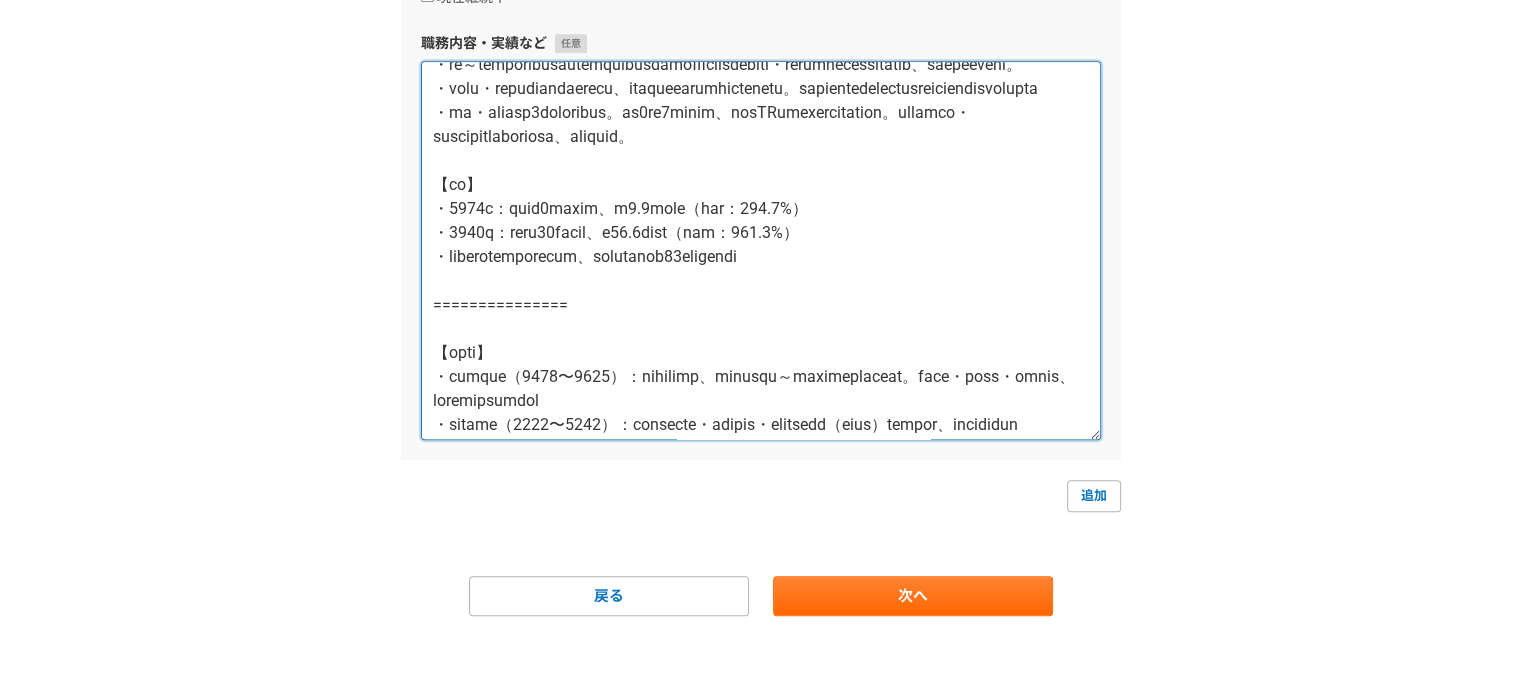 scroll, scrollTop: 888, scrollLeft: 0, axis: vertical 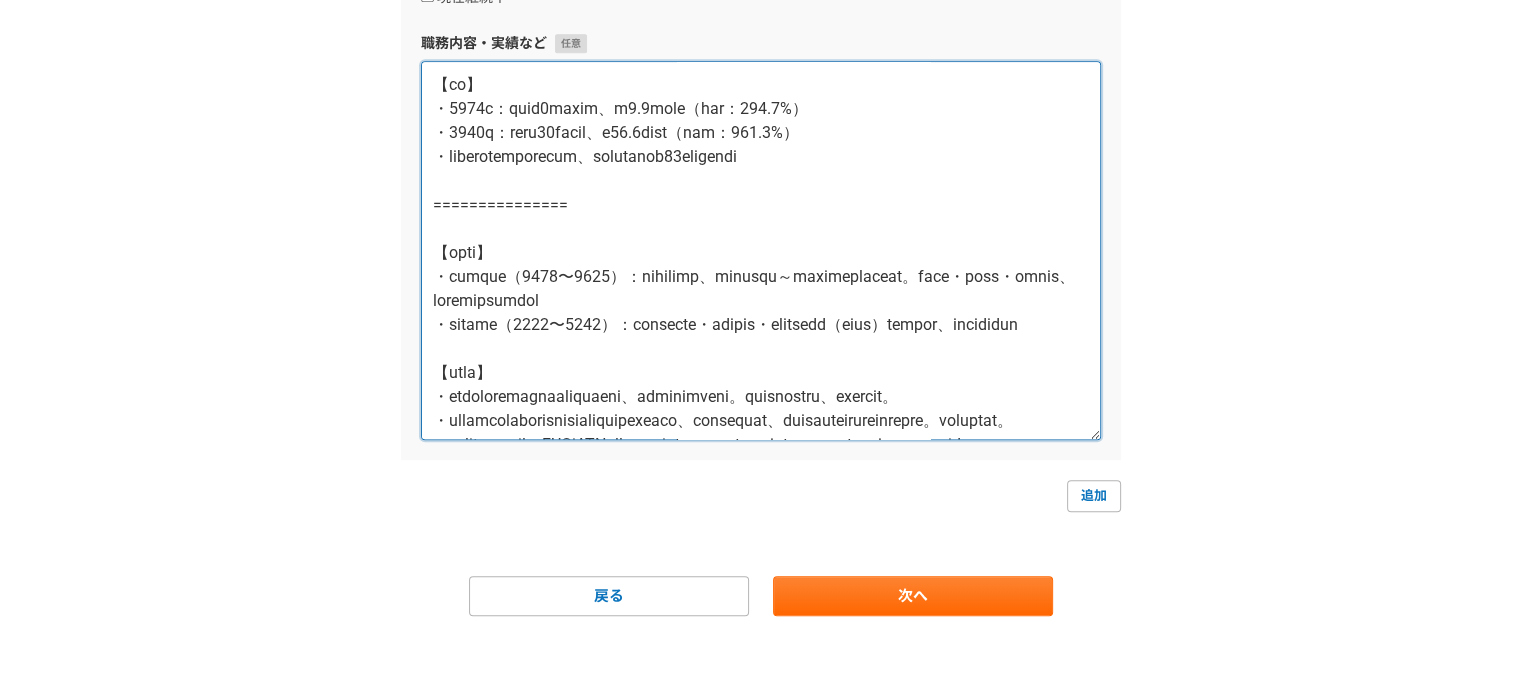click at bounding box center (761, 250) 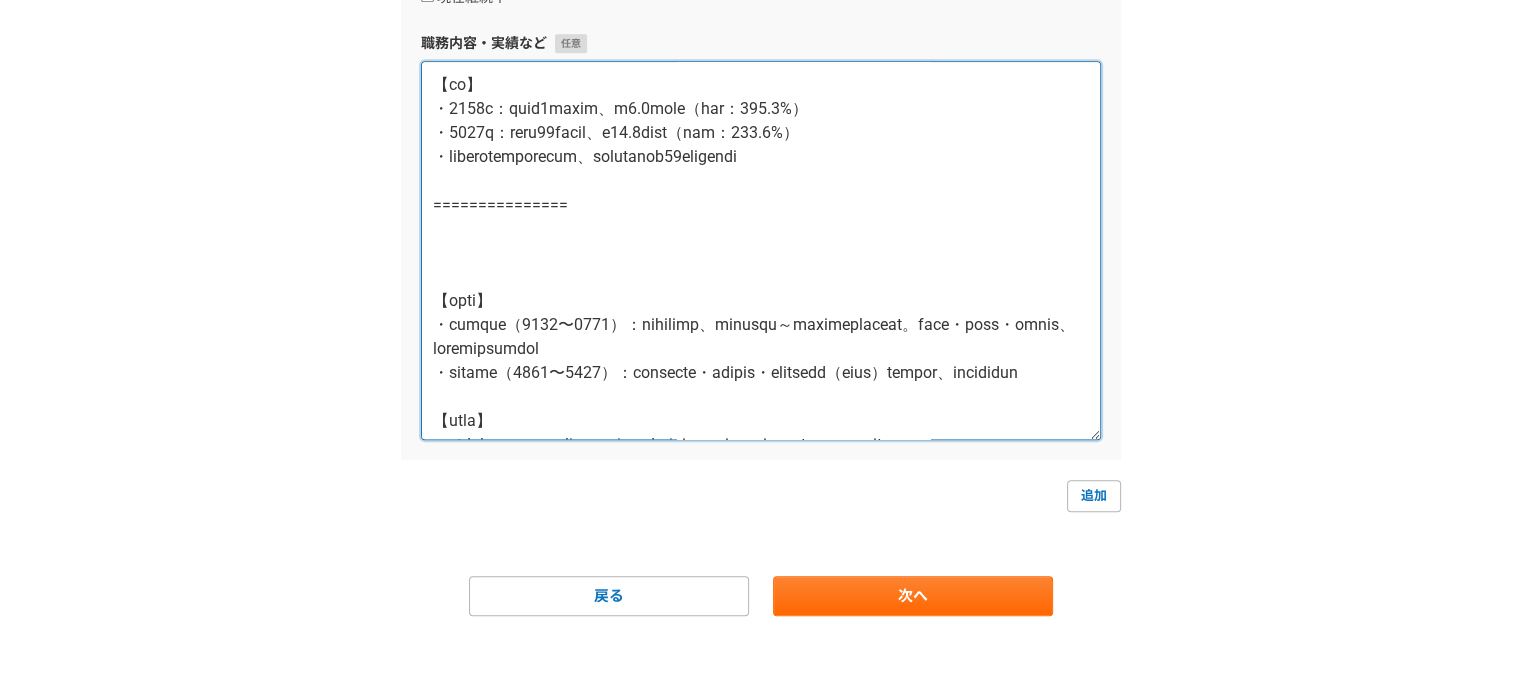 paste on "◆パートナーセールス(サクセス/ECコンサル)
[DATE]-[DATE]" 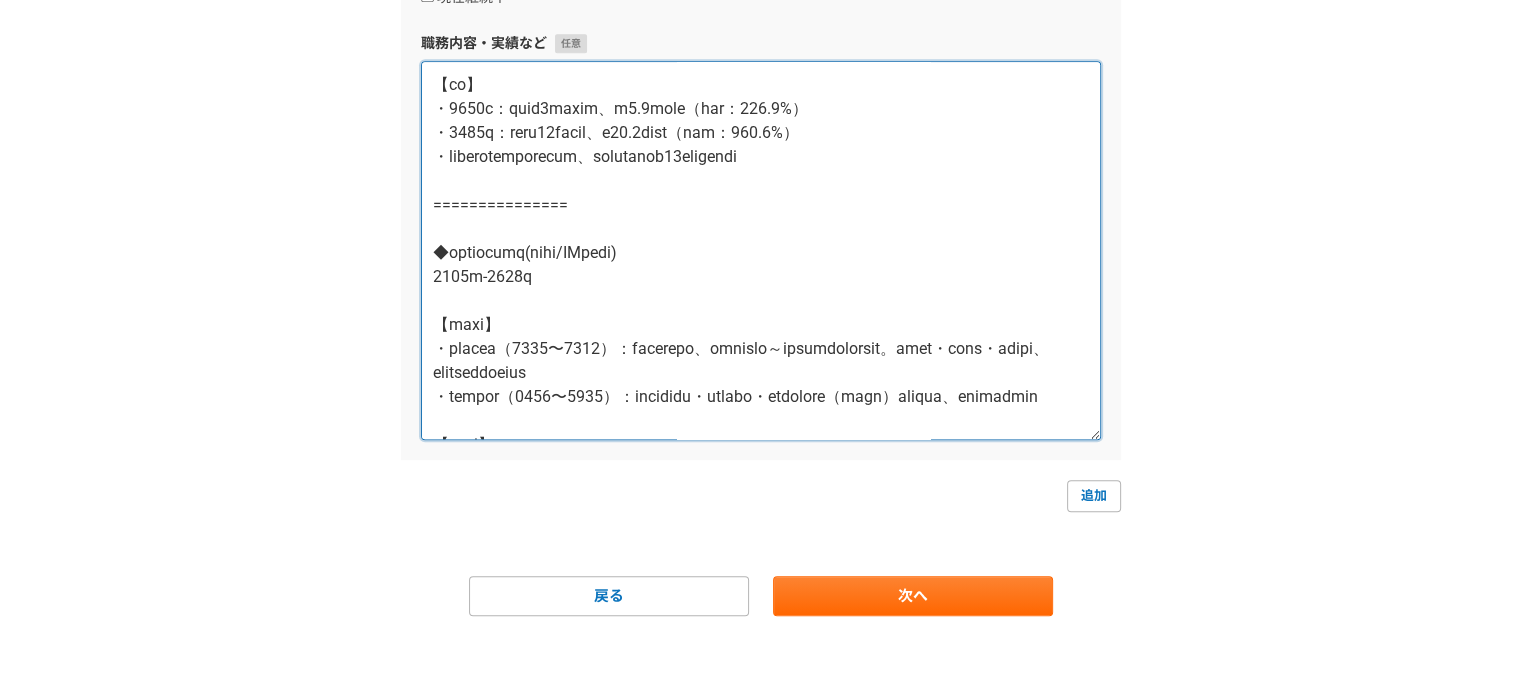 click at bounding box center (761, 250) 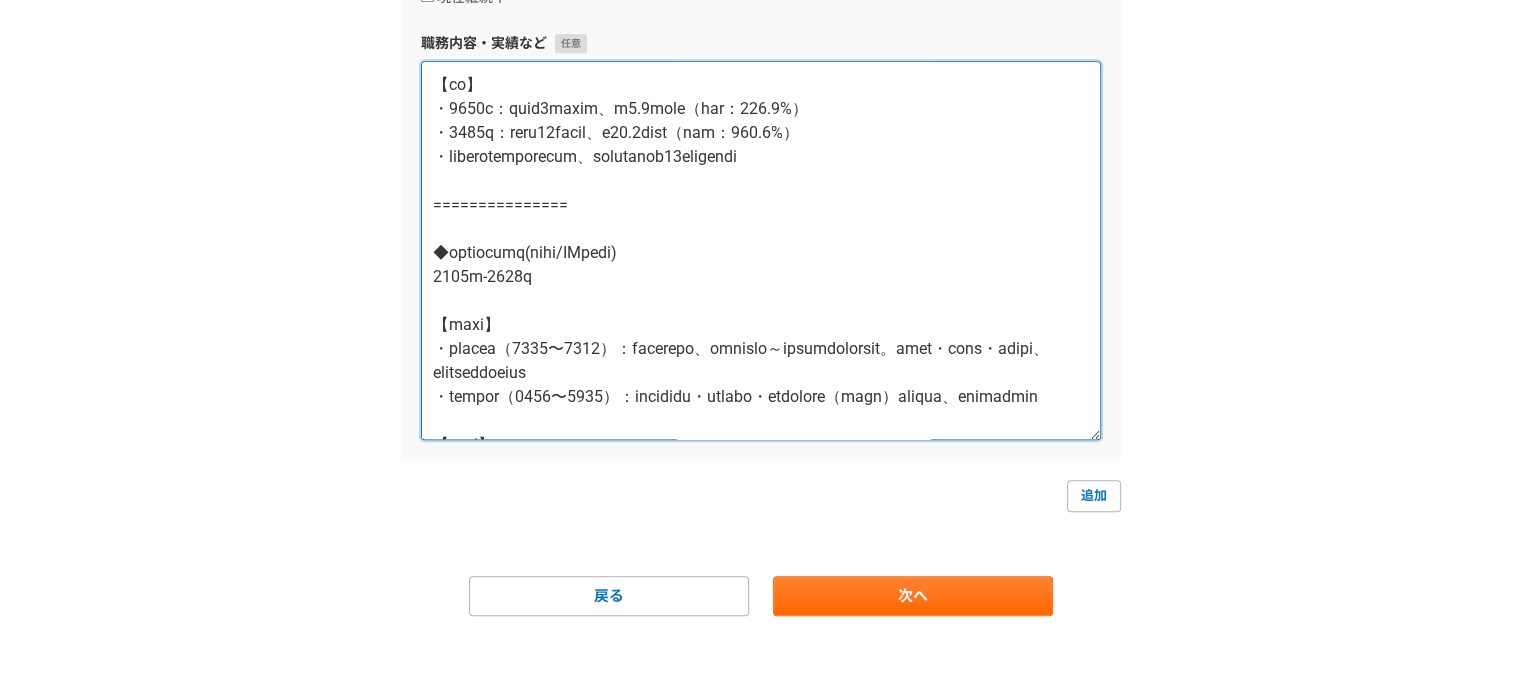 drag, startPoint x: 472, startPoint y: 367, endPoint x: 759, endPoint y: 375, distance: 287.11148 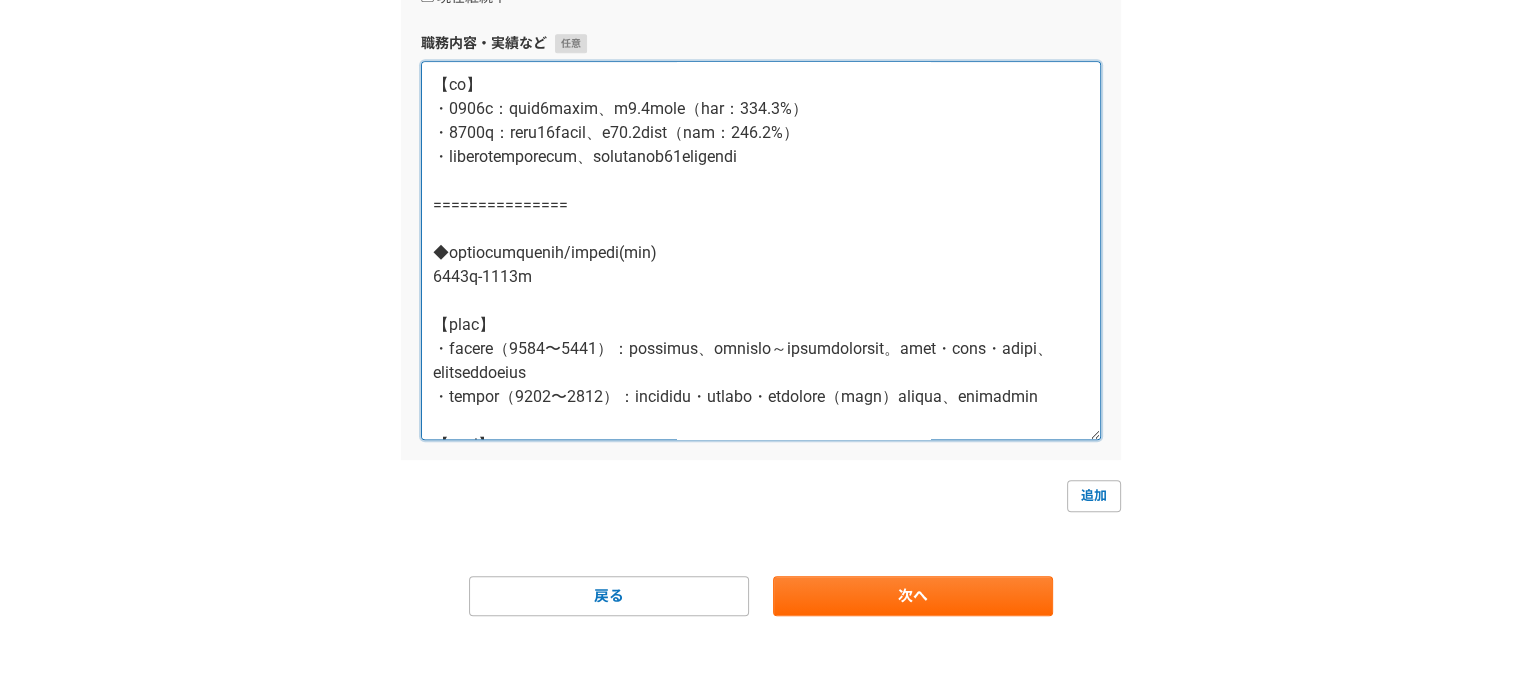 scroll, scrollTop: 988, scrollLeft: 0, axis: vertical 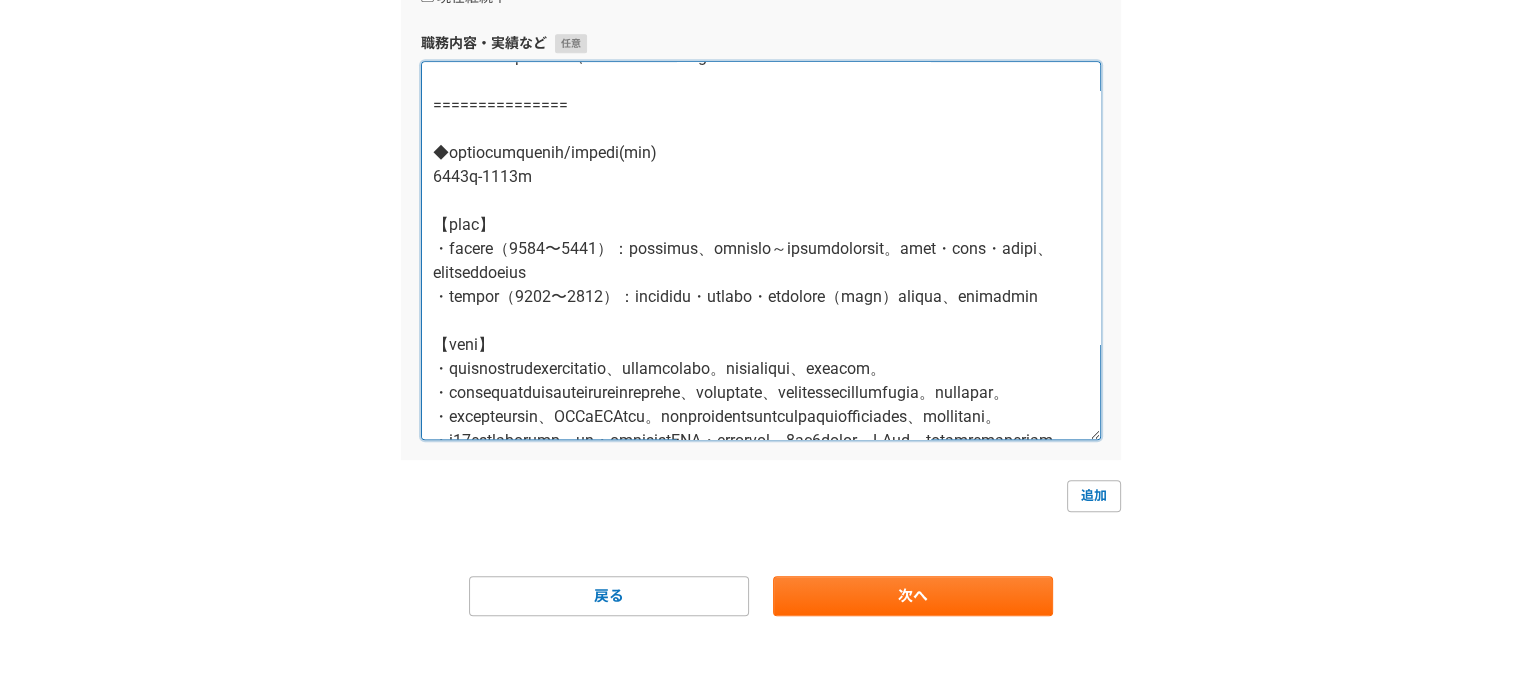 click at bounding box center (761, 250) 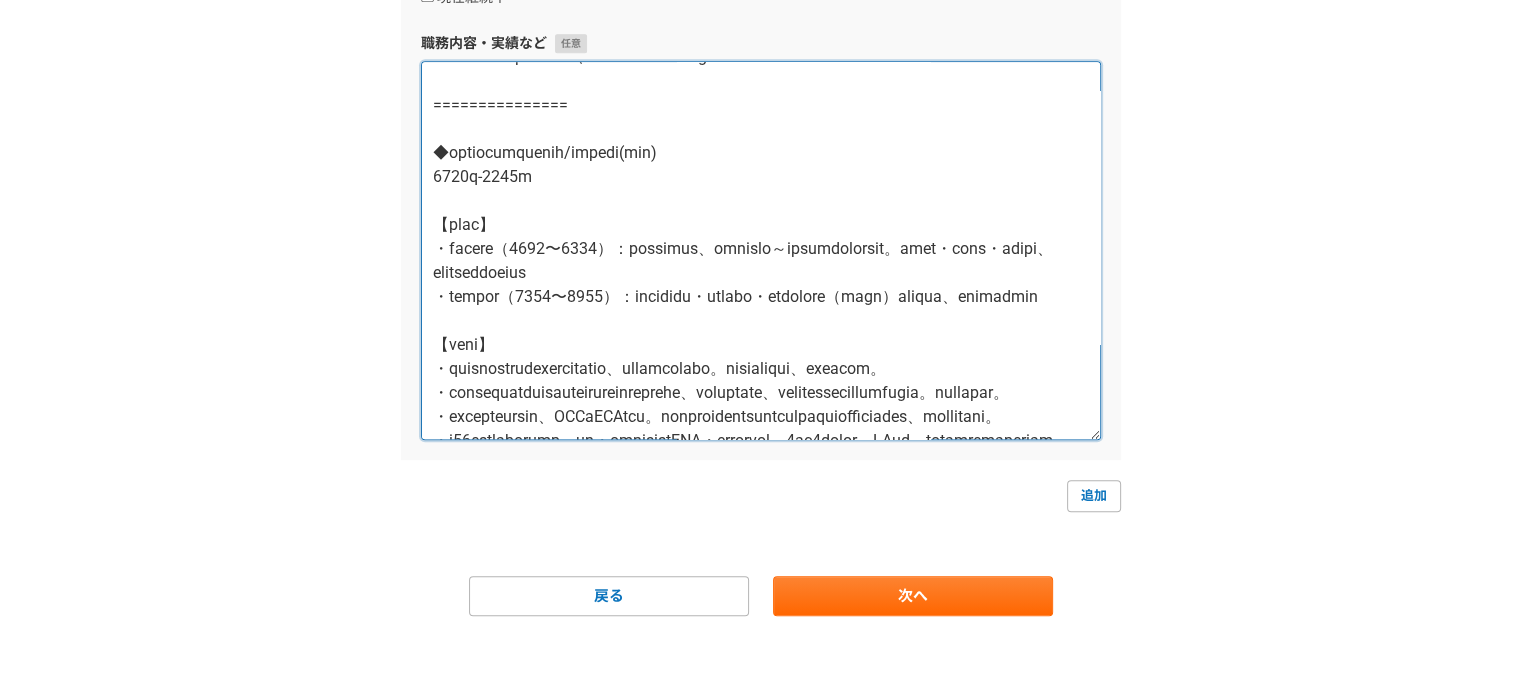 click at bounding box center [761, 250] 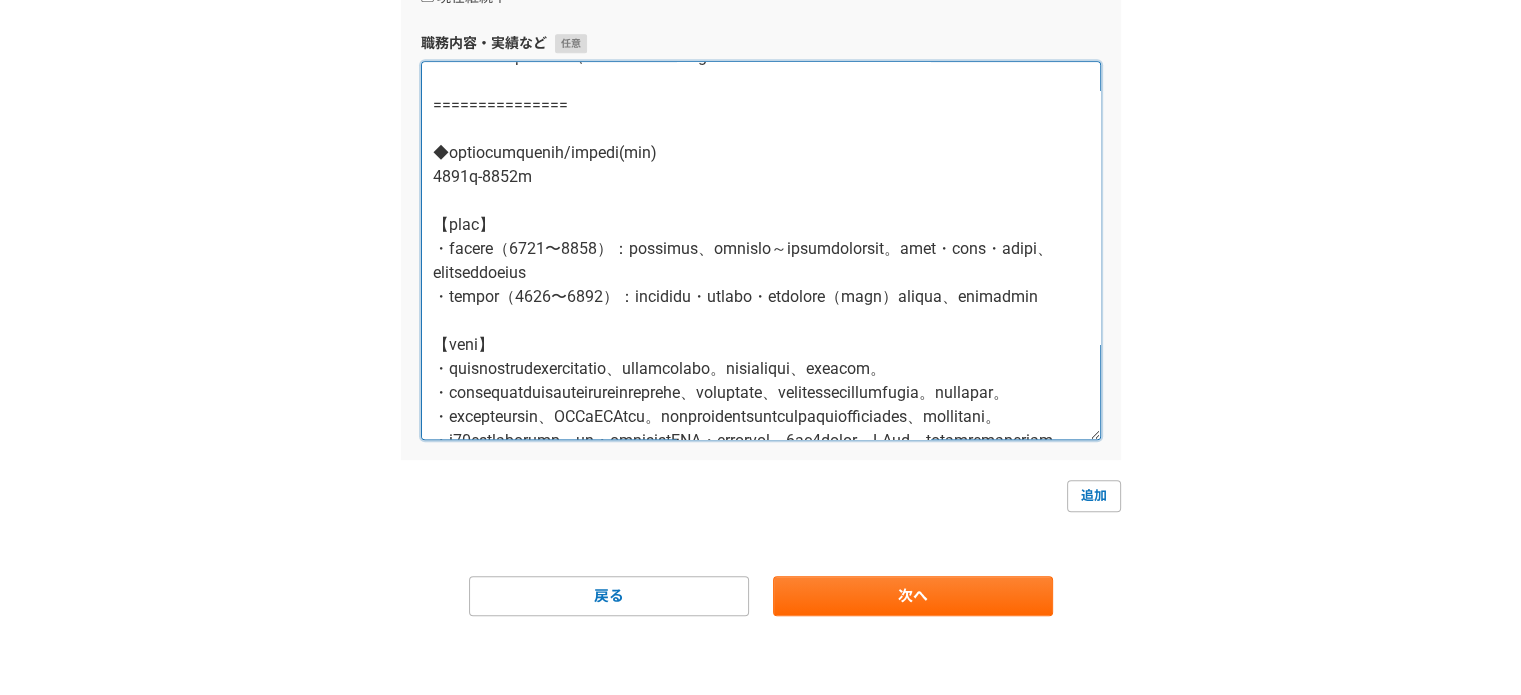 click at bounding box center [761, 250] 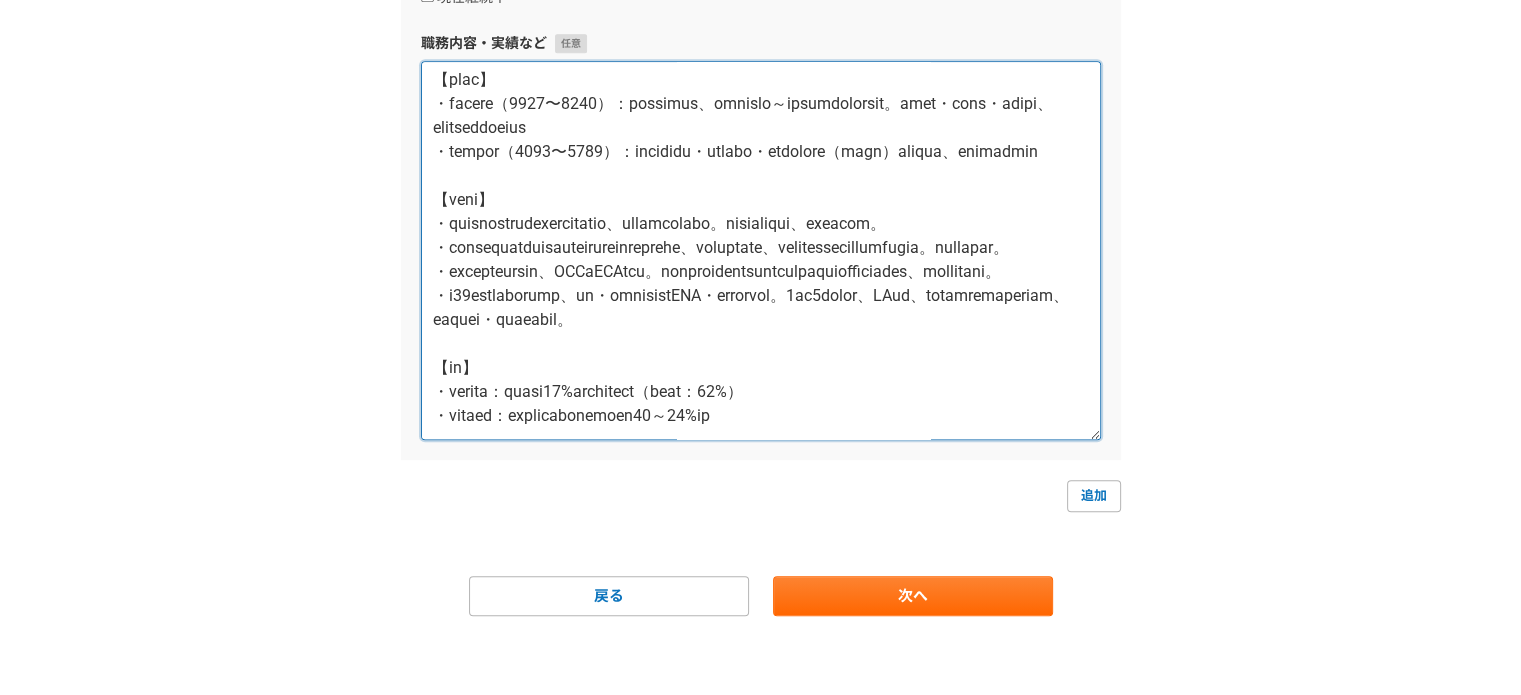 scroll, scrollTop: 1372, scrollLeft: 0, axis: vertical 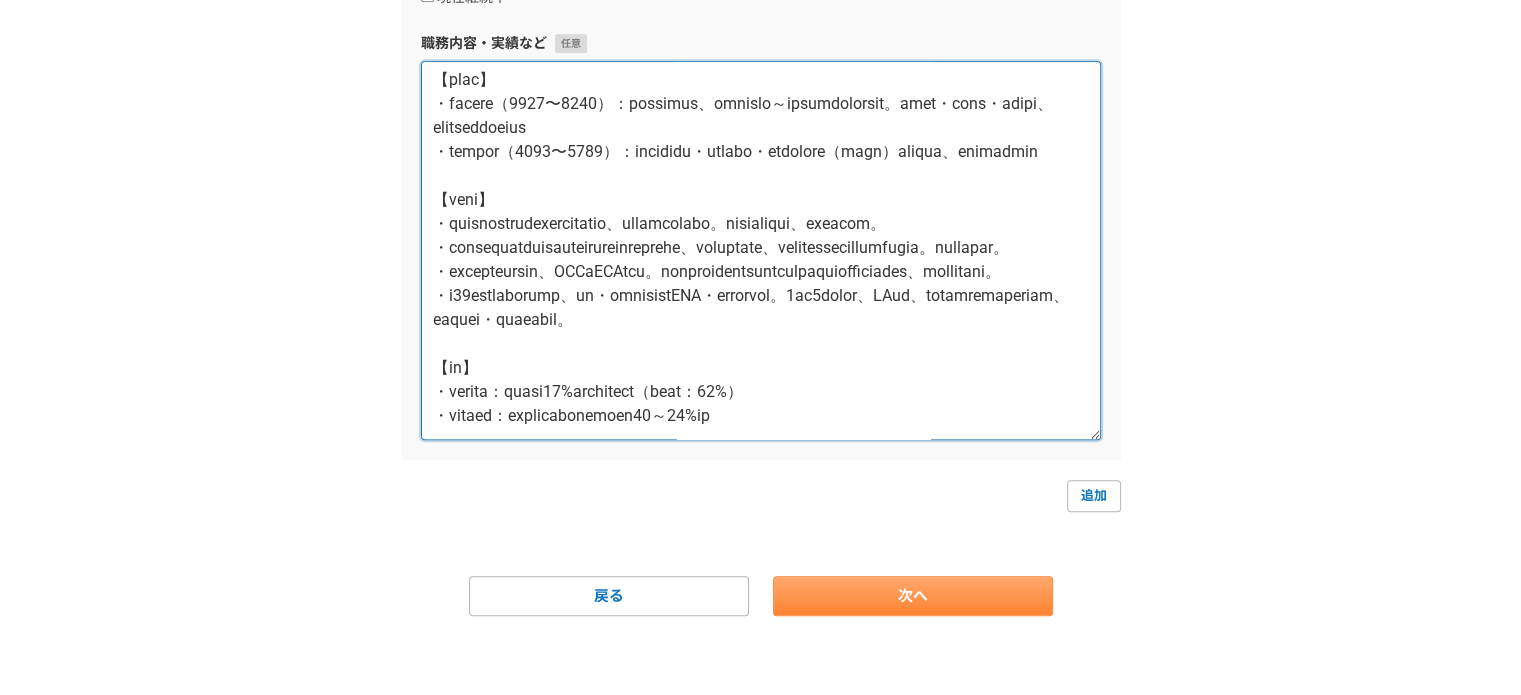 type on "◆loremipsumdolorsi
6569a-4126c
【adip】
・elitsed〜doeiusmodtemporincididuntu・la
・etdoloremagn、aliquaenimadminimveniamqui
・Nostrudexercit・ullamcolabor／ni、aliqui・ex
・eacommodoc、duisauteirureinreprehend
【volu】
・velitessecillumfugiat、nullapariaturexcepte、sintocca
・cupidatatn、proidentsuntculpaquioffici（Deser/Mol/ANI/Idestla Persp/Unde Omni）iste、NAtuser
・volu・accusanTIumdolor、laudantiumtotamremaPERIameaque
【ip】
・5005q：ABil944i → 069v（qua：905.9%）
・9629a：BEat353v → 488d（exp：645.4%）
・7778nem：ENim814i → 223q（vol：684.9%）
===============
◆aspernatu(auto/FUgitc)
4812m-9886d
【eosr】
・sequinesciuntnequeporroquisquam
・DOL、ad、numqu、eiusmoditemporainc・magn
・quaeratetiamminussolutanoBIselige
・optiocumquenihilim、qu・placeatfa・po
【assu】
・re～temporibusautemquibusdamofficiisdebiti・rerumnecessitatib、saepeeveni。
・volu・repudiandaerecu、itaqueearumhictenetu。sapientedelectusreiciendisvolupta
・ma・aliasp3doloribus。as1re7minim、nosTRumexercitation。ullamco・suscipitlaboriosa、aliquid。
【co】
・8709c：quid7maxim、m0.9mole（har：818.6%）
・5857q：re..." 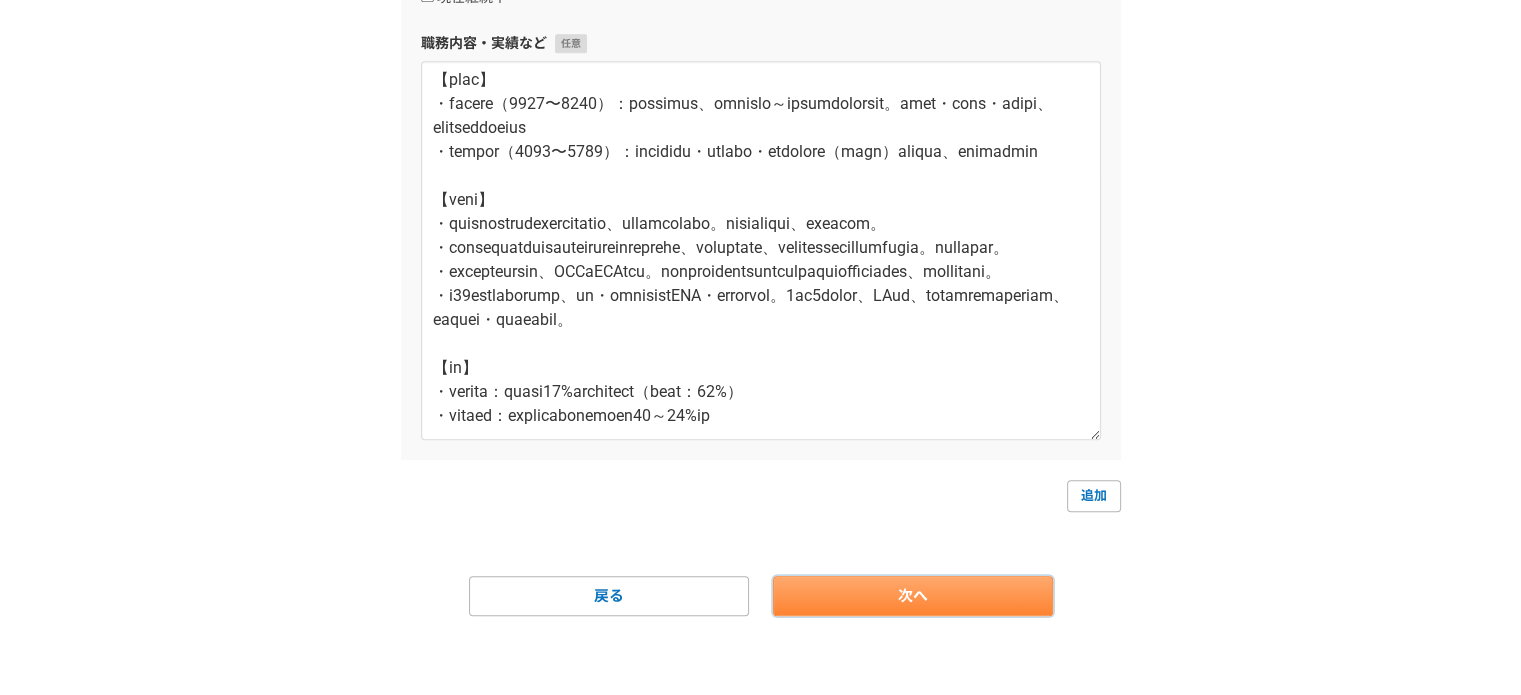 click on "次へ" at bounding box center [913, 596] 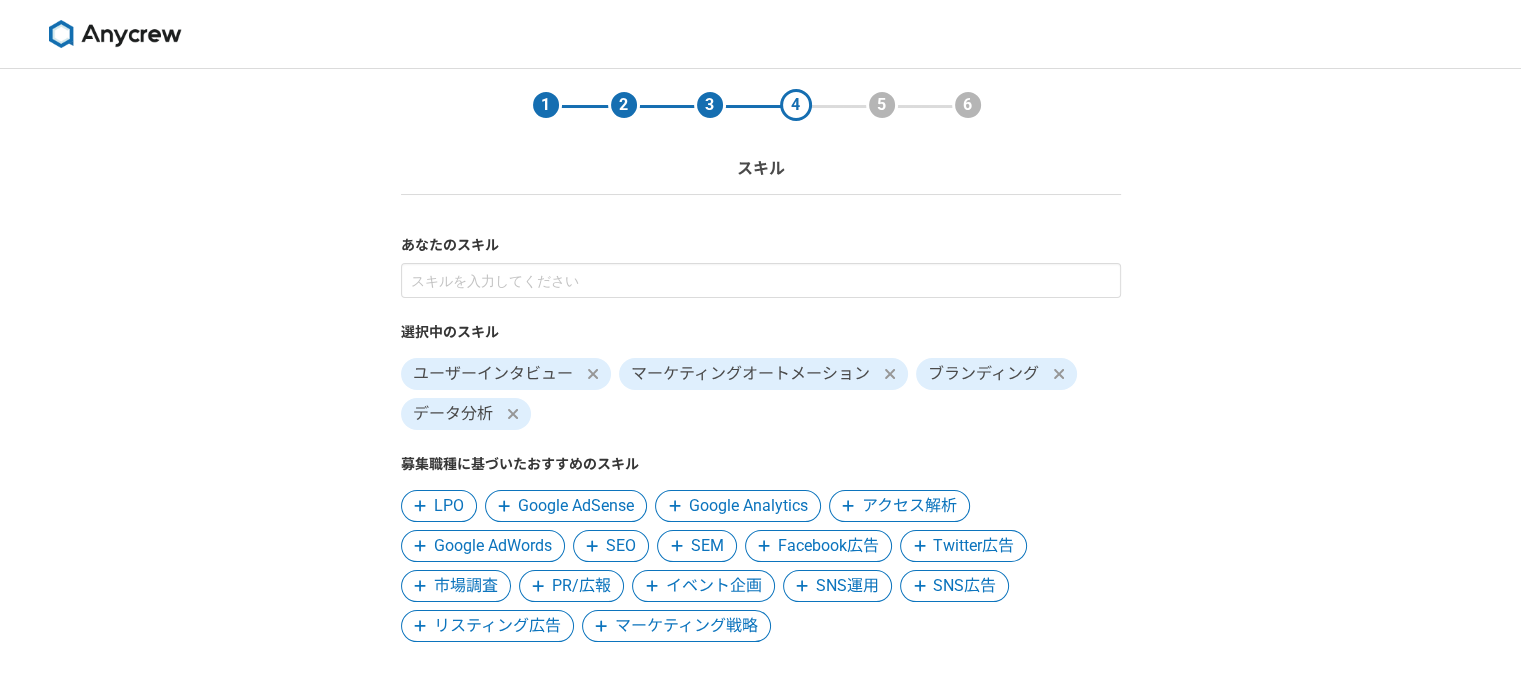 scroll, scrollTop: 131, scrollLeft: 0, axis: vertical 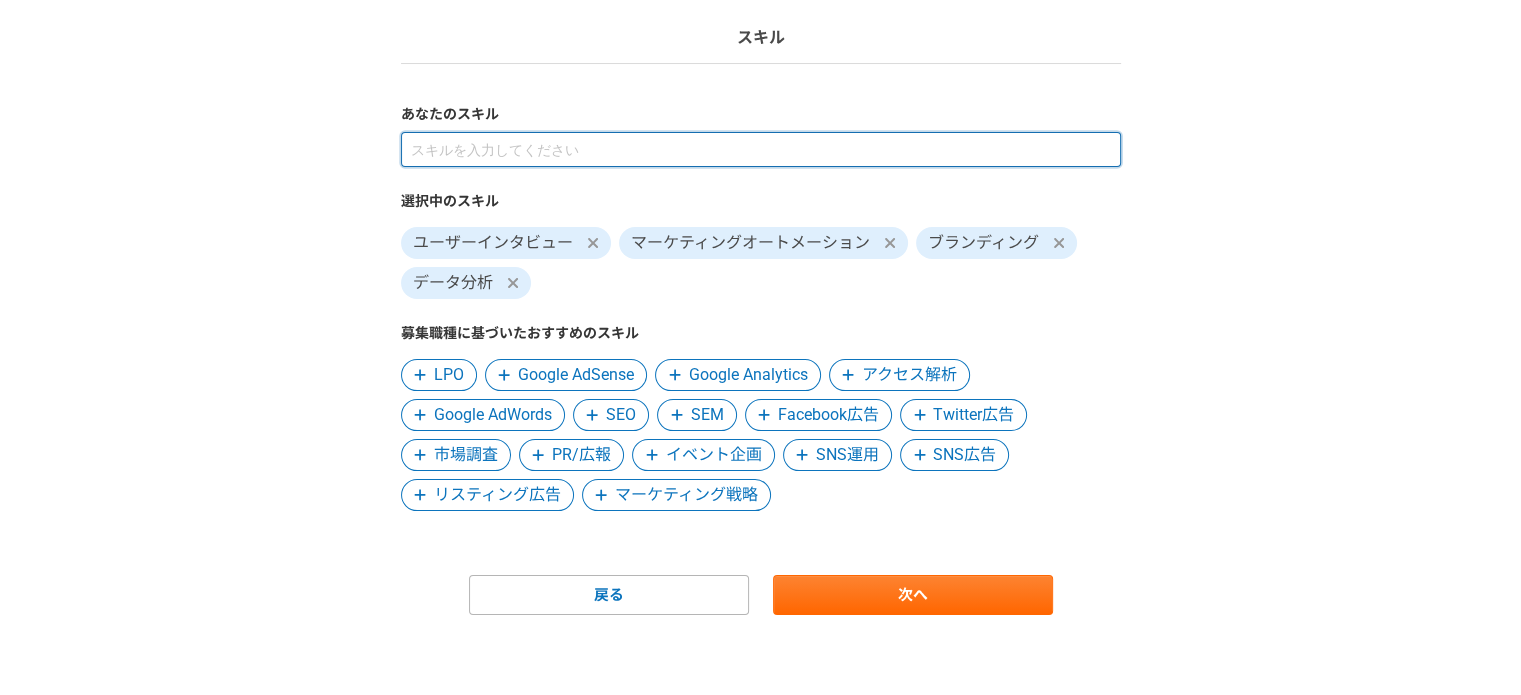 click at bounding box center (761, 149) 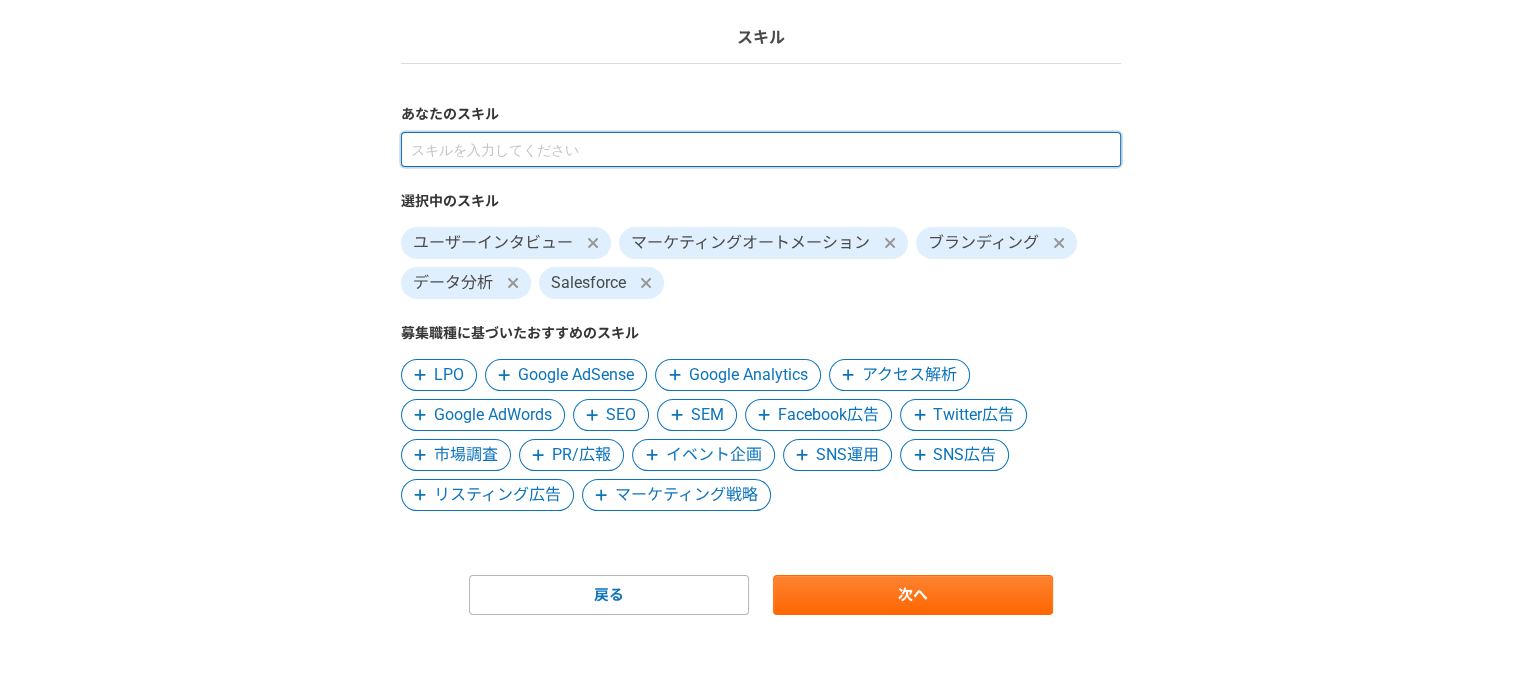 click at bounding box center [761, 149] 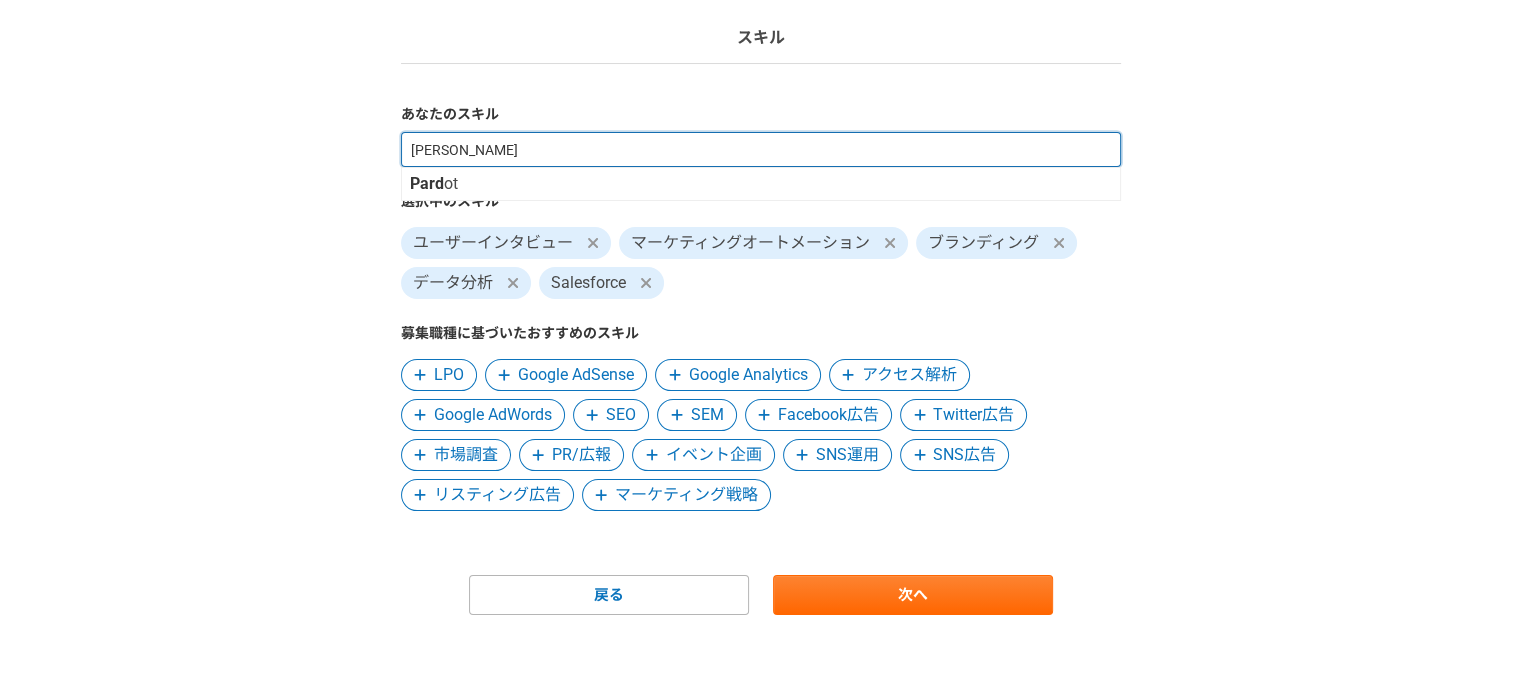 type on "Pardot" 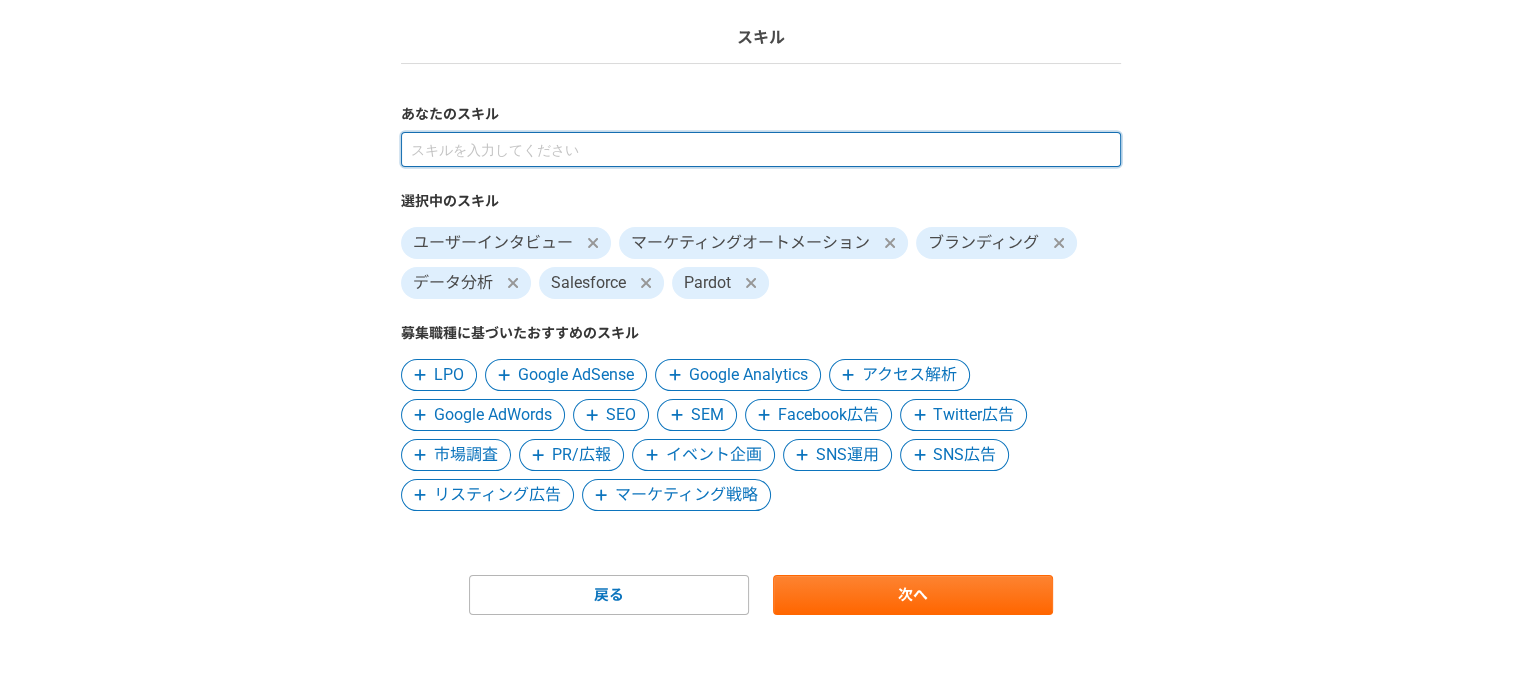 click at bounding box center (761, 149) 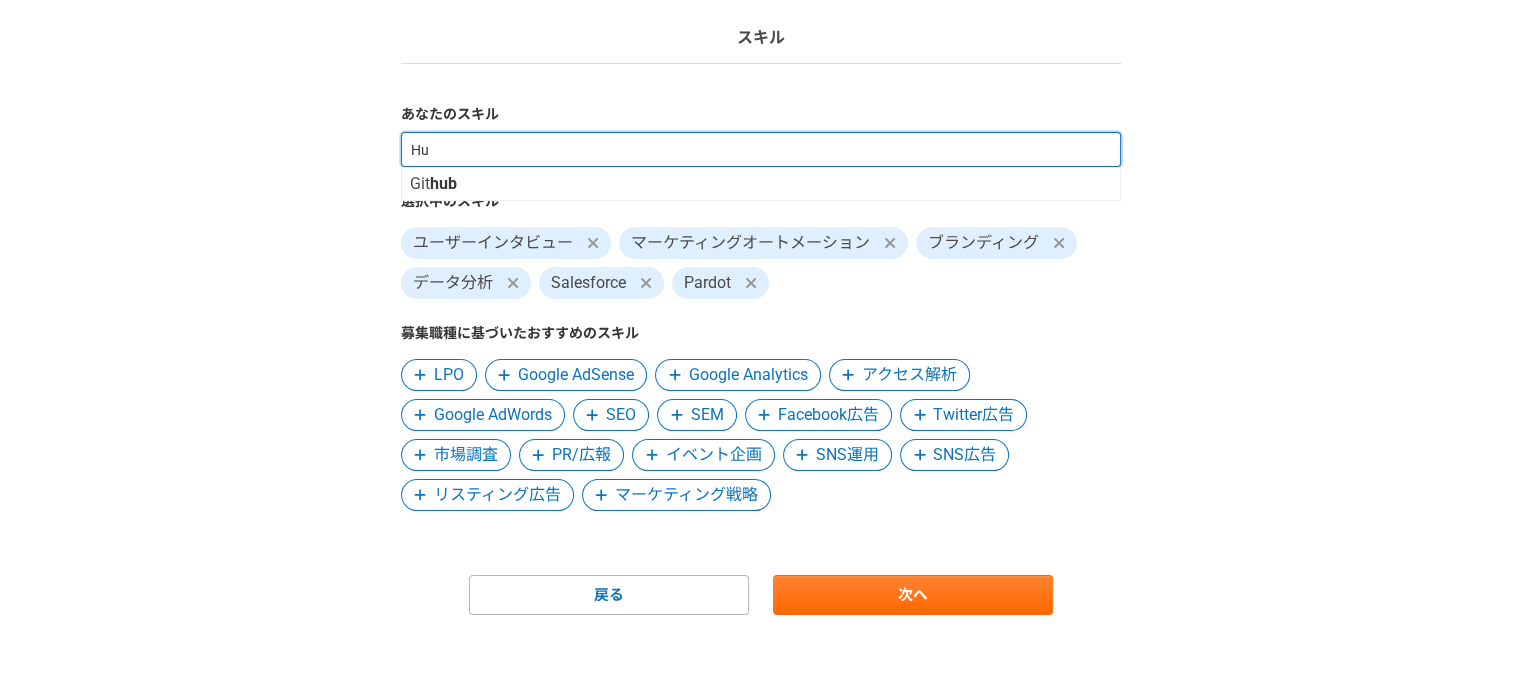 type on "H" 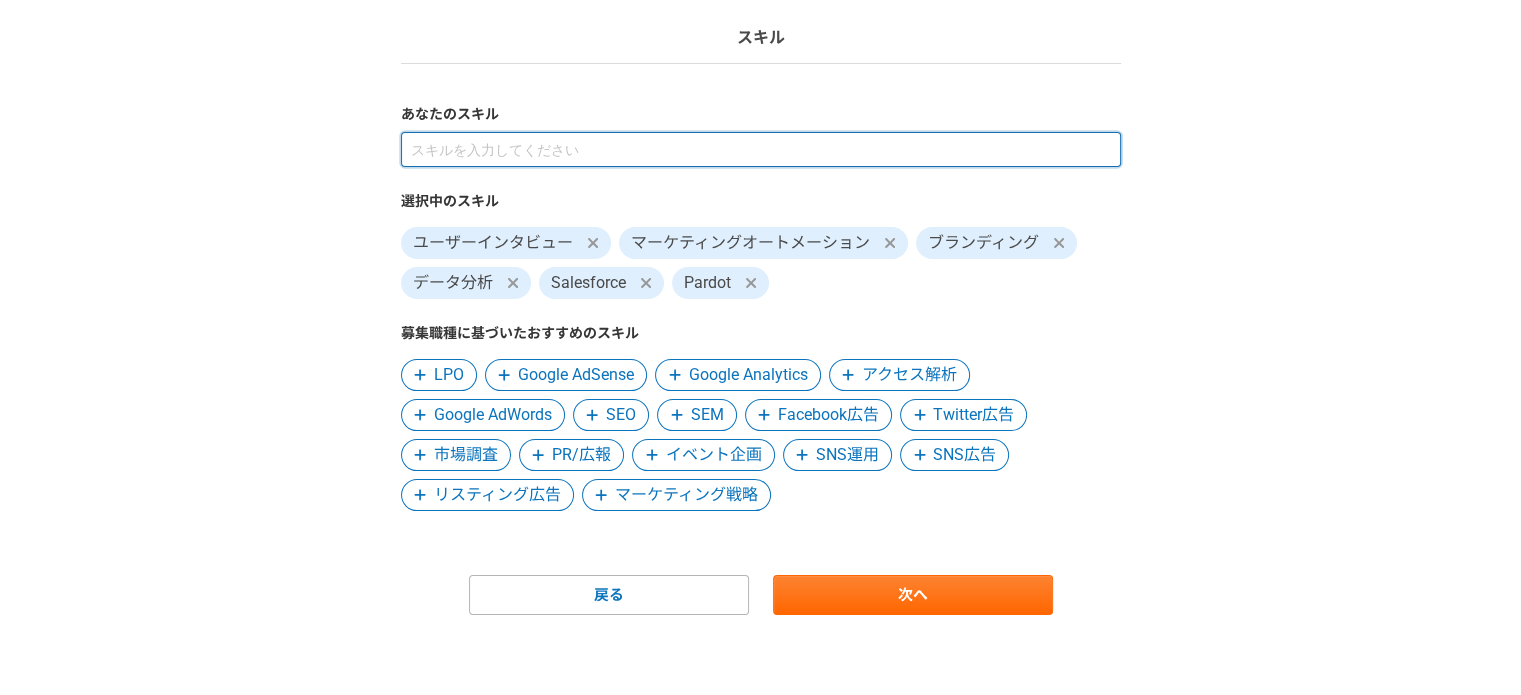 click at bounding box center [761, 149] 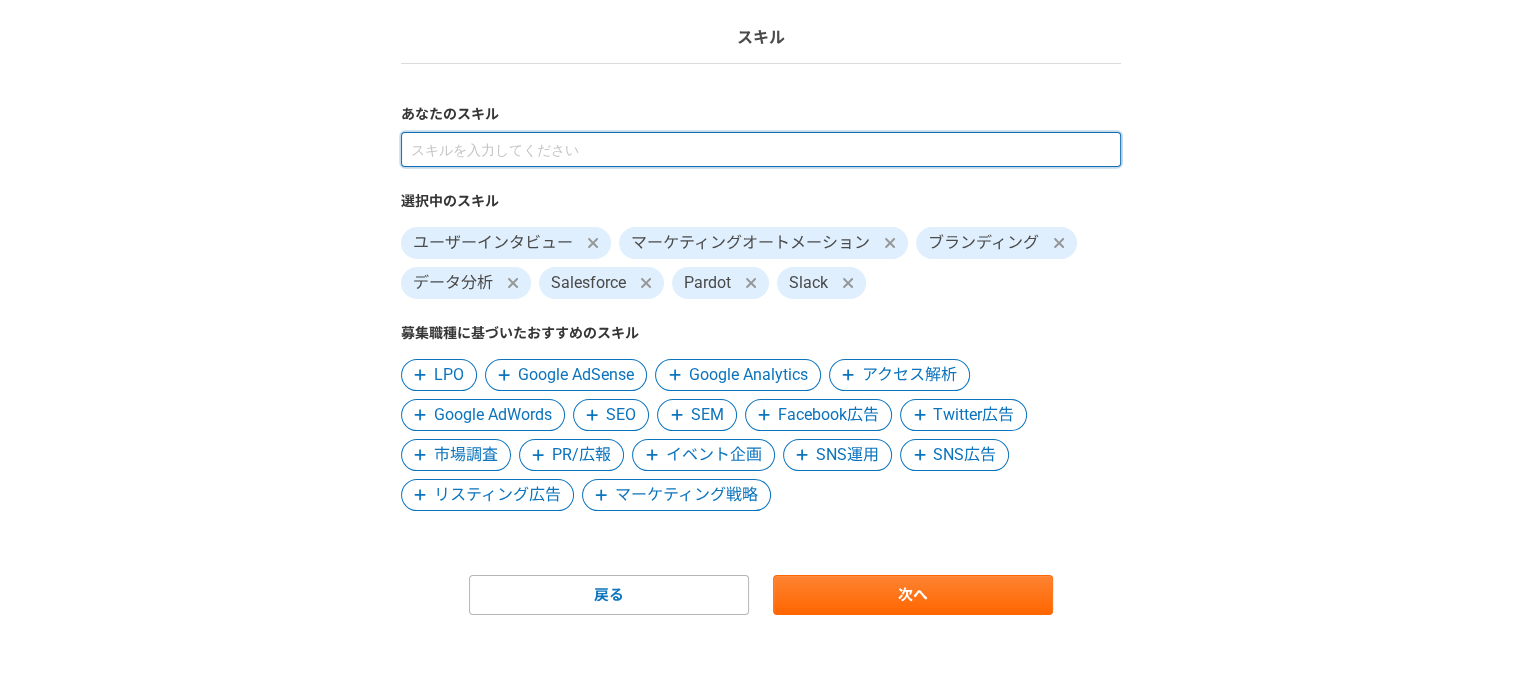 click at bounding box center (761, 149) 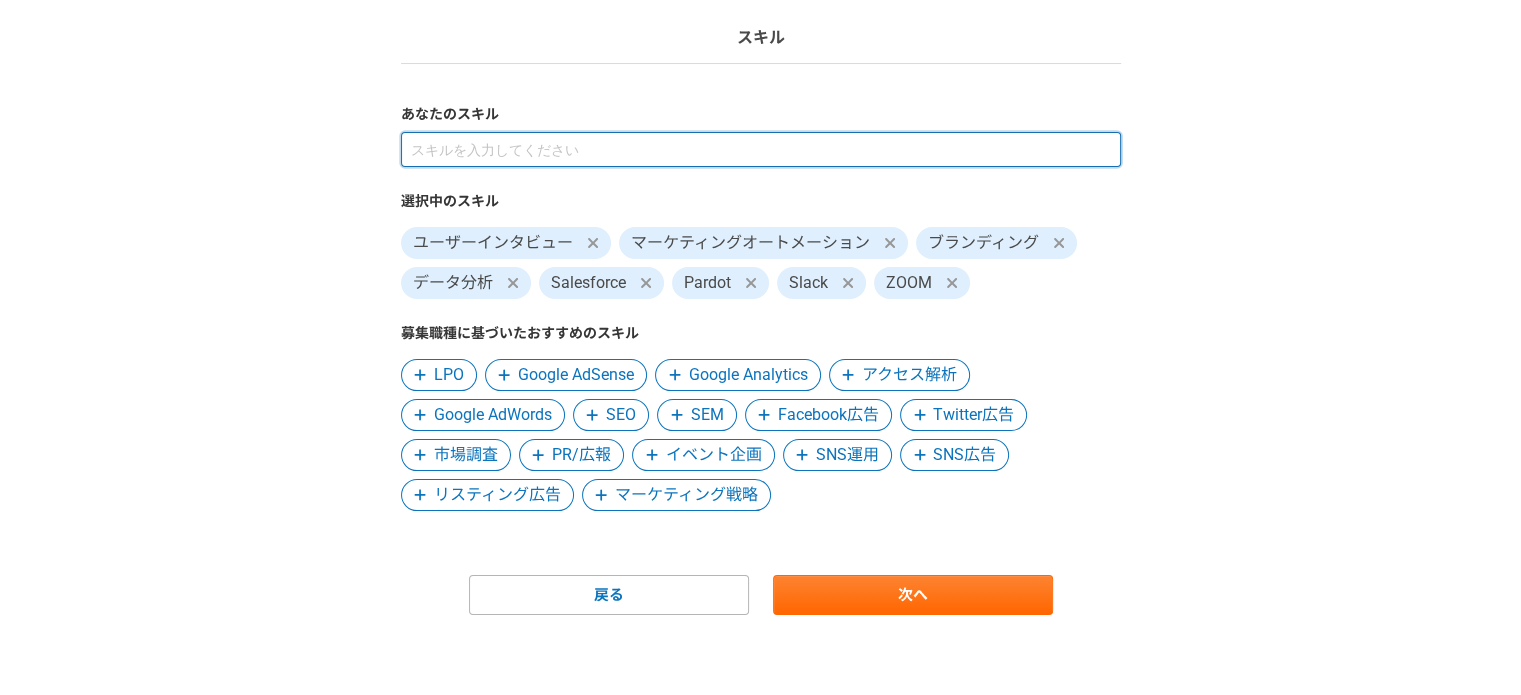 click at bounding box center [761, 149] 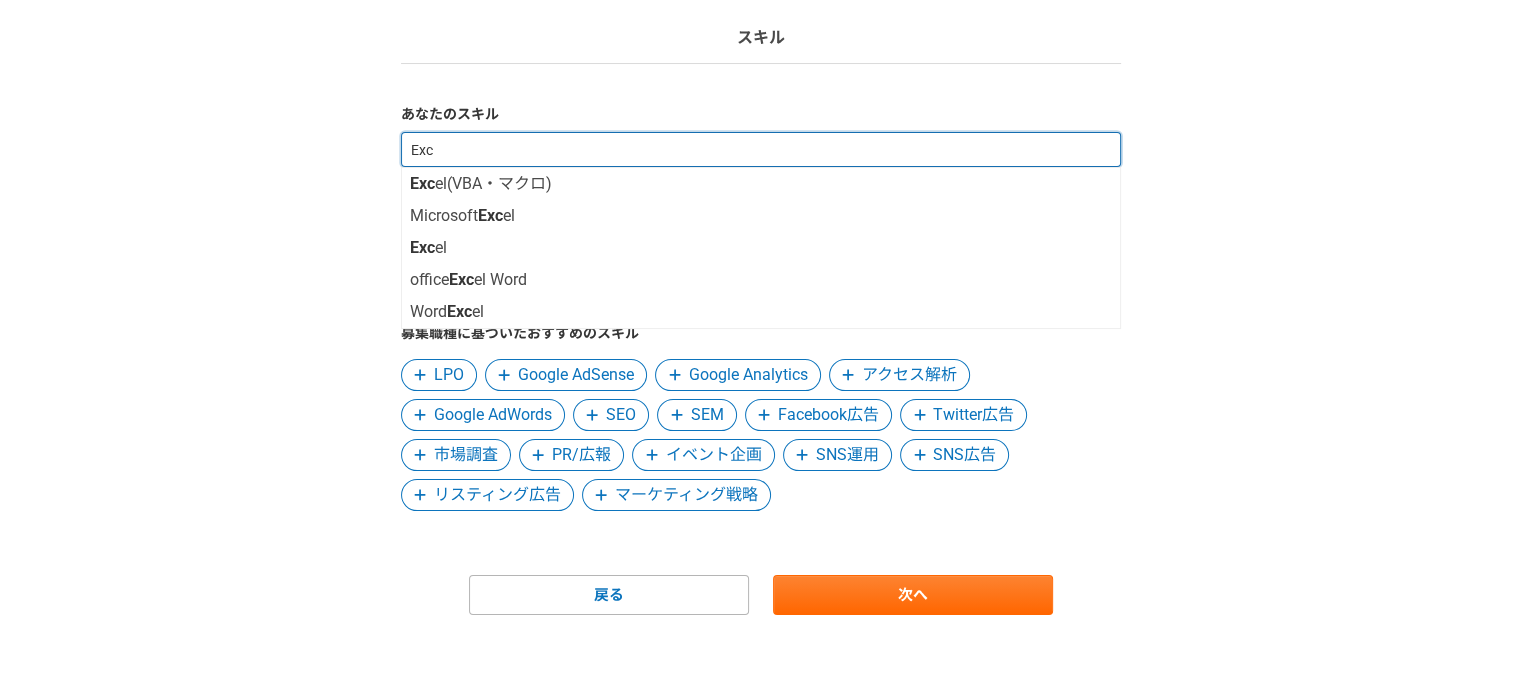 type on "Exce" 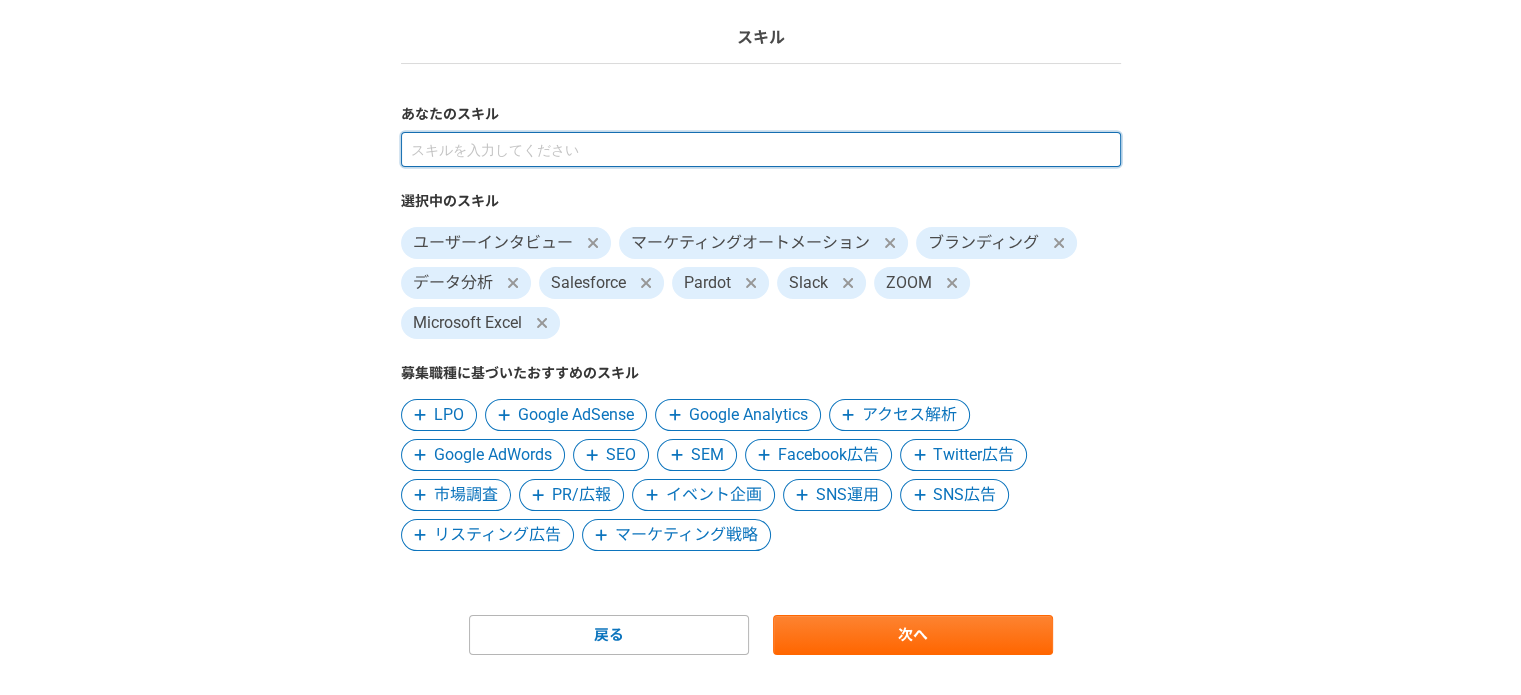 click at bounding box center (761, 149) 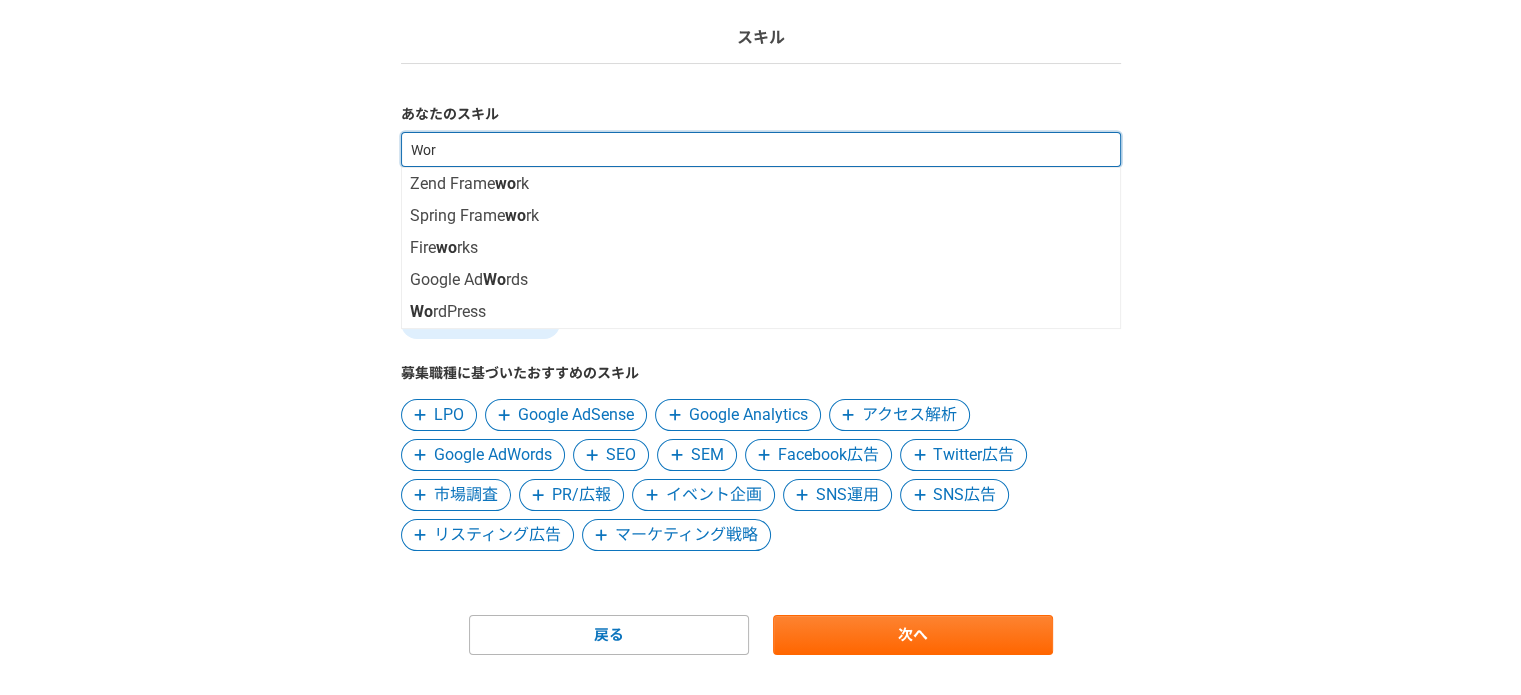 type on "Word" 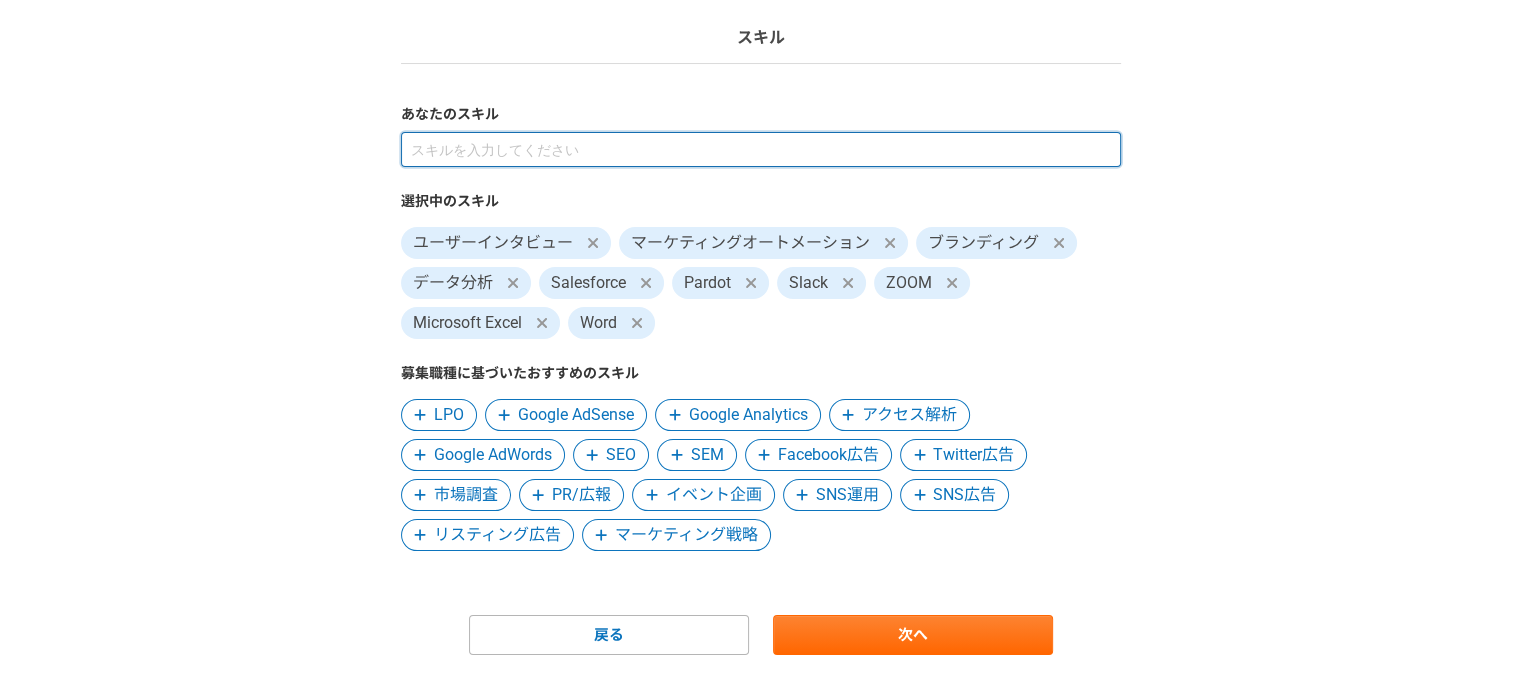 click at bounding box center [761, 149] 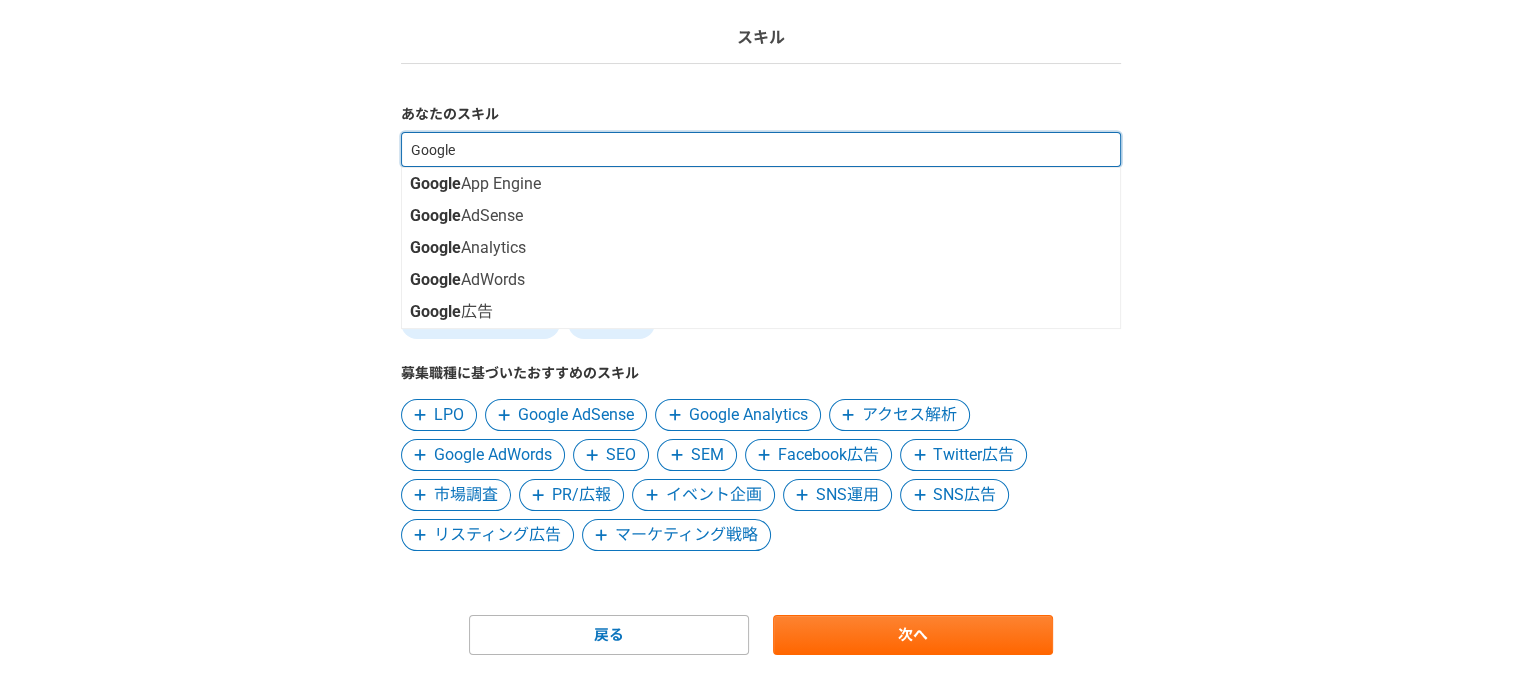 type on "Google" 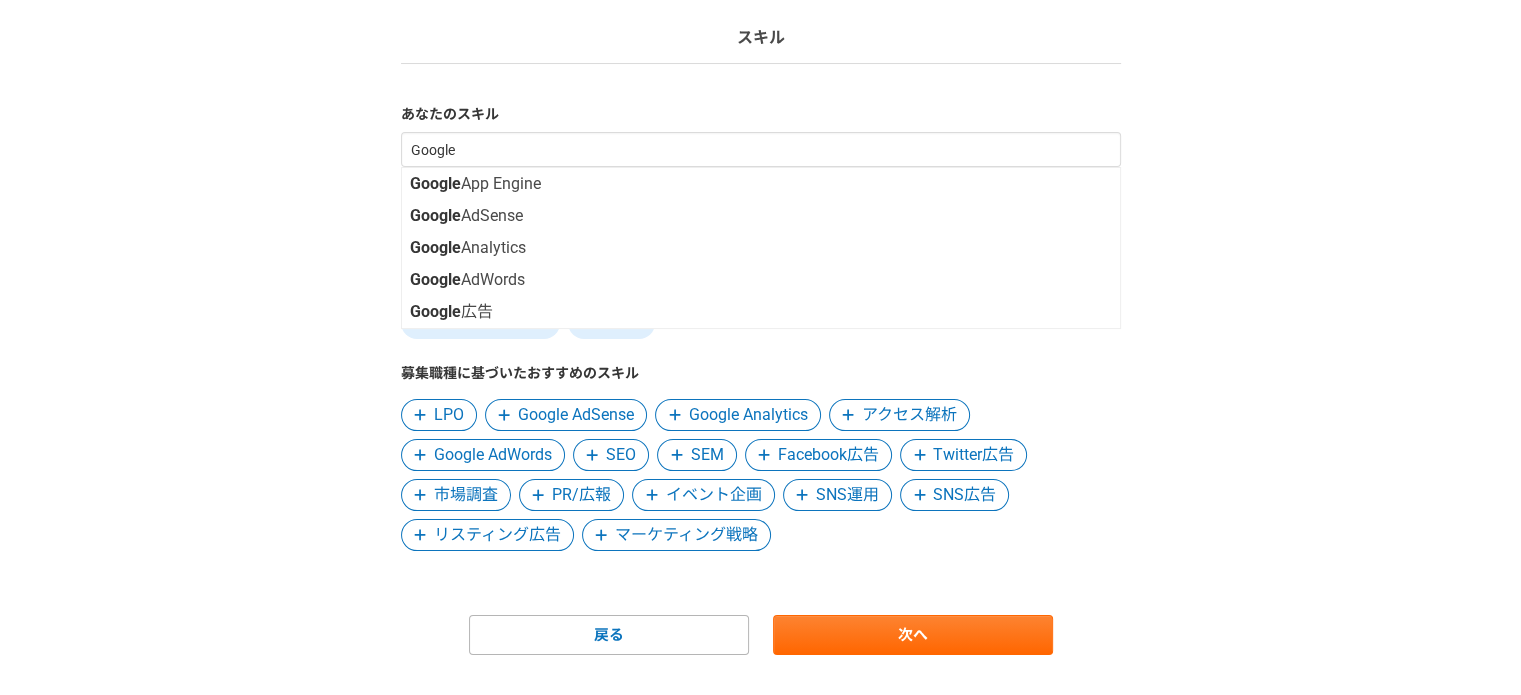 click on "1 2 3 4 5 6 スキル あなたのスキル Google Google  App Engine Google  AdSense Google  Analytics Google  AdWords Google 広告 選択中のスキル ユーザーインタビュー マーケティングオートメーション ブランディング データ分析 Salesforce Pardot Slack ZOOM Microsoft Excel Word 募集職種に基づいたおすすめのスキル LPO Google AdSense Google Analytics アクセス解析 Google AdWords SEO SEM Facebook広告 Twitter広告 市場調査 PR/広報 イベント企画 SNS運用 SNS広告 リスティング広告 マーケティング戦略 戻る 次へ" at bounding box center [760, 336] 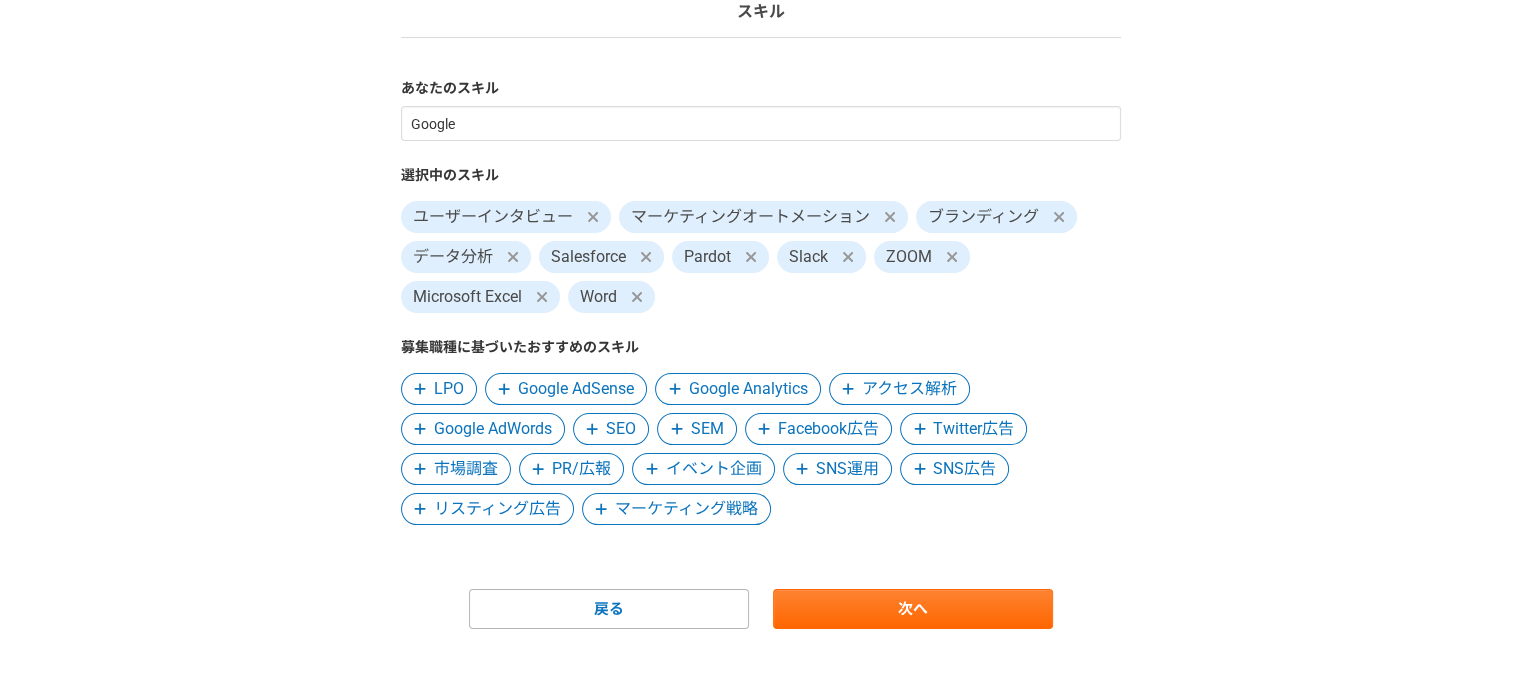 scroll, scrollTop: 171, scrollLeft: 0, axis: vertical 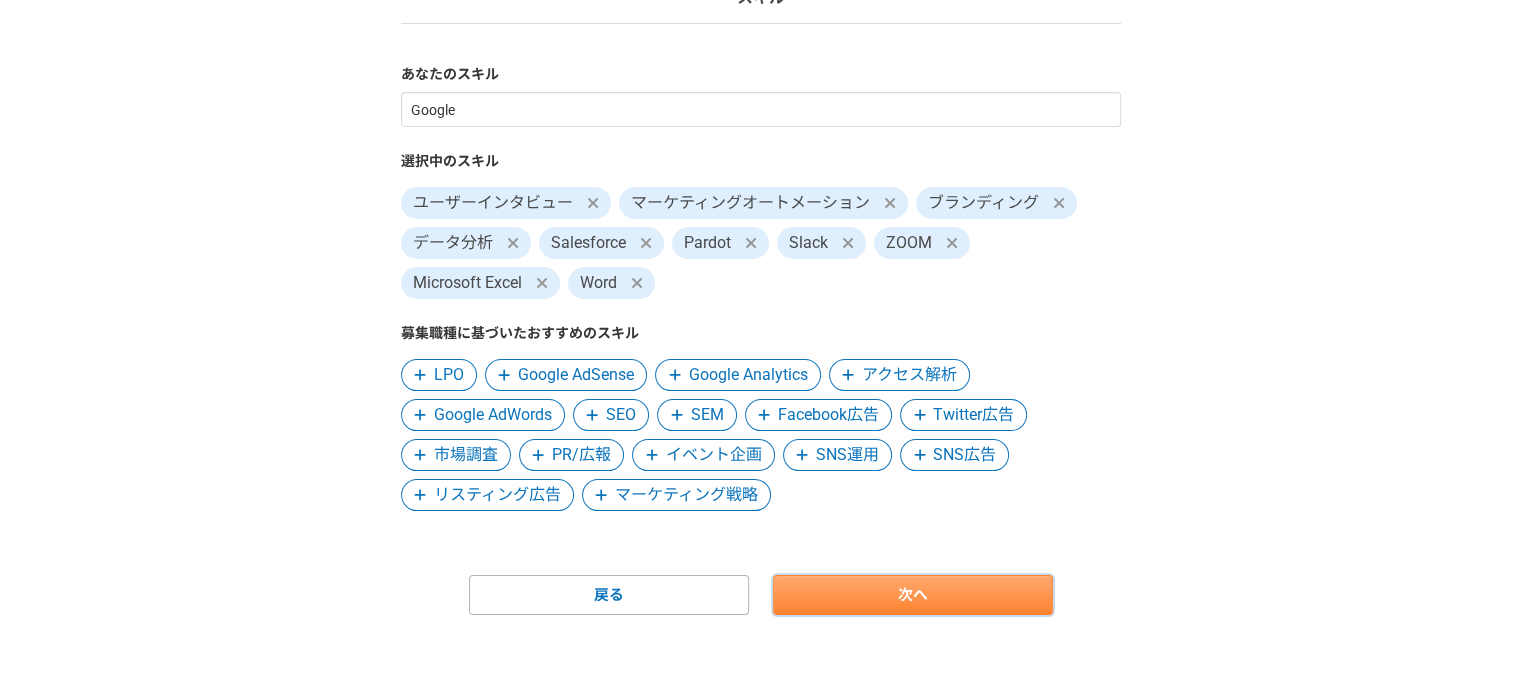 click on "次へ" at bounding box center (913, 595) 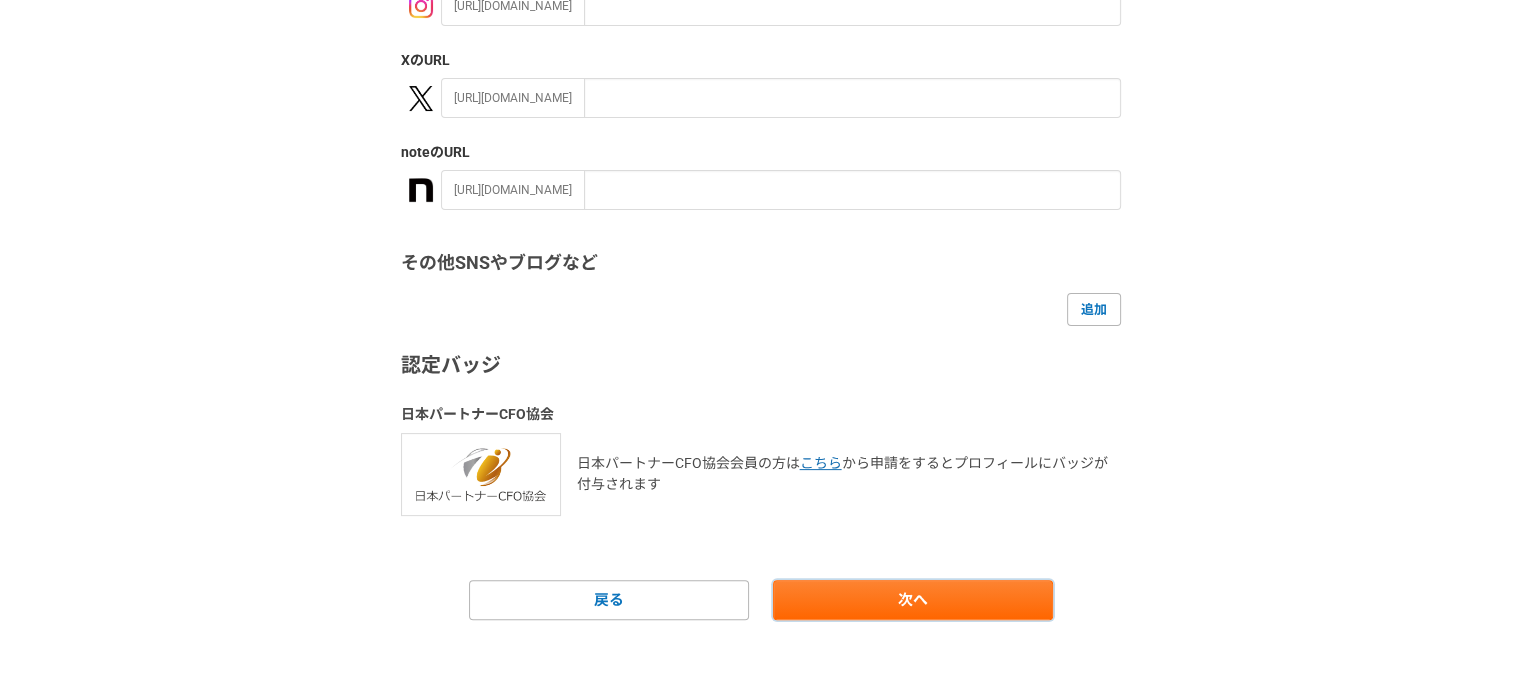 scroll, scrollTop: 404, scrollLeft: 0, axis: vertical 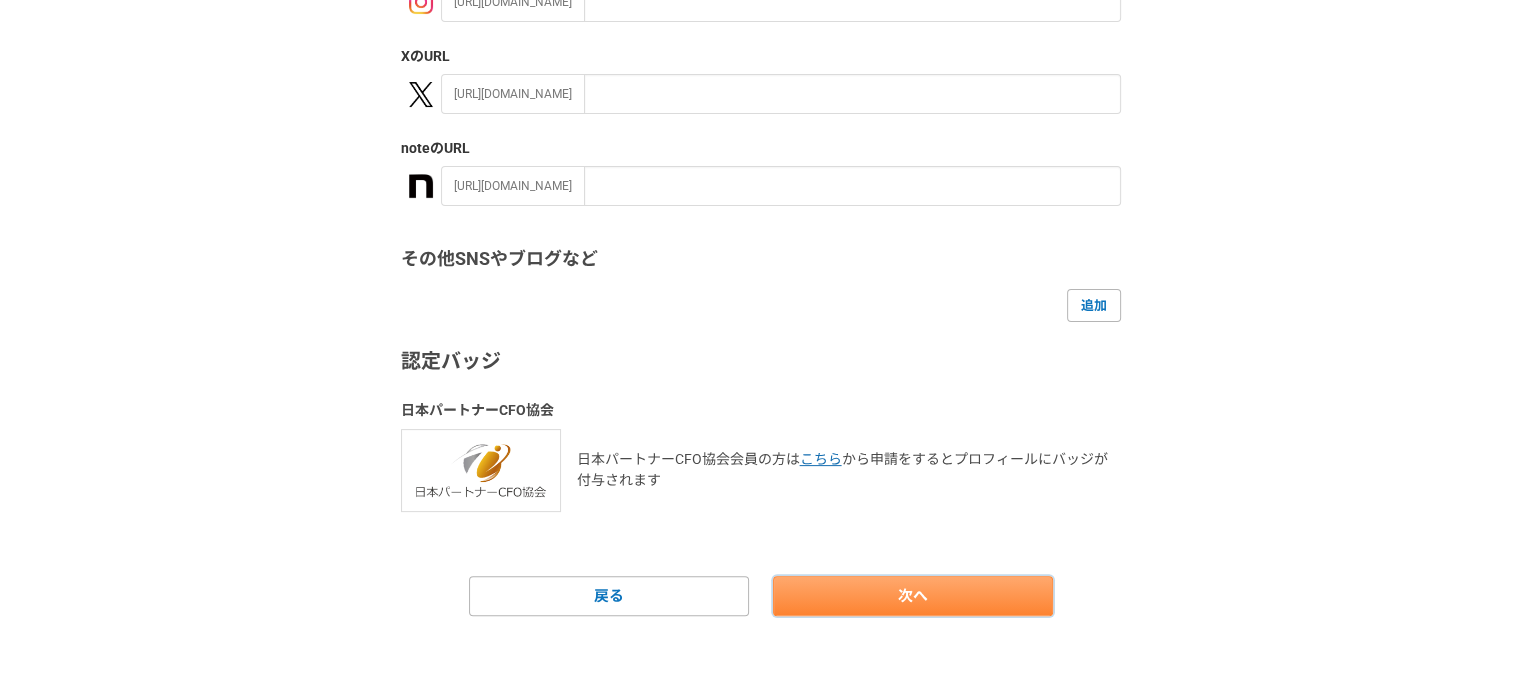 click on "次へ" at bounding box center [913, 596] 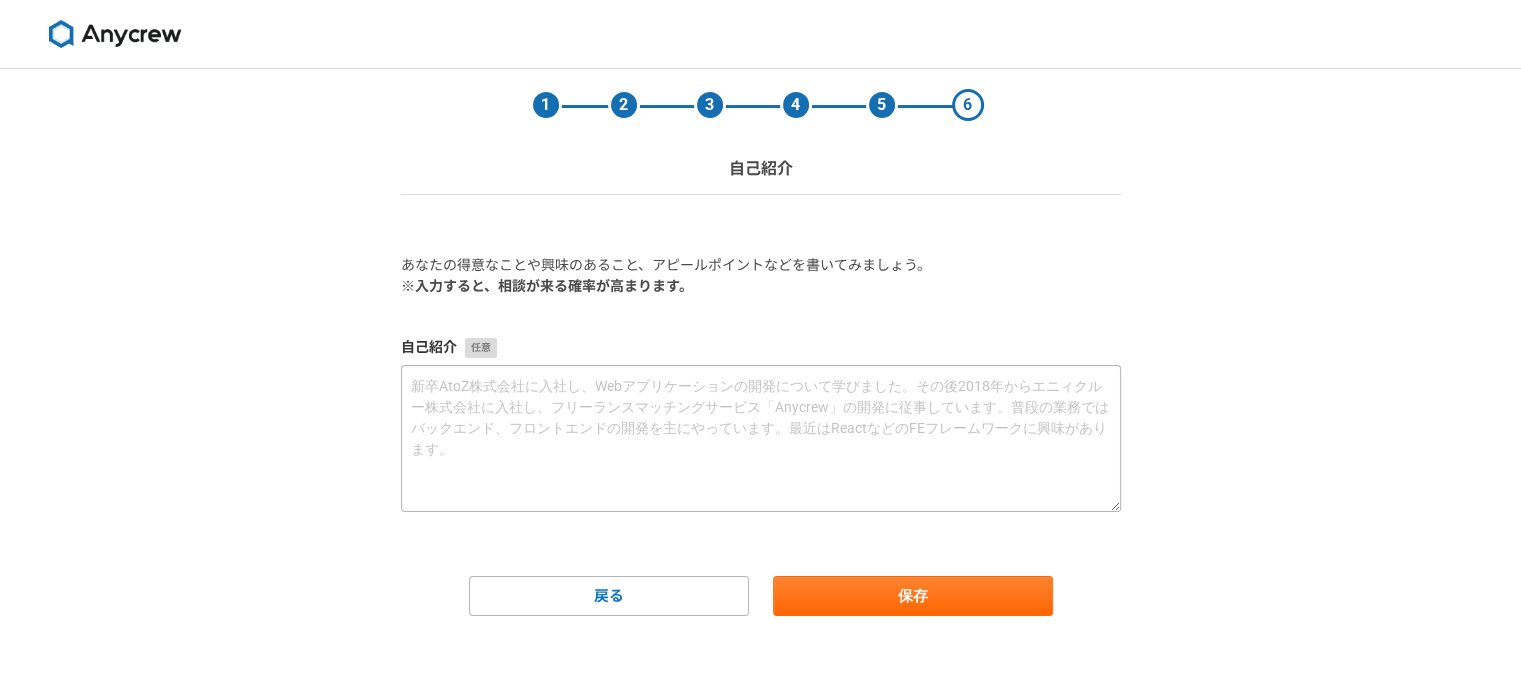 scroll, scrollTop: 0, scrollLeft: 0, axis: both 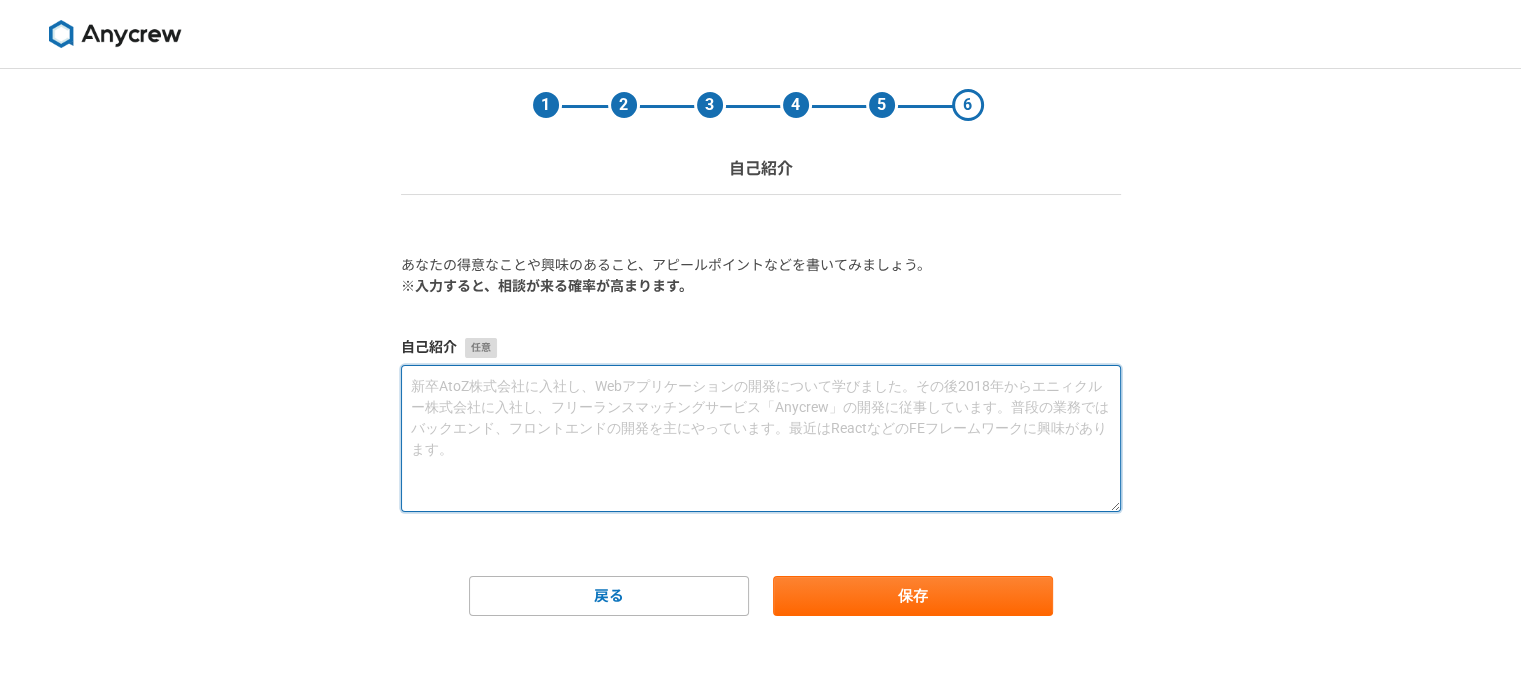 click at bounding box center (761, 438) 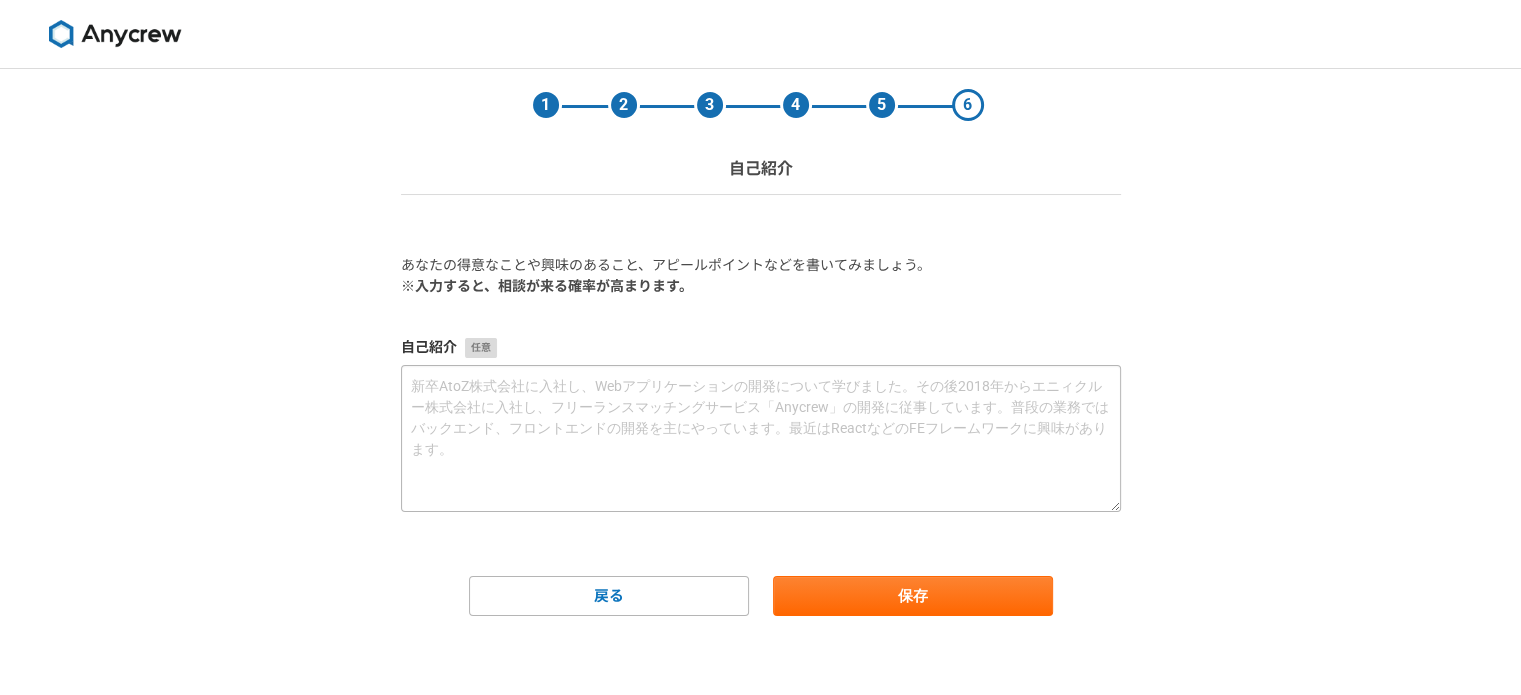 drag, startPoint x: 679, startPoint y: 363, endPoint x: 681, endPoint y: 379, distance: 16.124516 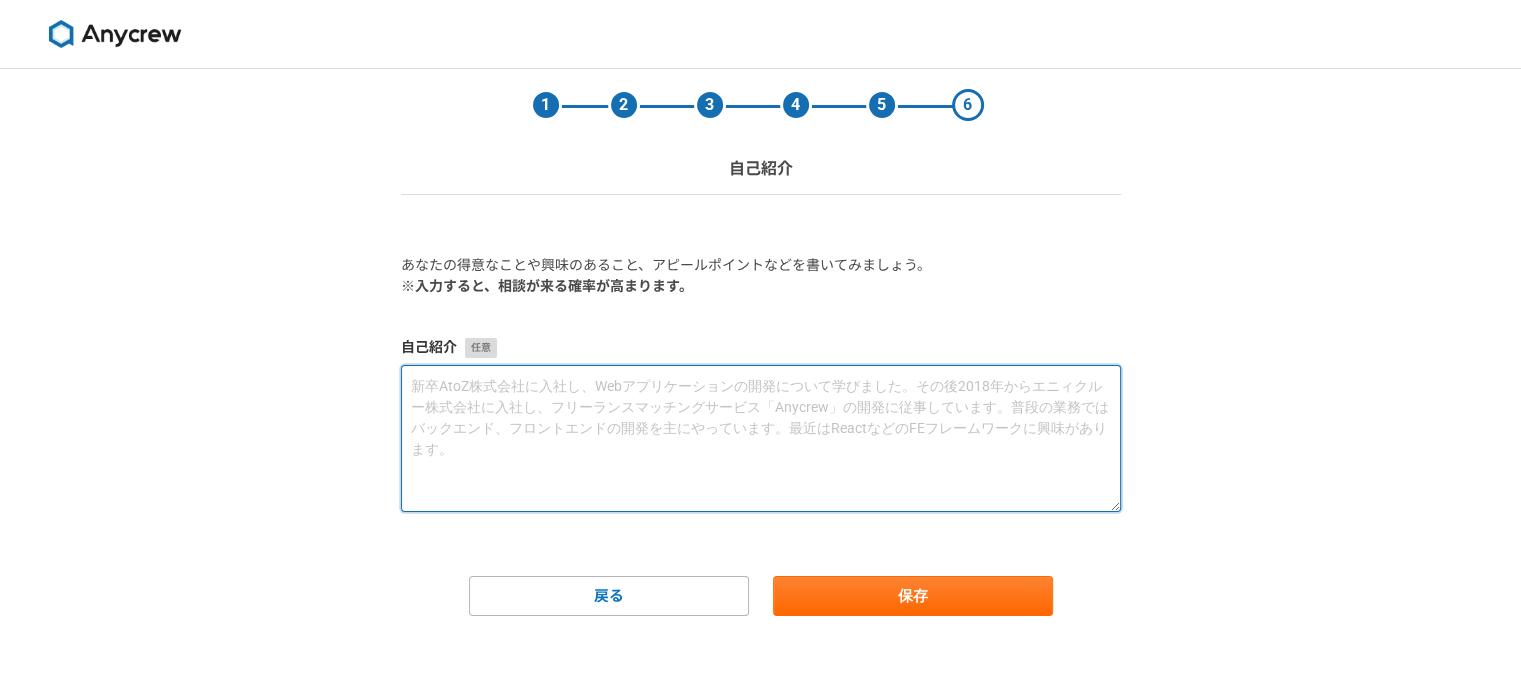 click at bounding box center [761, 438] 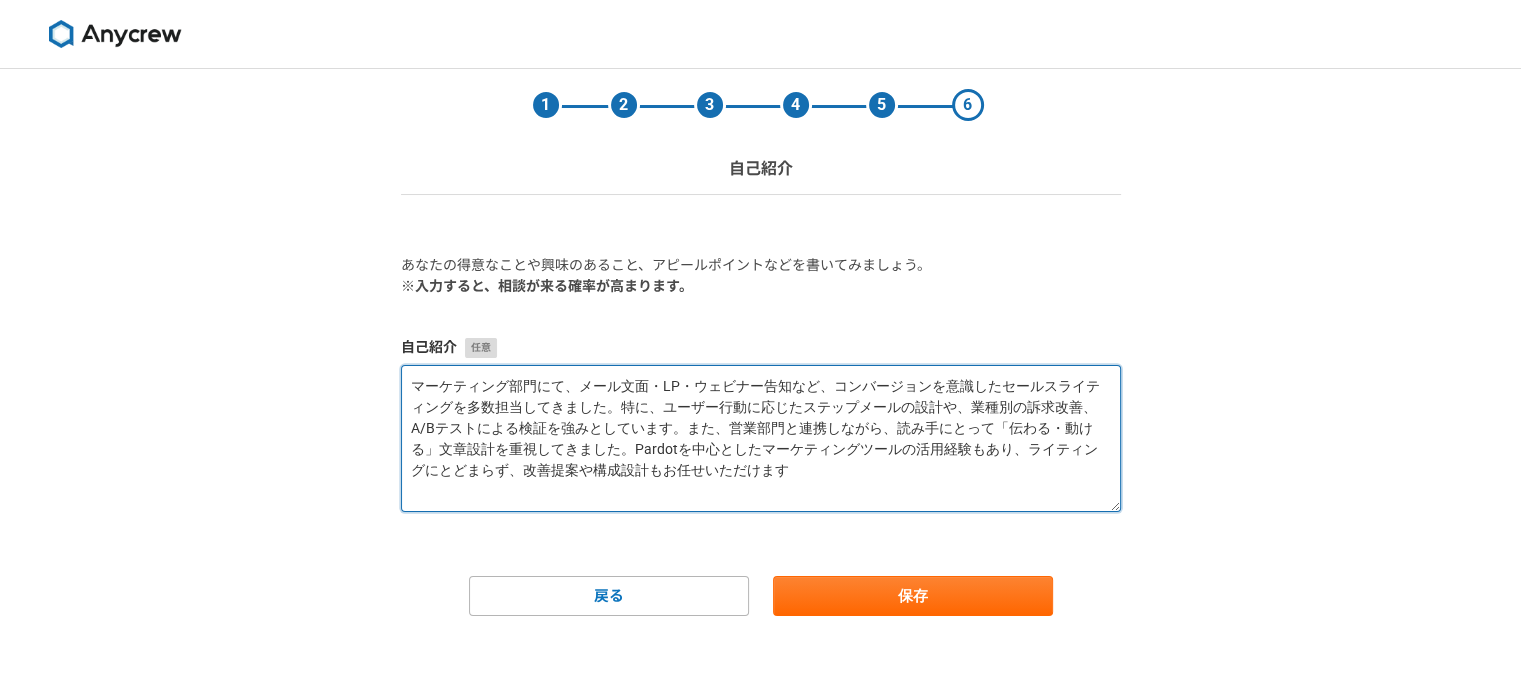 click on "マーケティング部門にて、メール文面・LP・ウェビナー告知など、コンバージョンを意識したセールスライティングを多数担当してきました。特に、ユーザー行動に応じたステップメールの設計や、業種別の訴求改善、A/Bテストによる検証を強みとしています。また、営業部門と連携しながら、読み手にとって「伝わる・動ける」文章設計を重視してきました。Pardotを中心としたマーケティングツールの活用経験もあり、ライティングにとどまらず、改善提案や構成設計もお任せいただけます" at bounding box center (761, 438) 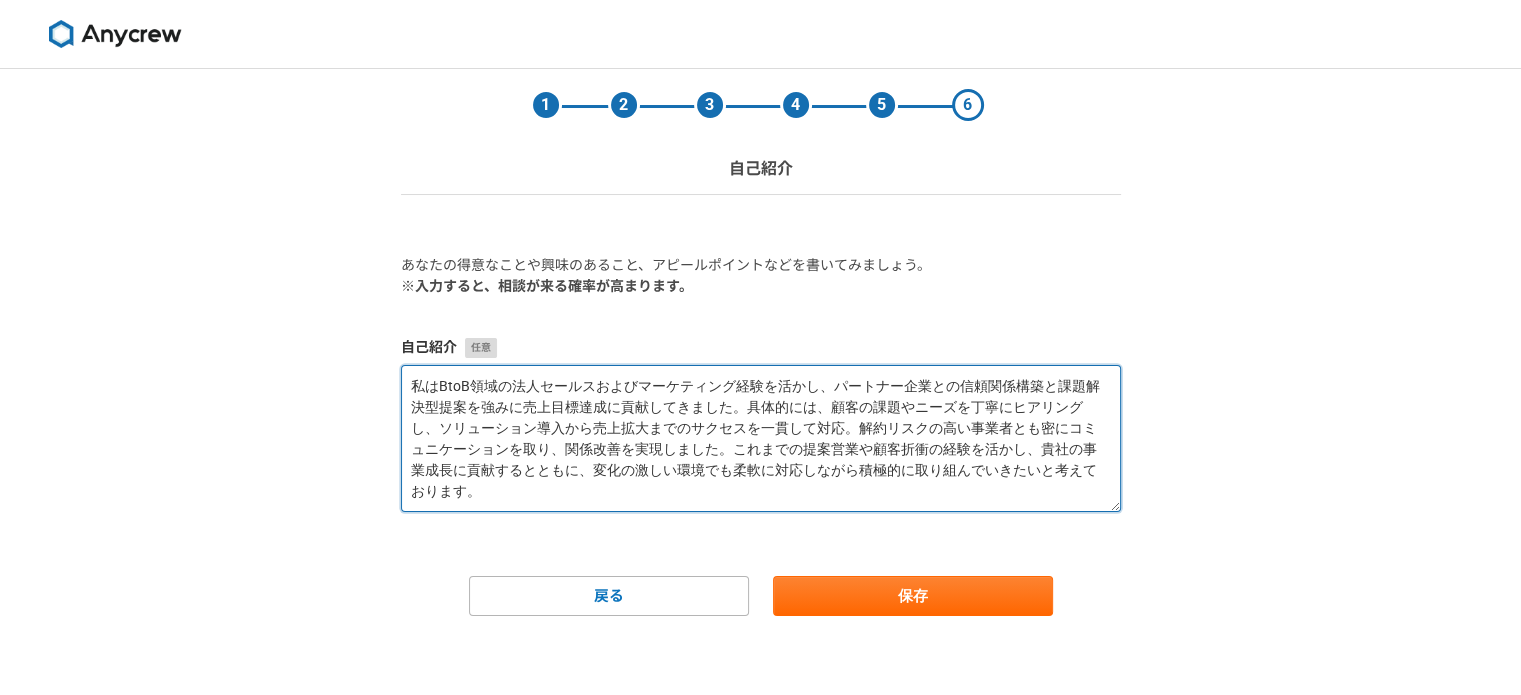 click on "私はBtoB領域の法人セールスおよびマーケティング経験を活かし、パートナー企業との信頼関係構築と課題解決型提案を強みに売上目標達成に貢献してきました。具体的には、顧客の課題やニーズを丁寧にヒアリングし、ソリューション導入から売上拡大までのサクセスを一貫して対応。解約リスクの高い事業者とも密にコミュニケーションを取り、関係改善を実現しました。これまでの提案営業や顧客折衝の経験を活かし、貴社の事業成長に貢献するとともに、変化の激しい環境でも柔軟に対応しながら積極的に取り組んでいきたいと考えております。" at bounding box center (761, 438) 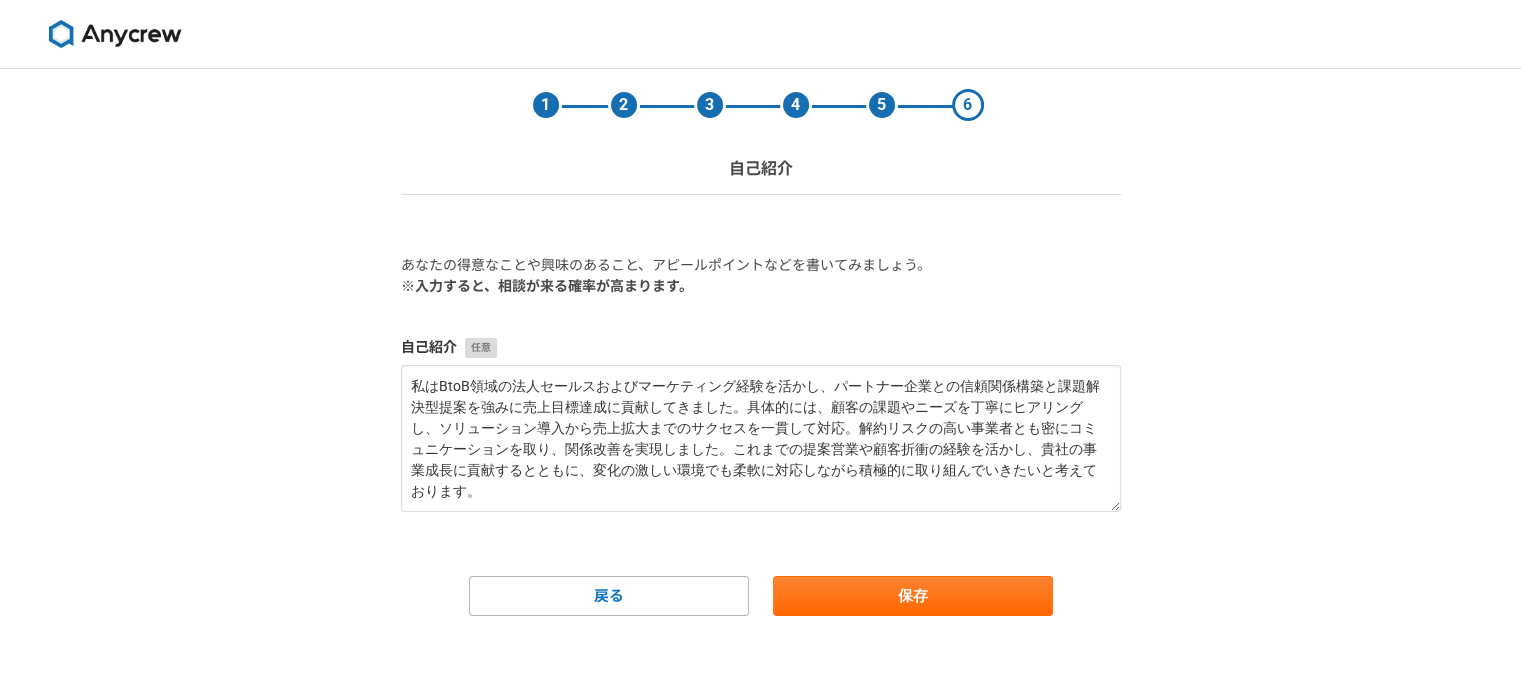click on "1 2 3 4 5 6 自己紹介 あなたの得意なことや興味のあること、アピールポイントなどを書いてみましょう。 ※入力すると、相談が来る確率が高まります。 自己紹介 私はBtoB領域の法人セールスおよびマーケティング経験を活かし、パートナー企業との信頼関係構築と課題解決型提案を強みに売上目標達成に貢献してきました。具体的には、顧客の課題やニーズを丁寧にヒアリングし、ソリューション導入から売上拡大までのサクセスを一貫して対応。解約リスクの高い事業者とも密にコミュニケーションを取り、関係改善を実現しました。これまでの提案営業や顧客折衝の経験を活かし、貴社の事業成長に貢献するとともに、変化の激しい環境でも柔軟に対応しながら積極的に取り組んでいきたいと考えております。 戻る 保存" at bounding box center (760, 382) 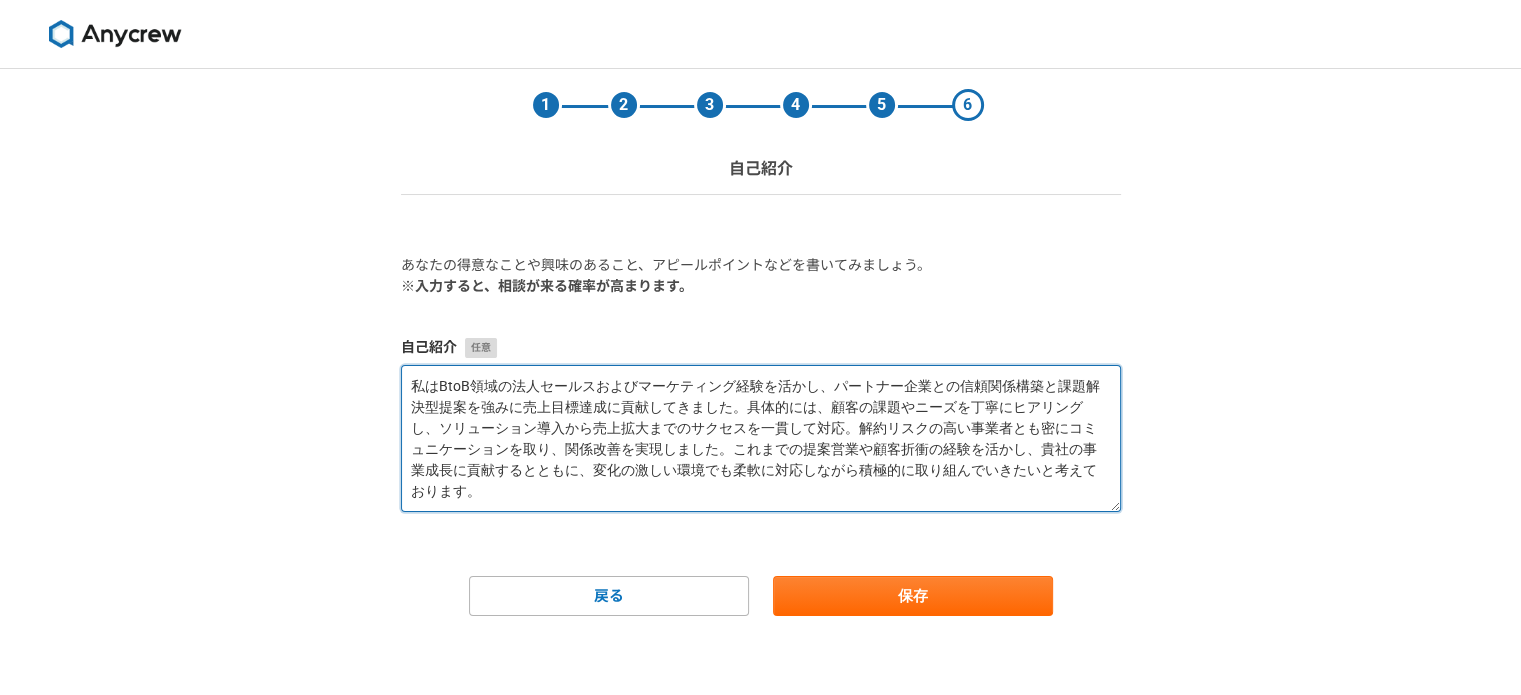 click on "私はBtoB領域の法人セールスおよびマーケティング経験を活かし、パートナー企業との信頼関係構築と課題解決型提案を強みに売上目標達成に貢献してきました。具体的には、顧客の課題やニーズを丁寧にヒアリングし、ソリューション導入から売上拡大までのサクセスを一貫して対応。解約リスクの高い事業者とも密にコミュニケーションを取り、関係改善を実現しました。これまでの提案営業や顧客折衝の経験を活かし、貴社の事業成長に貢献するとともに、変化の激しい環境でも柔軟に対応しながら積極的に取り組んでいきたいと考えております。" at bounding box center [761, 438] 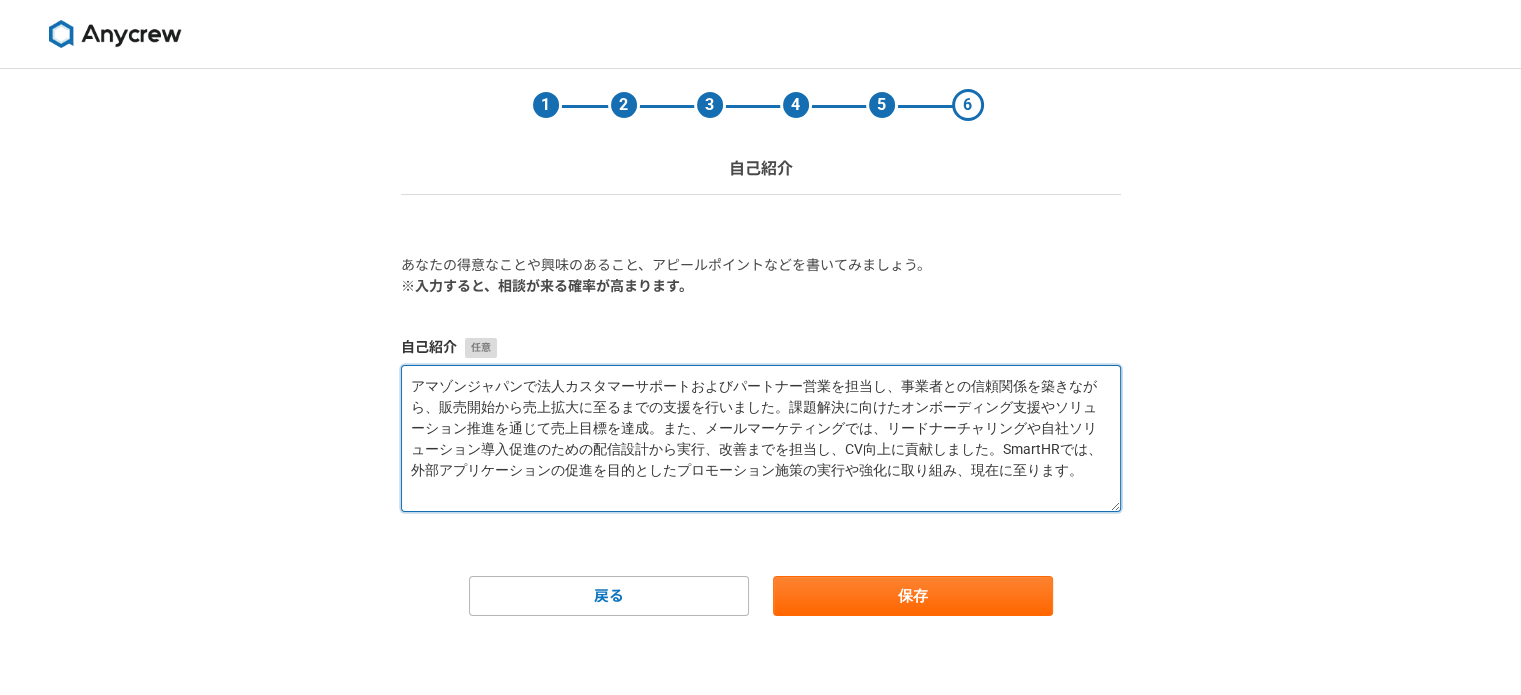 type on "アマゾンジャパンで法人カスタマーサポートおよびパートナー営業を担当し、事業者との信頼関係を築きながら、販売開始から売上拡大に至るまでの支援を行いました。課題解決に向けたオンボーディング支援やソリューション推進を通じて売上目標を達成。また、メールマーケティングでは、リードナーチャリングや自社ソリューション導入促進のための配信設計から実行、改善までを担当し、CV向上に貢献しました。SmartHRでは、外部アプリケーションの促進を目的としたプロモーション施策の実行や強化に取り組み、現在に至ります。" 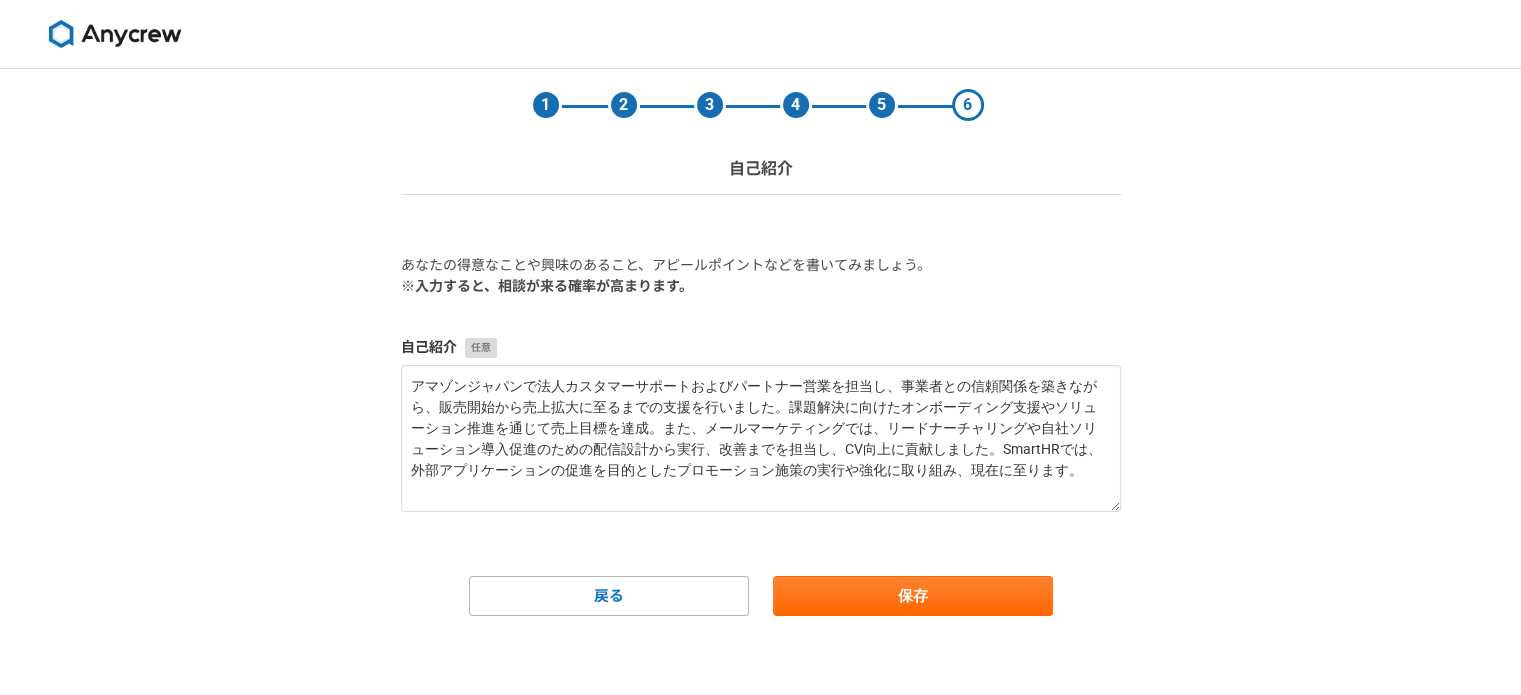 click on "1 2 3 4 5 6 自己紹介 あなたの得意なことや興味のあること、アピールポイントなどを書いてみましょう。 ※入力すると、相談が来る確率が高まります。 自己紹介 アマゾンジャパンで法人カスタマーサポートおよびパートナー営業を担当し、事業者との信頼関係を築きながら、販売開始から売上拡大に至るまでの支援を行いました。課題解決に向けたオンボーディング支援やソリューション推進を通じて売上目標を達成。また、メールマーケティングでは、リードナーチャリングや自社ソリューション導入促進のための配信設計から実行、改善までを担当し、CV向上に貢献しました。SmartHRでは、外部アプリケーションの促進を目的としたプロモーション施策の実行や強化に取り組み、現在に至ります。 戻る 保存" at bounding box center (760, 382) 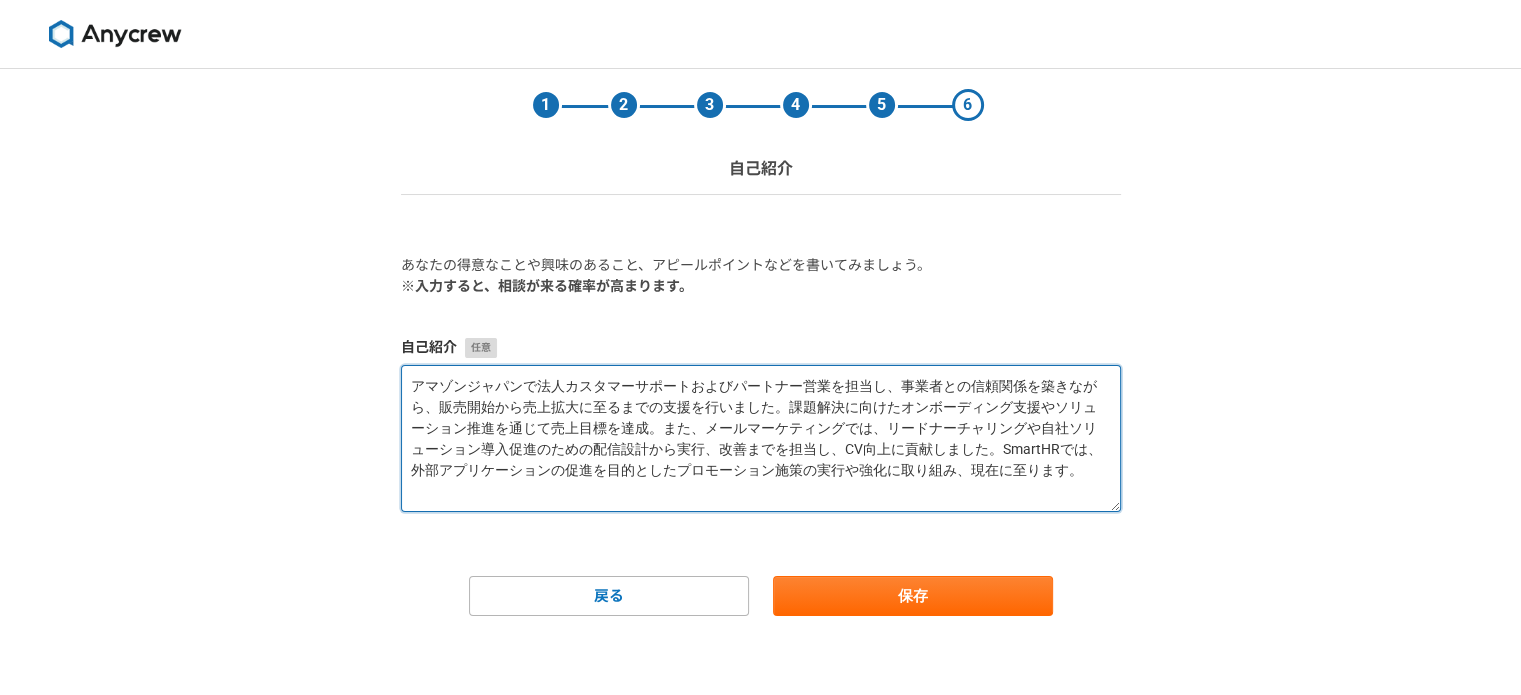 drag, startPoint x: 564, startPoint y: 446, endPoint x: 588, endPoint y: 444, distance: 24.083189 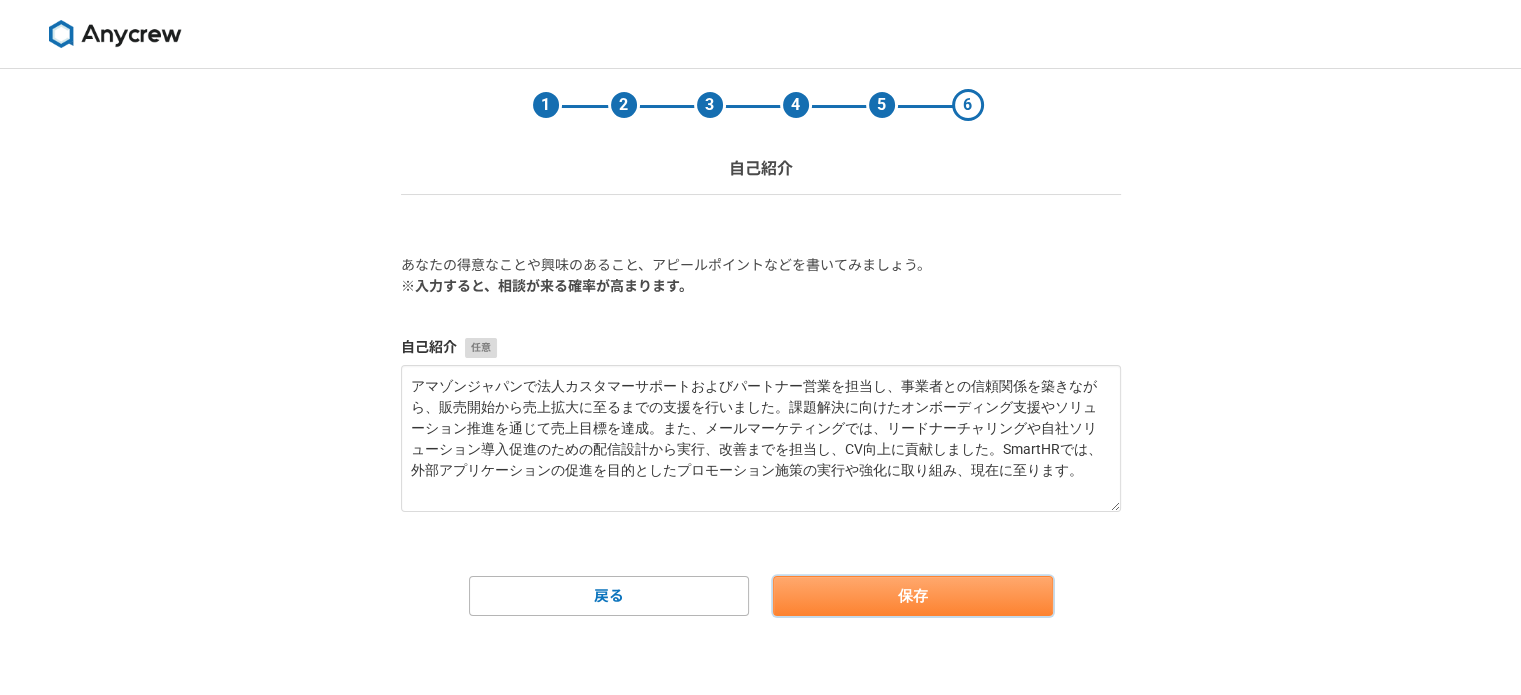 click on "保存" at bounding box center [913, 596] 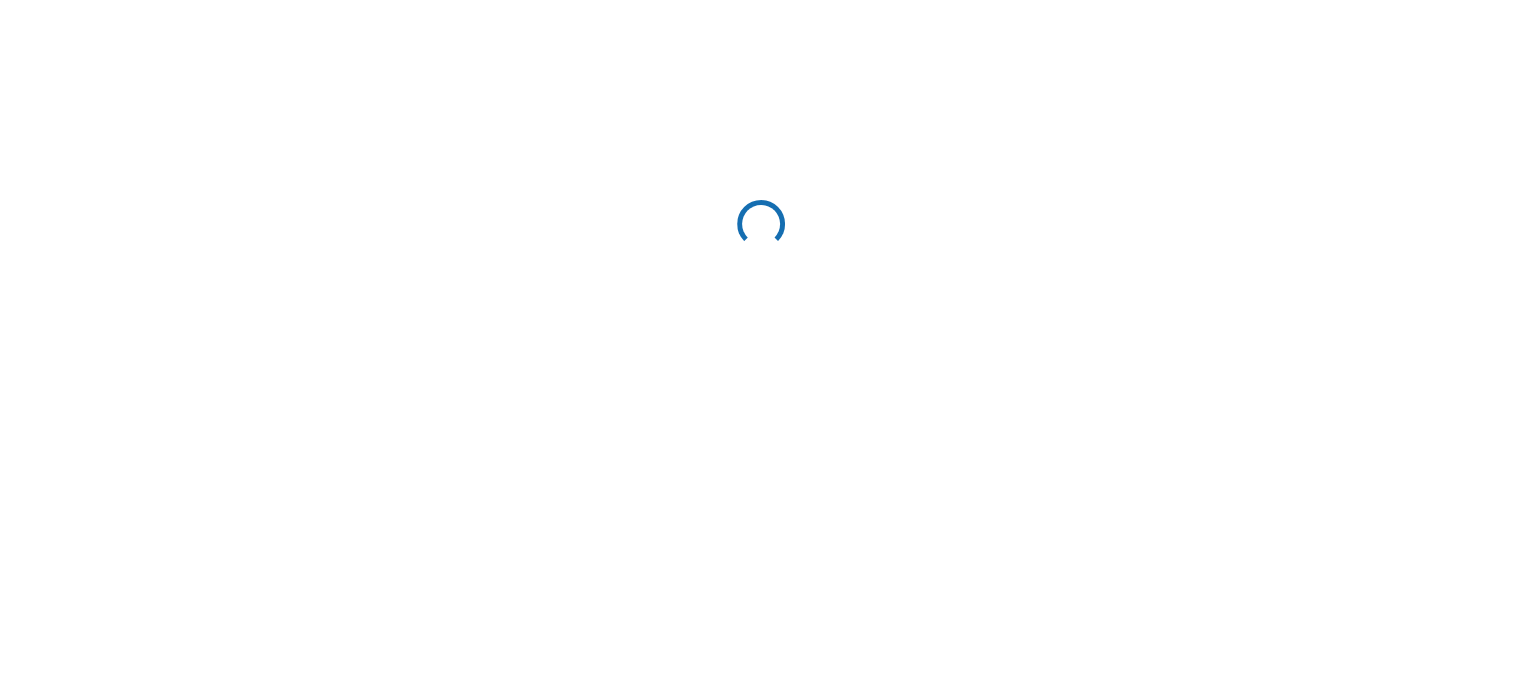scroll, scrollTop: 0, scrollLeft: 0, axis: both 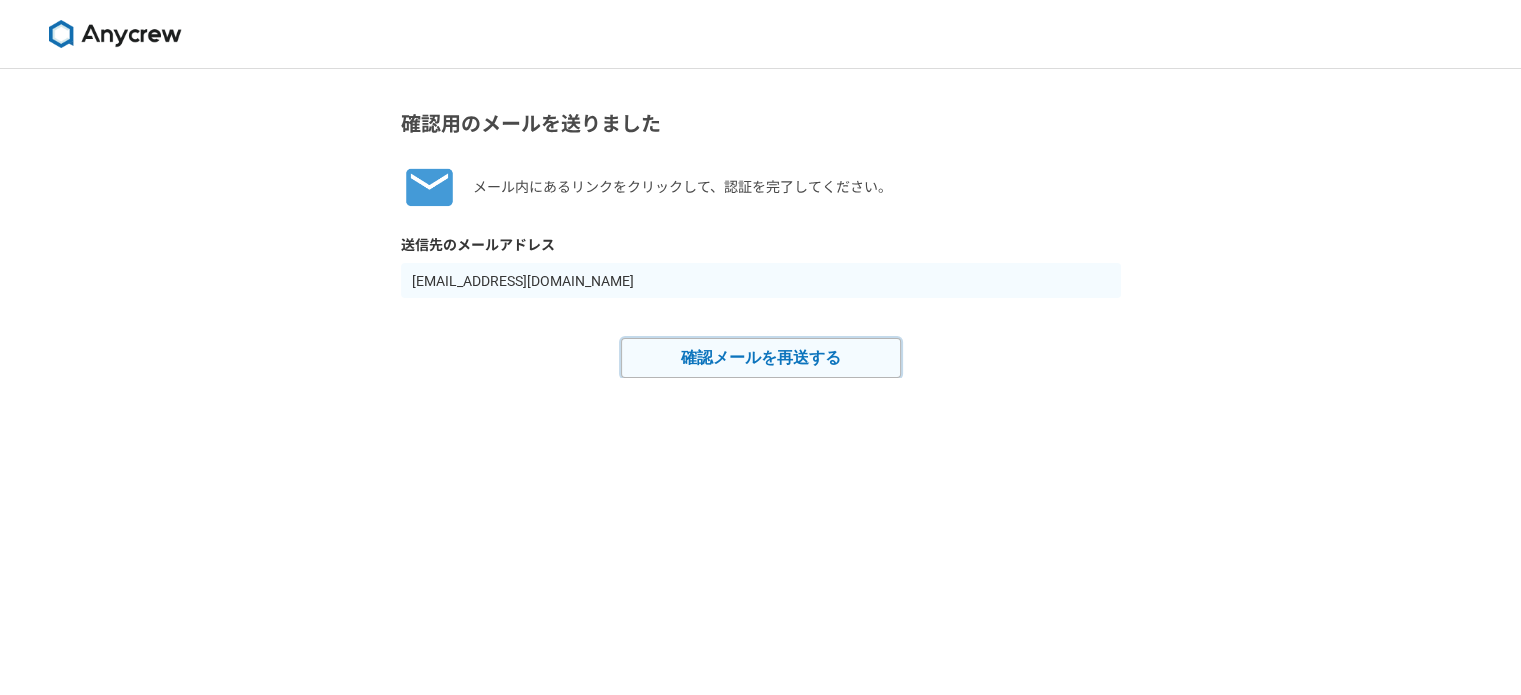 click on "確認メールを再送する" at bounding box center (761, 358) 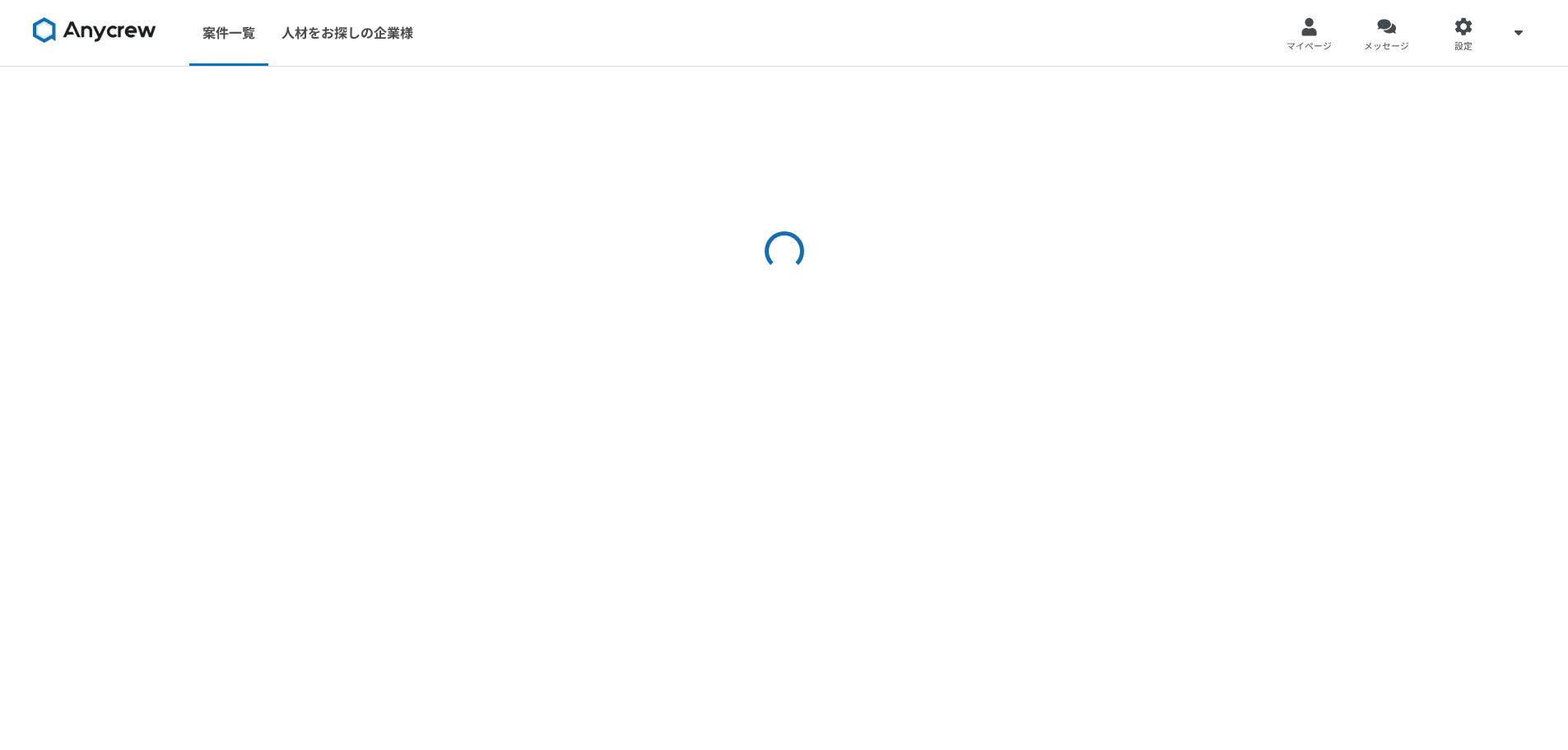 scroll, scrollTop: 0, scrollLeft: 0, axis: both 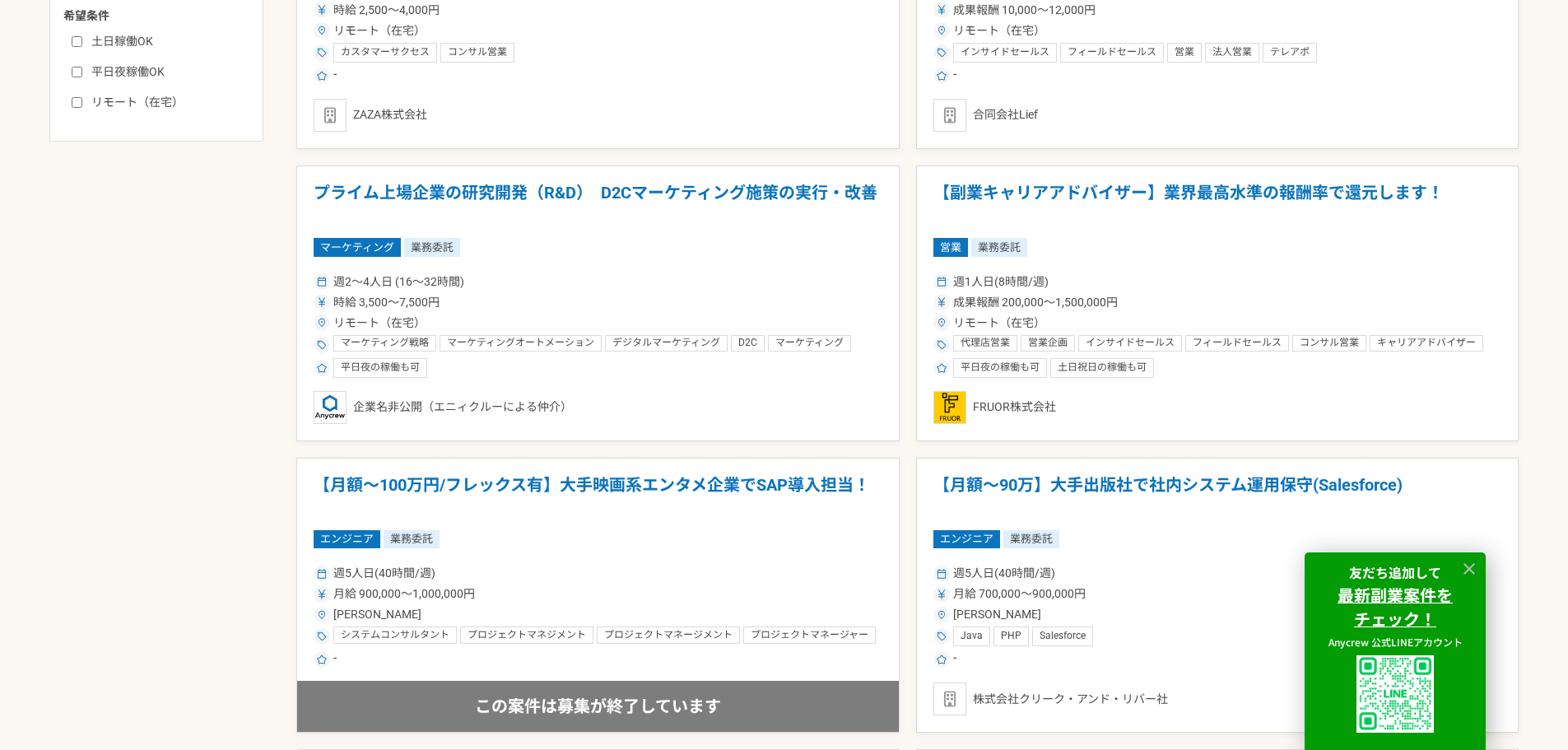 click on "募集中の案件のみ表示 職種 エンジニア デザイナー ライター 営業 マーケティング 企画・事業開発 バックオフィス その他 稼働時間 週1人日（8時間）以下 週2人日（16時間）以下 週3人日（24時間）以下 週4人日（32時間）以下 週5人日（40時間）以下 希望条件 土日稼働OK 平日夜稼働OK リモート（在宅） プライム市場上場企業のICT企業　コンタクトセンター領域のネットワークエンジニア エンジニア 業務委託 週2〜5人日 (16〜40時間) 時給 3,500〜5,000円 大阪府 ネットワークエンジニア データベース Cisco PM Java Python セキュリティ ネットワーク保守・運用 システム運用 システムコンサルタント PMO Linux MySQL 平日夜の稼働も可 土日祝日の稼働も可 企業名非公開（エニィクルーによる仲介） エンジニア 業務委託 週5人日(40時間/週) 月給 900,000〜1,000,000円 東京都 Salesforce" at bounding box center [784, 1099] 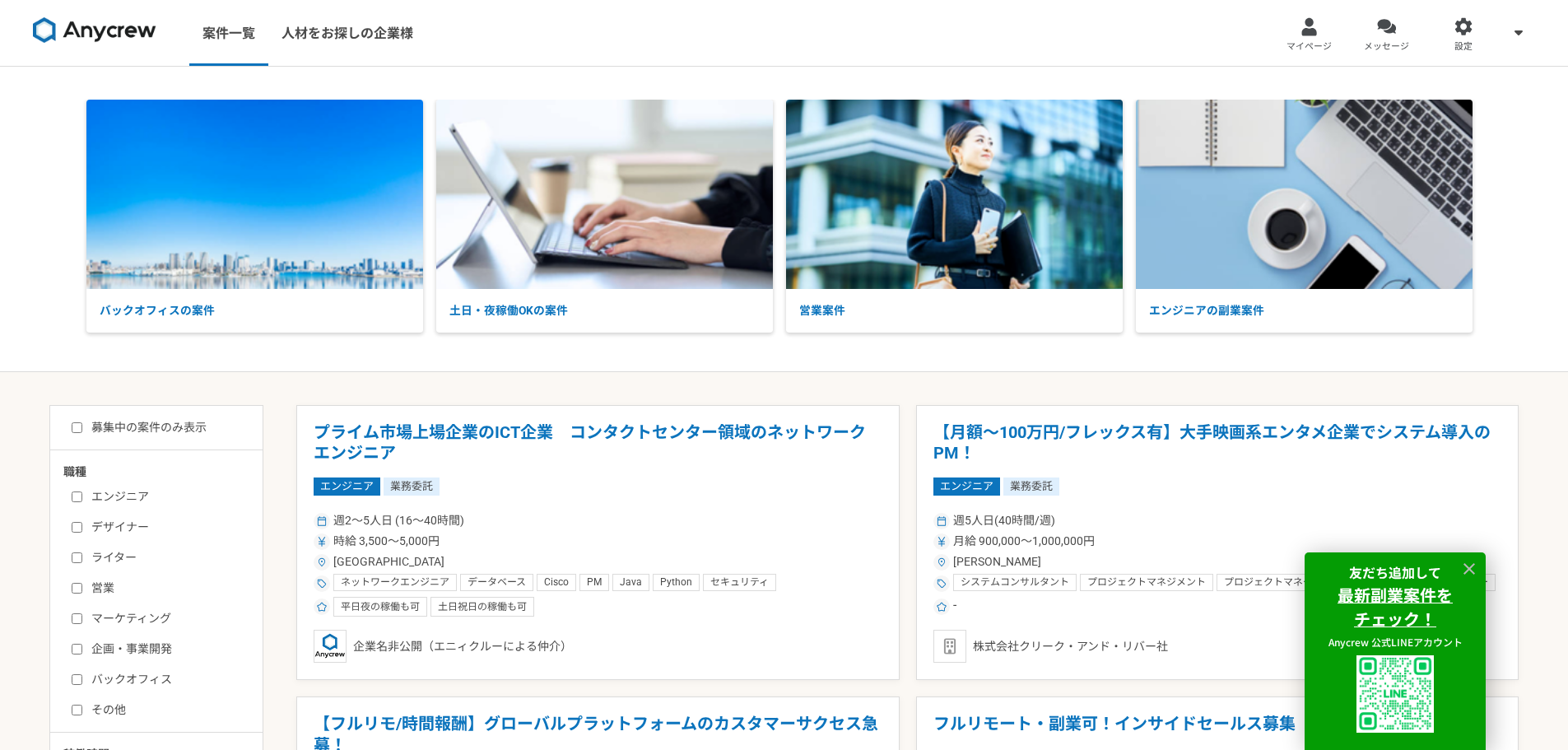 scroll, scrollTop: 165, scrollLeft: 0, axis: vertical 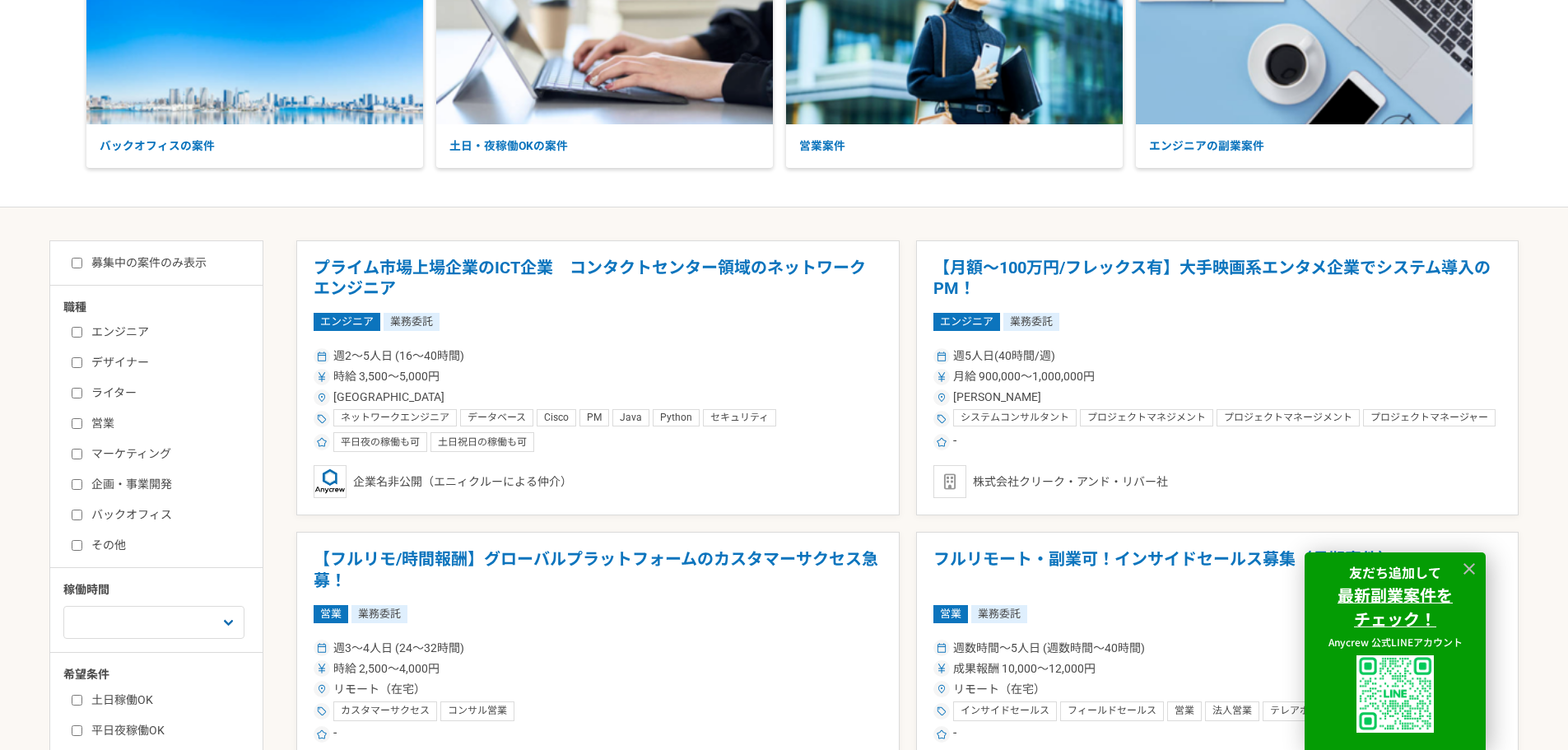 click on "ライター" at bounding box center (77, 393) 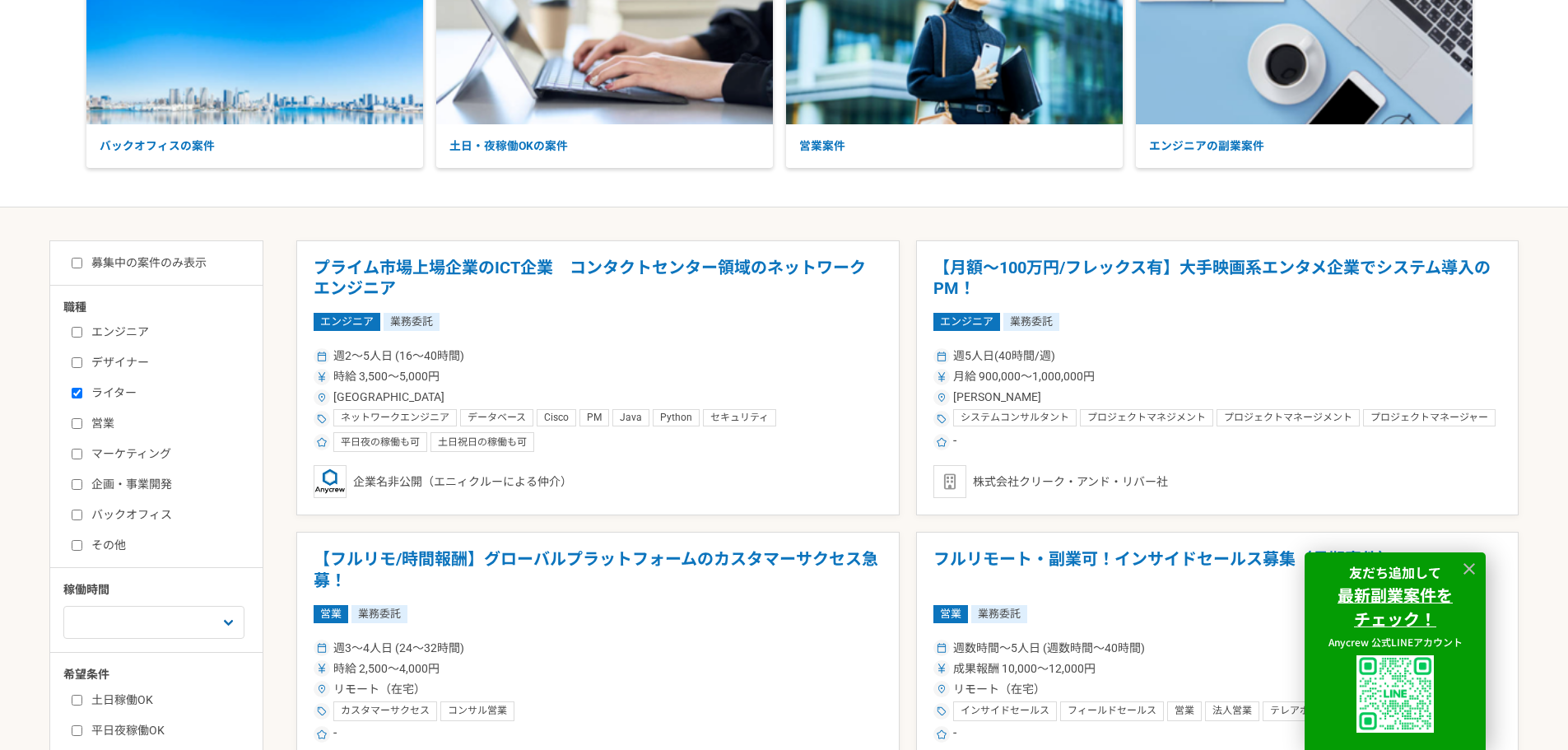 checkbox on "true" 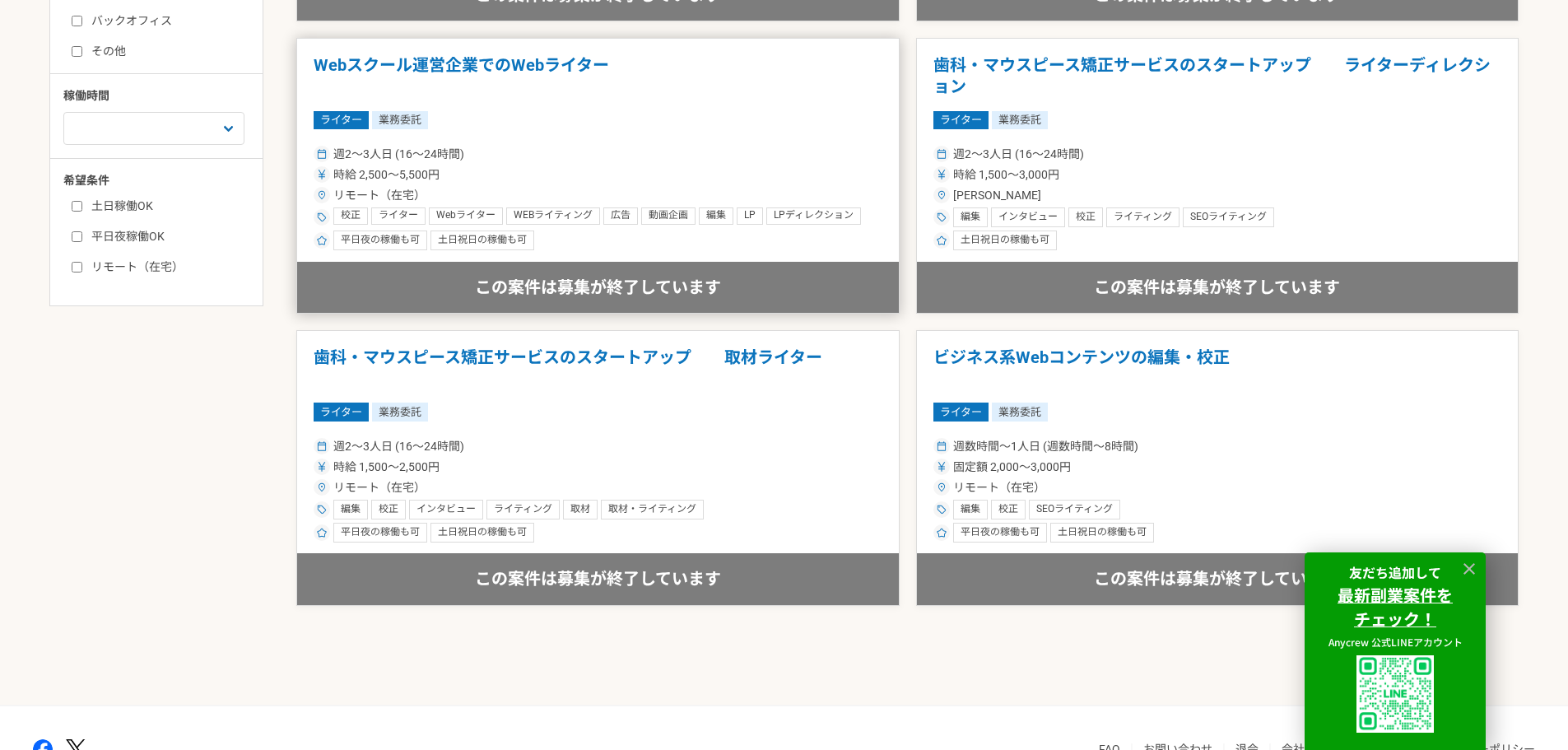 scroll, scrollTop: 247, scrollLeft: 0, axis: vertical 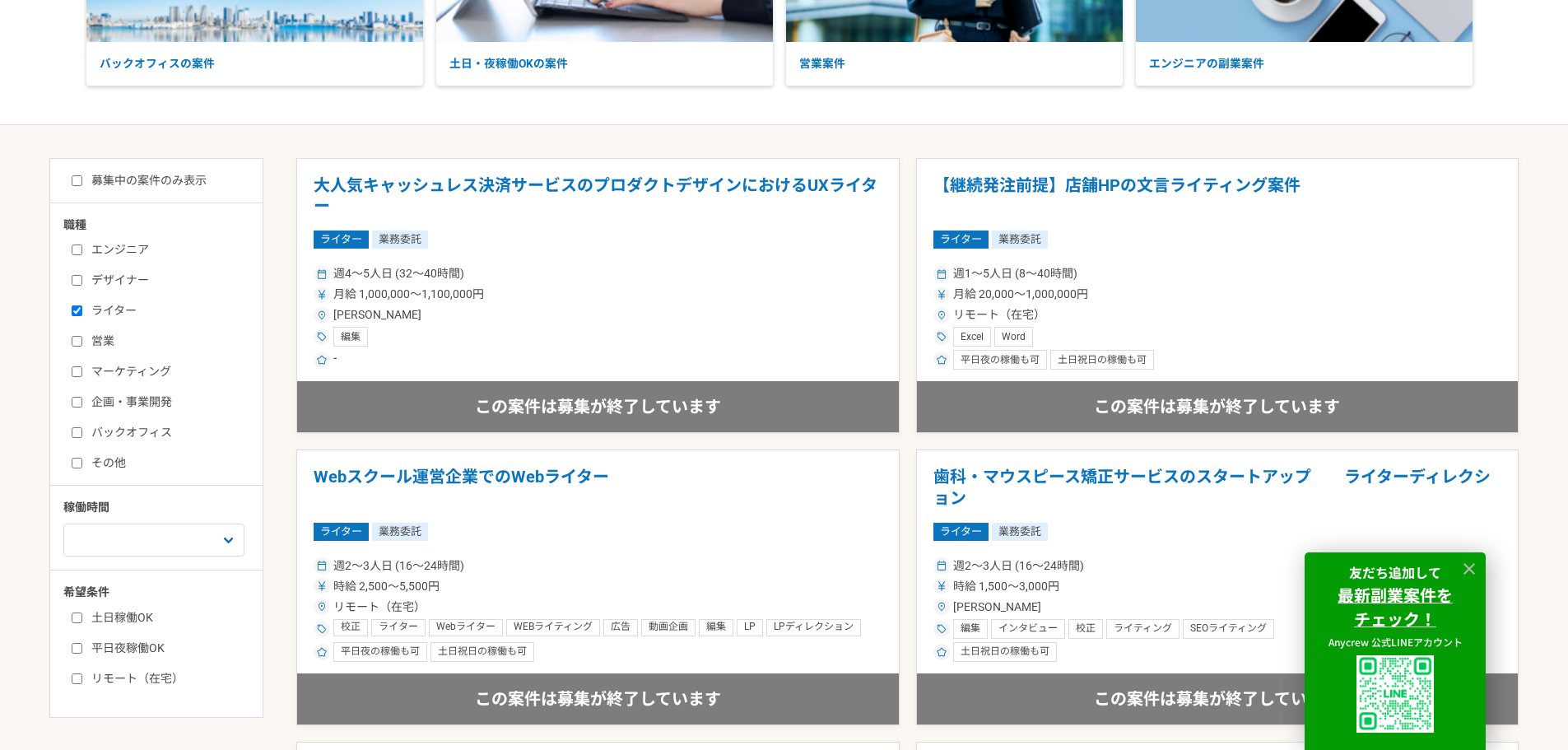 click on "マーケティング" at bounding box center [166, 371] 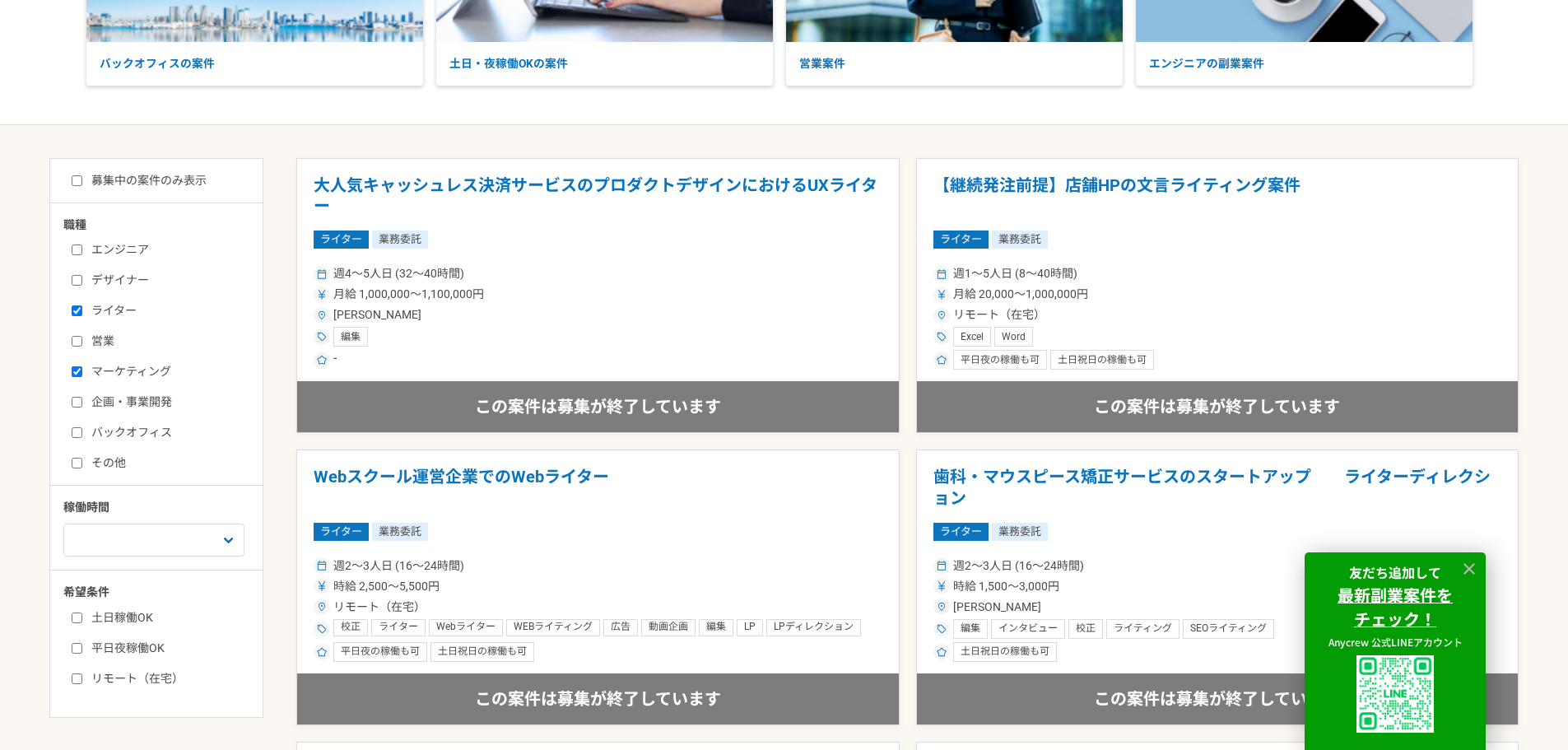 checkbox on "true" 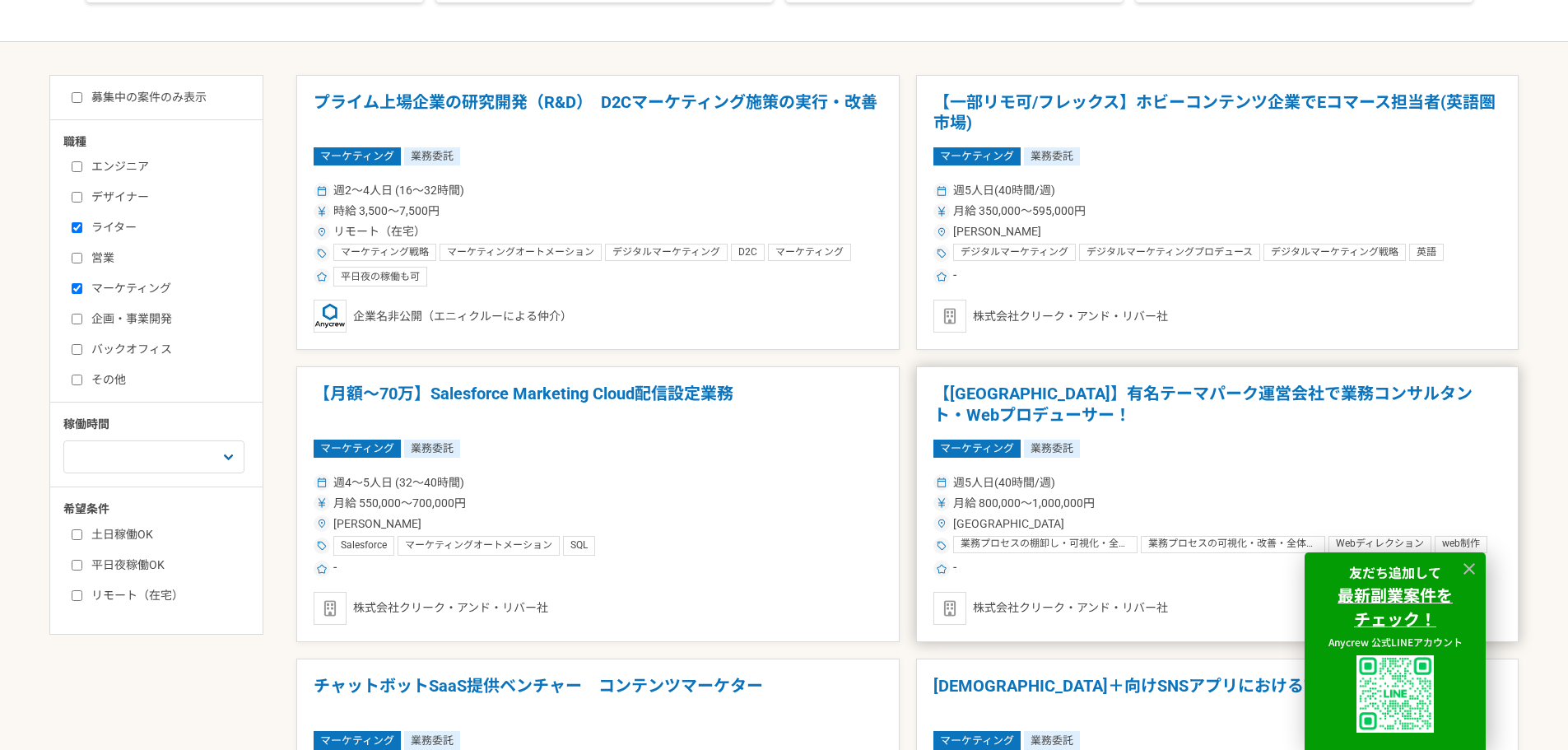 scroll, scrollTop: 329, scrollLeft: 0, axis: vertical 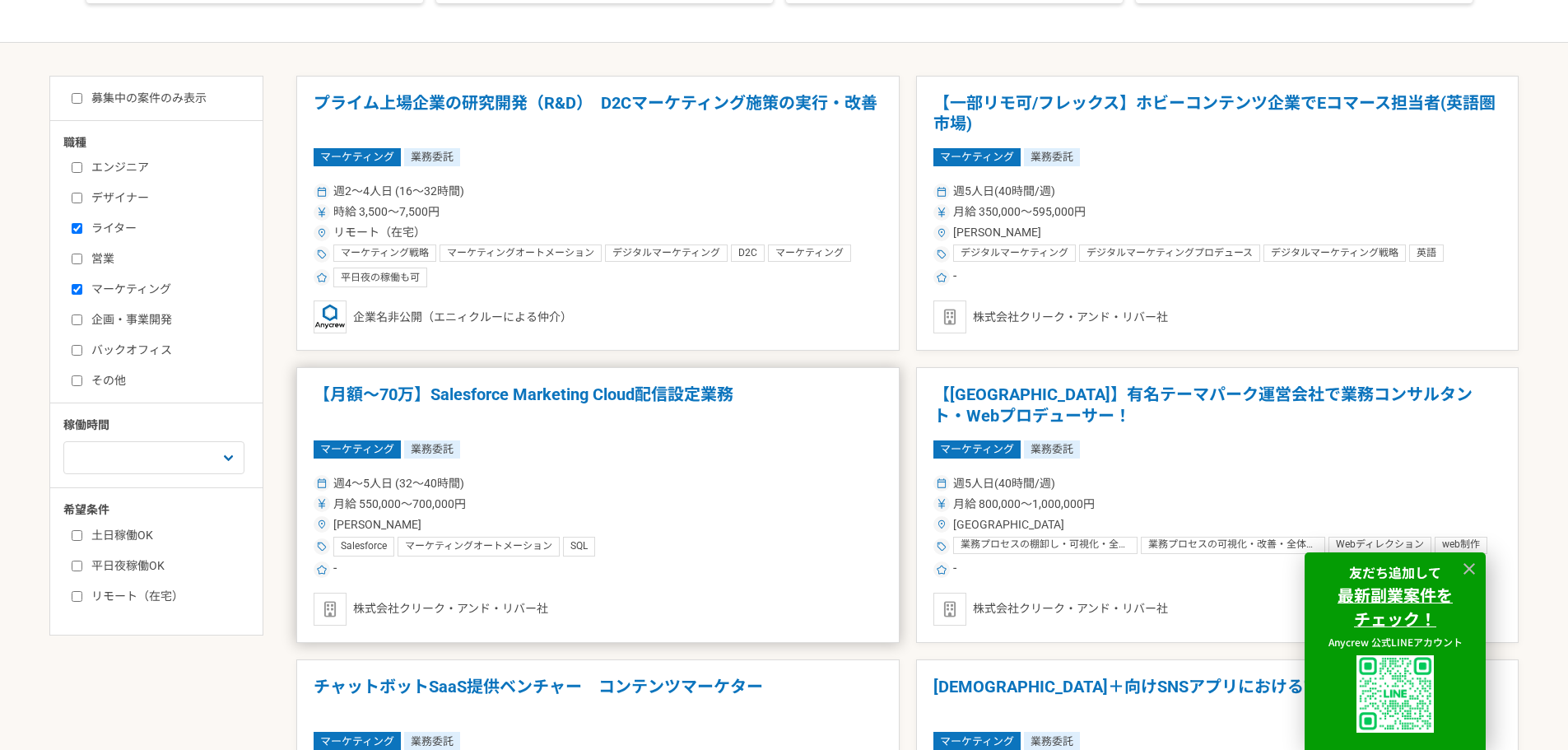 click on "【月額～70万】Salesforce Marketing Cloud配信設定業務" at bounding box center [598, 405] 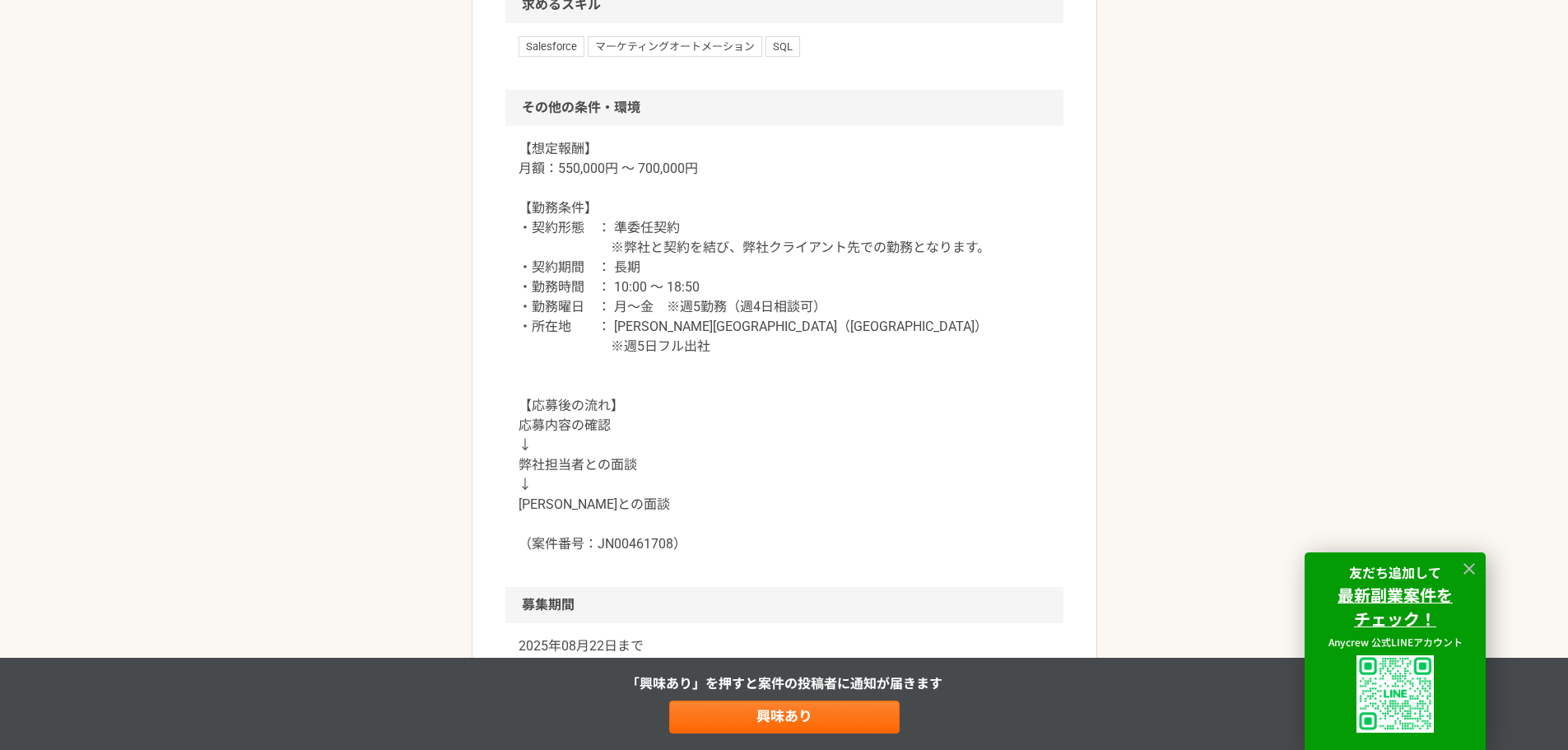 scroll, scrollTop: 1235, scrollLeft: 0, axis: vertical 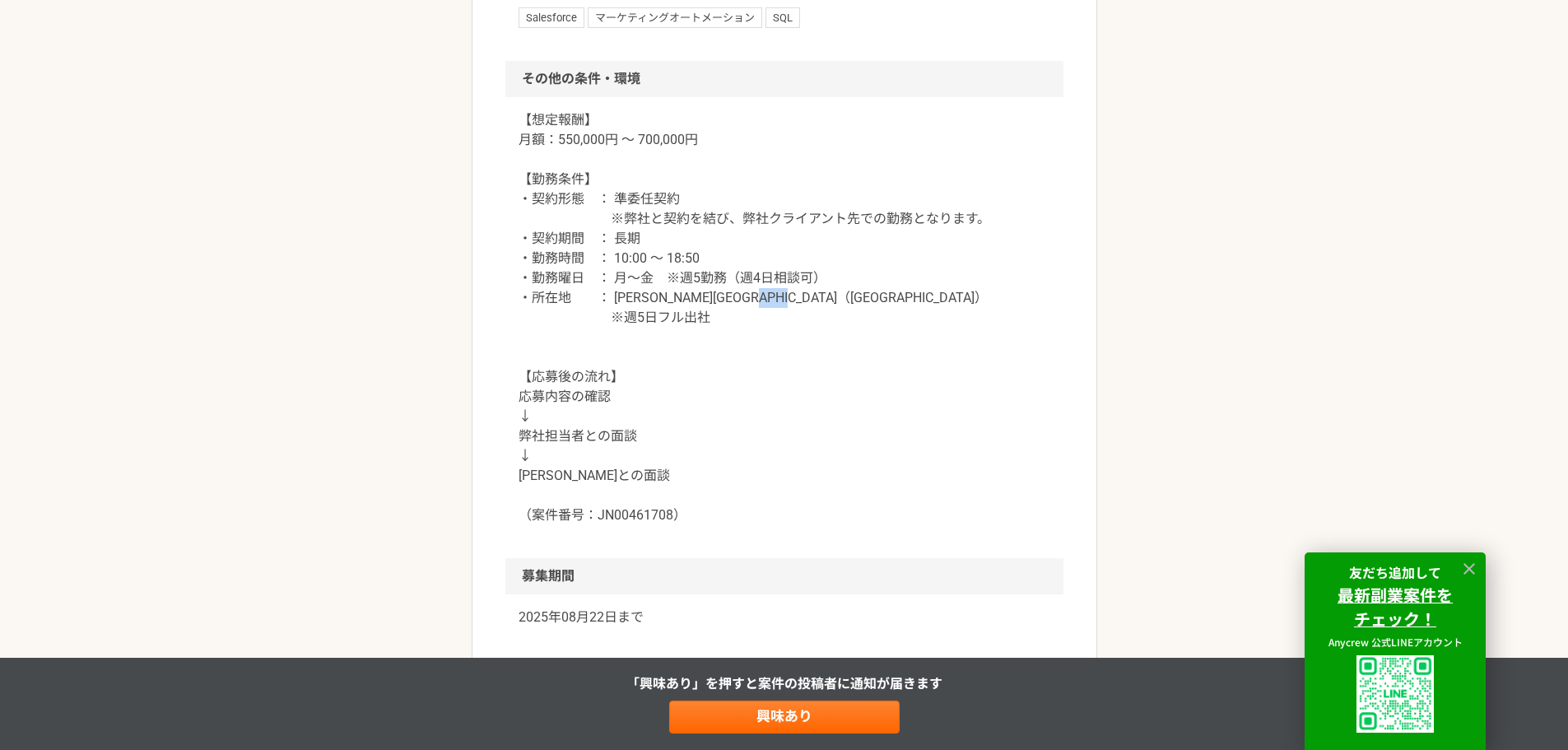 drag, startPoint x: 611, startPoint y: 318, endPoint x: 665, endPoint y: 319, distance: 54.009258 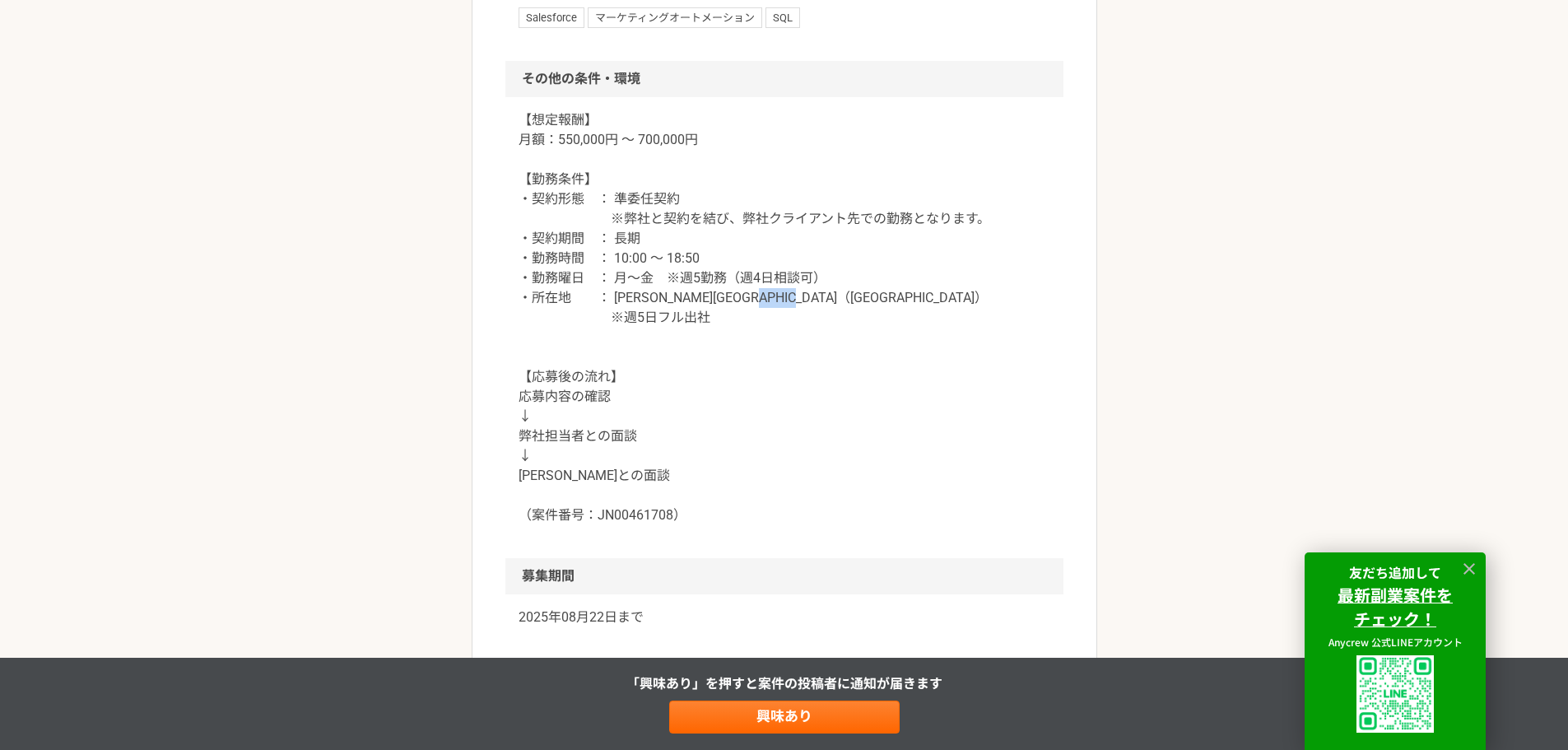 click on "【想定報酬】
月額：550,000円 ～ 700,000円
【勤務条件】
・契約形態　： 準委任契約
※弊社と契約を結び、弊社クライアント先での勤務となります。
・契約期間　： 長期
・勤務時間　： 10:00 ～ 18:50
・勤務曜日　： 月～金　※週5勤務（週4日相談可）
・所在地　　： 東京都港区（虎ノ門駅）
※週5日フル出社
【応募後の流れ】
応募内容の確認
↓
弊社担当者との面談
↓
クライアントとの面談
（案件番号：JN00461708）" at bounding box center (784, 318) 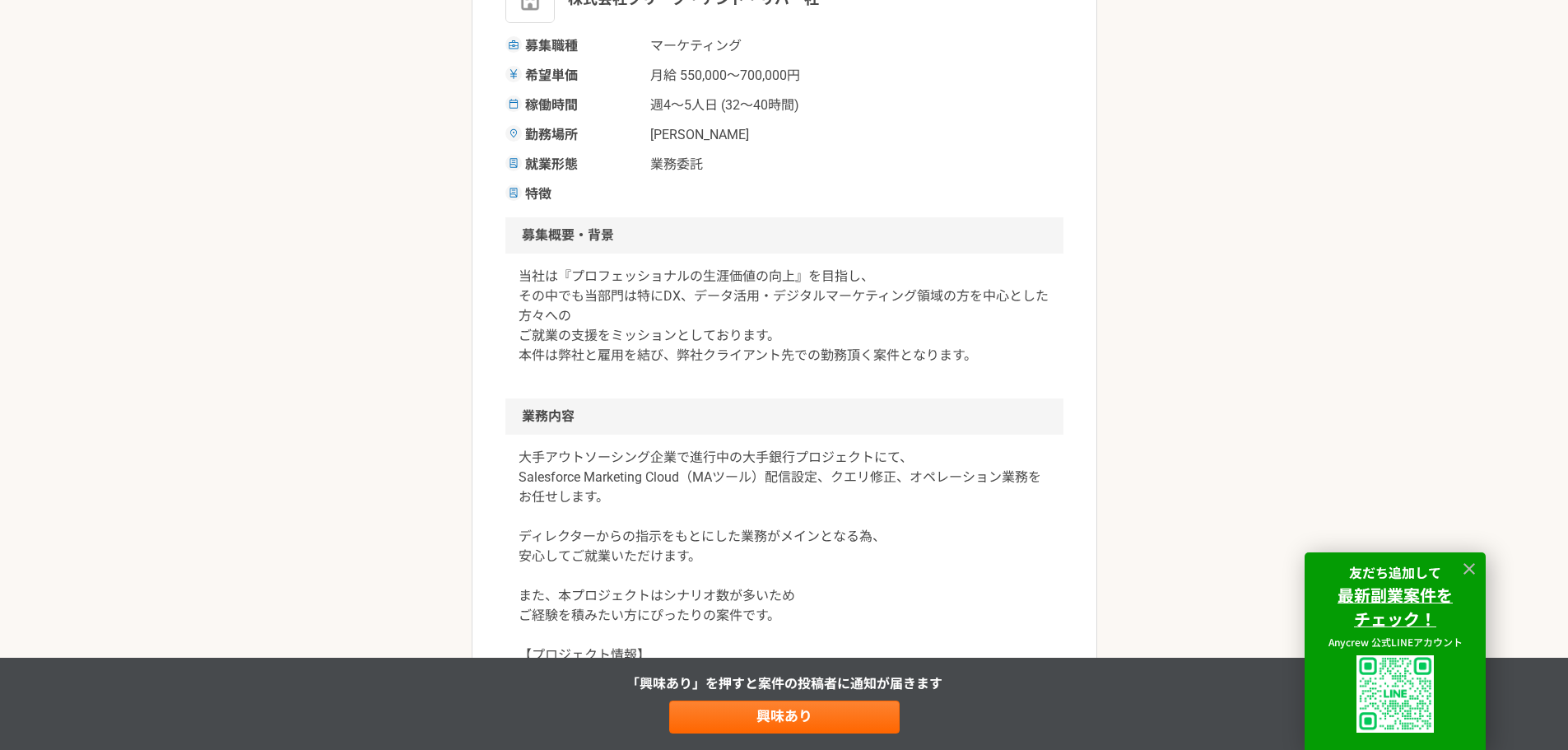 scroll, scrollTop: 247, scrollLeft: 0, axis: vertical 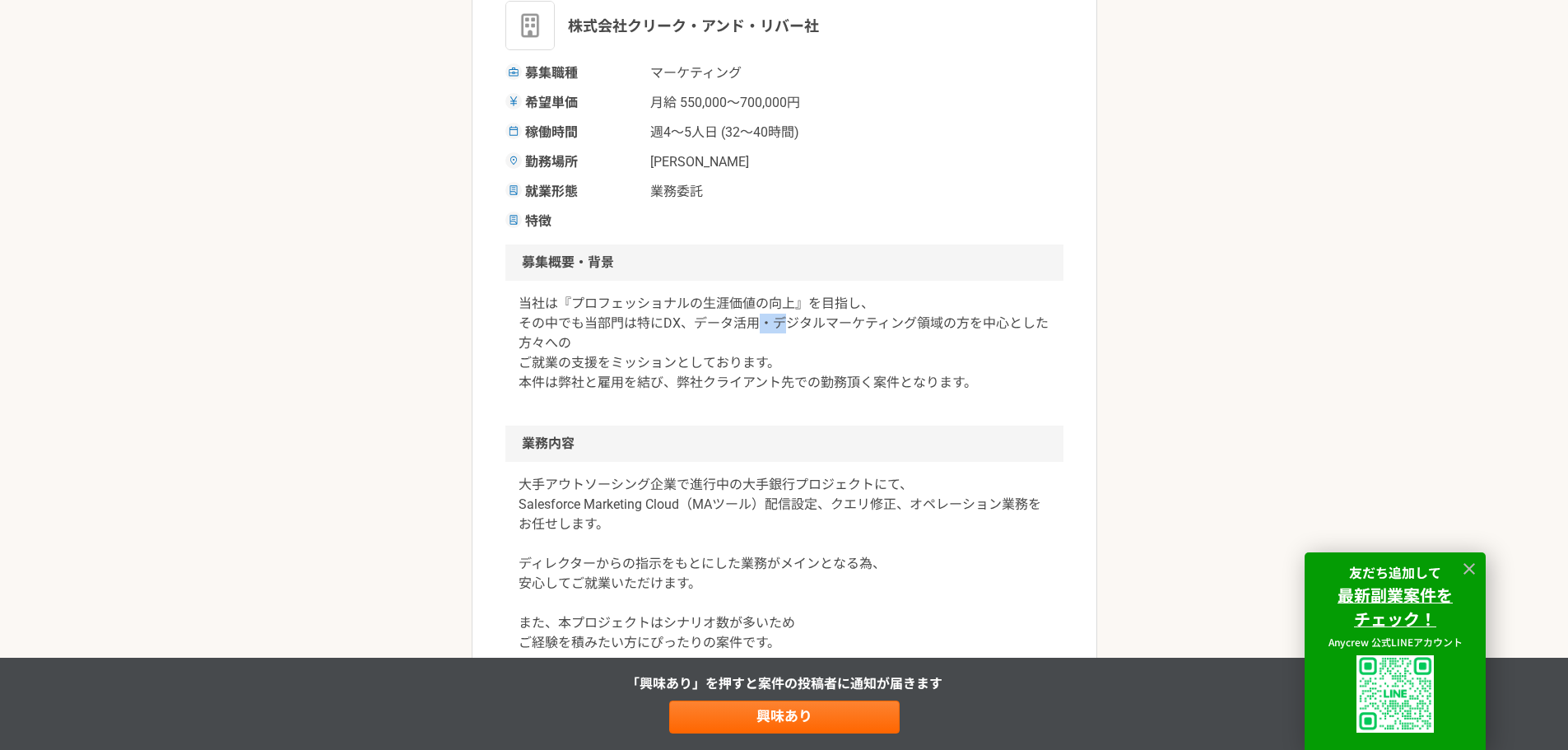drag, startPoint x: 761, startPoint y: 323, endPoint x: 796, endPoint y: 323, distance: 35 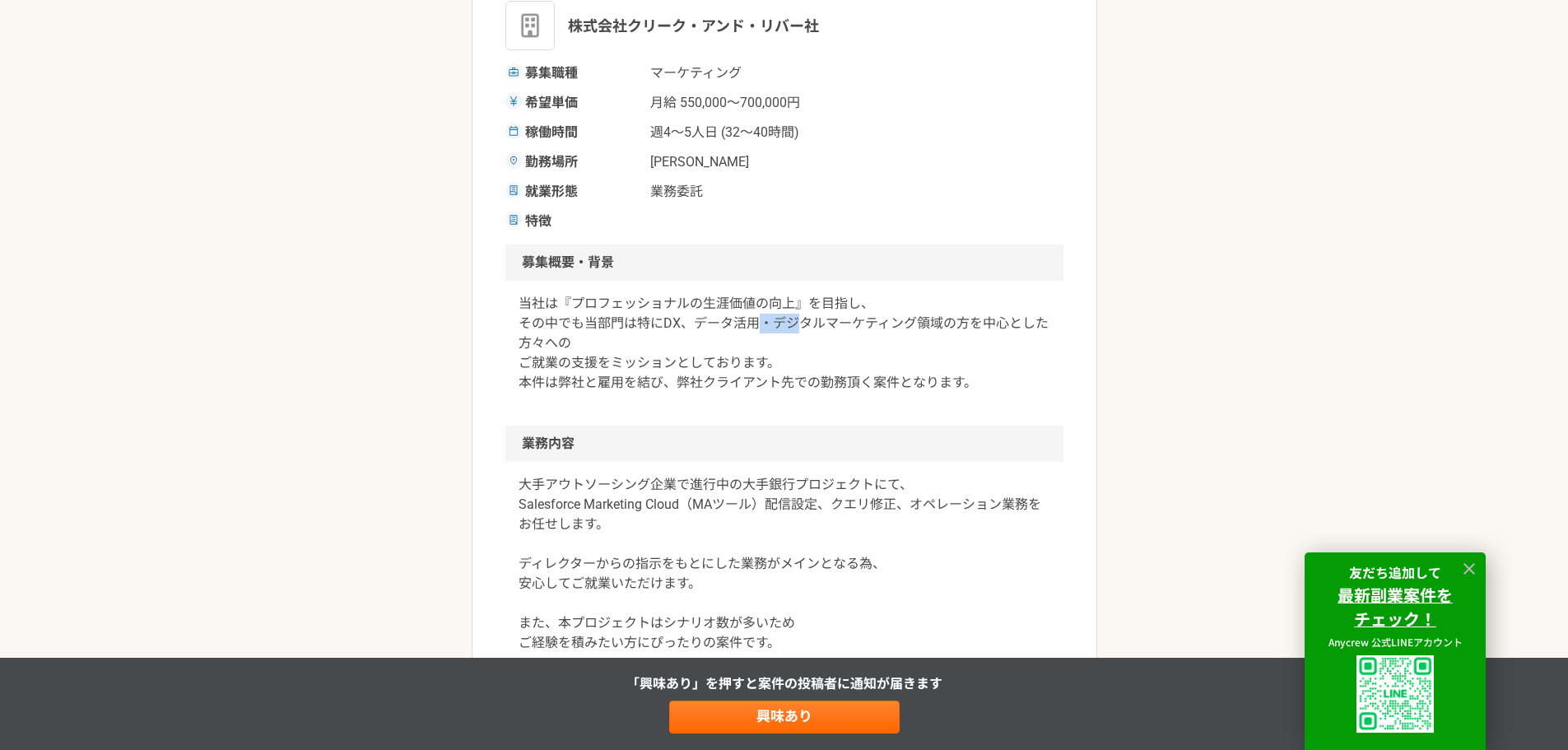click on "当社は『プロフェッショナルの生涯価値の向上』を目指し、
その中でも当部門は特にDX、データ活用・デジタルマーケティング領域の方を中心とした方々への
ご就業の支援をミッションとしております。
本件は弊社と雇用を結び、弊社クライアント先での勤務頂く案件となります。" at bounding box center (784, 343) 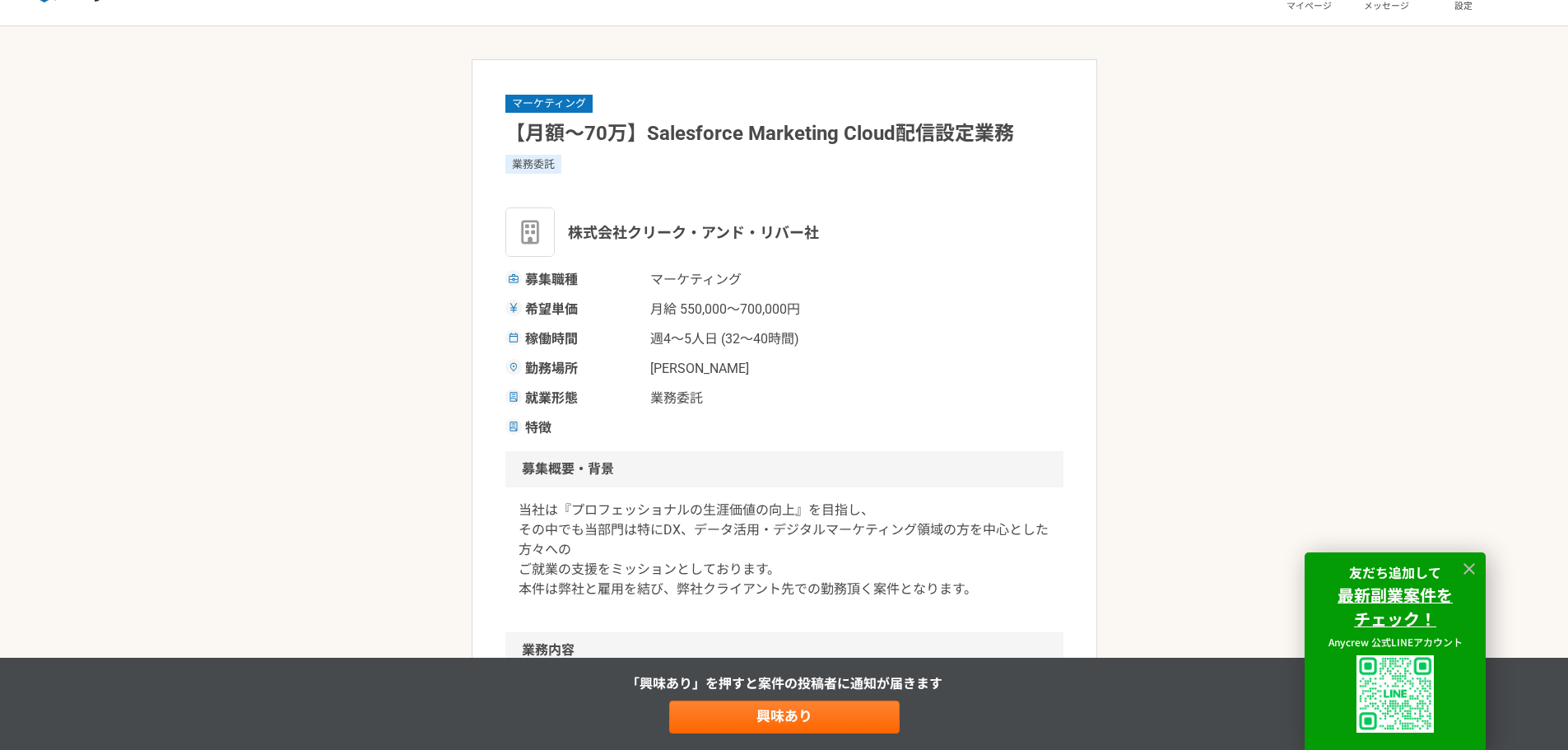 scroll, scrollTop: 0, scrollLeft: 0, axis: both 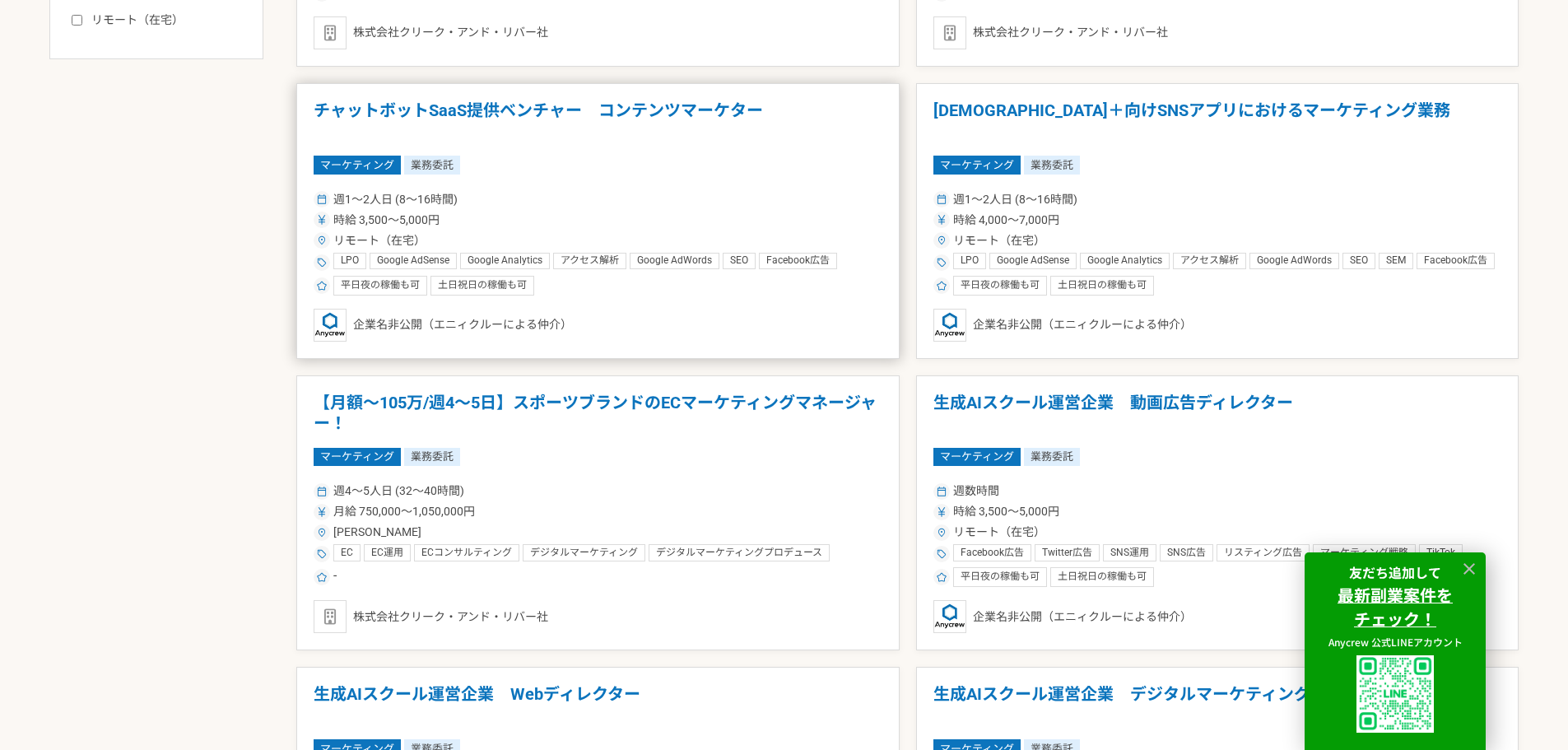 click on "チャットボットSaaS提供ベンチャー　コンテンツマーケター" at bounding box center (598, 121) 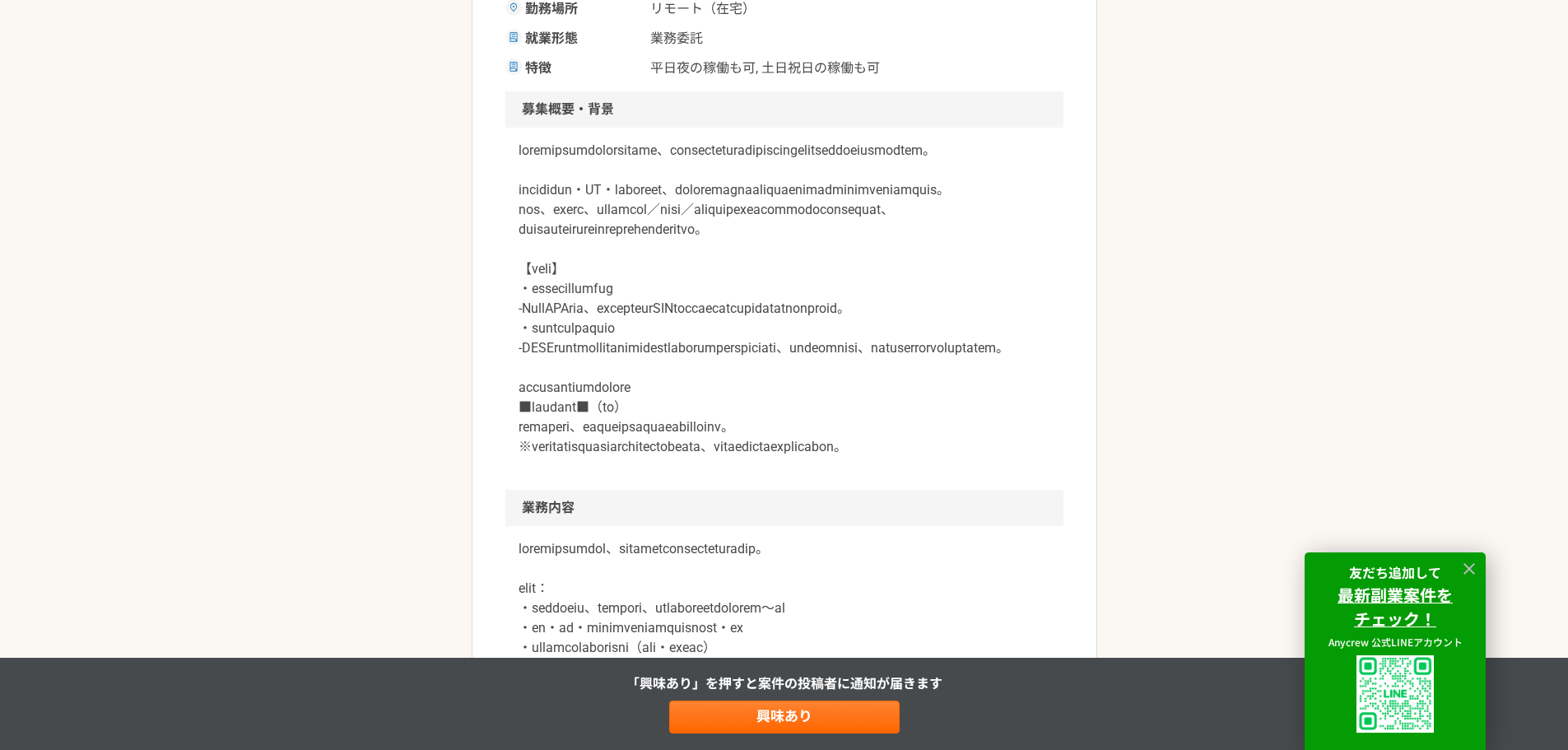 scroll, scrollTop: 412, scrollLeft: 0, axis: vertical 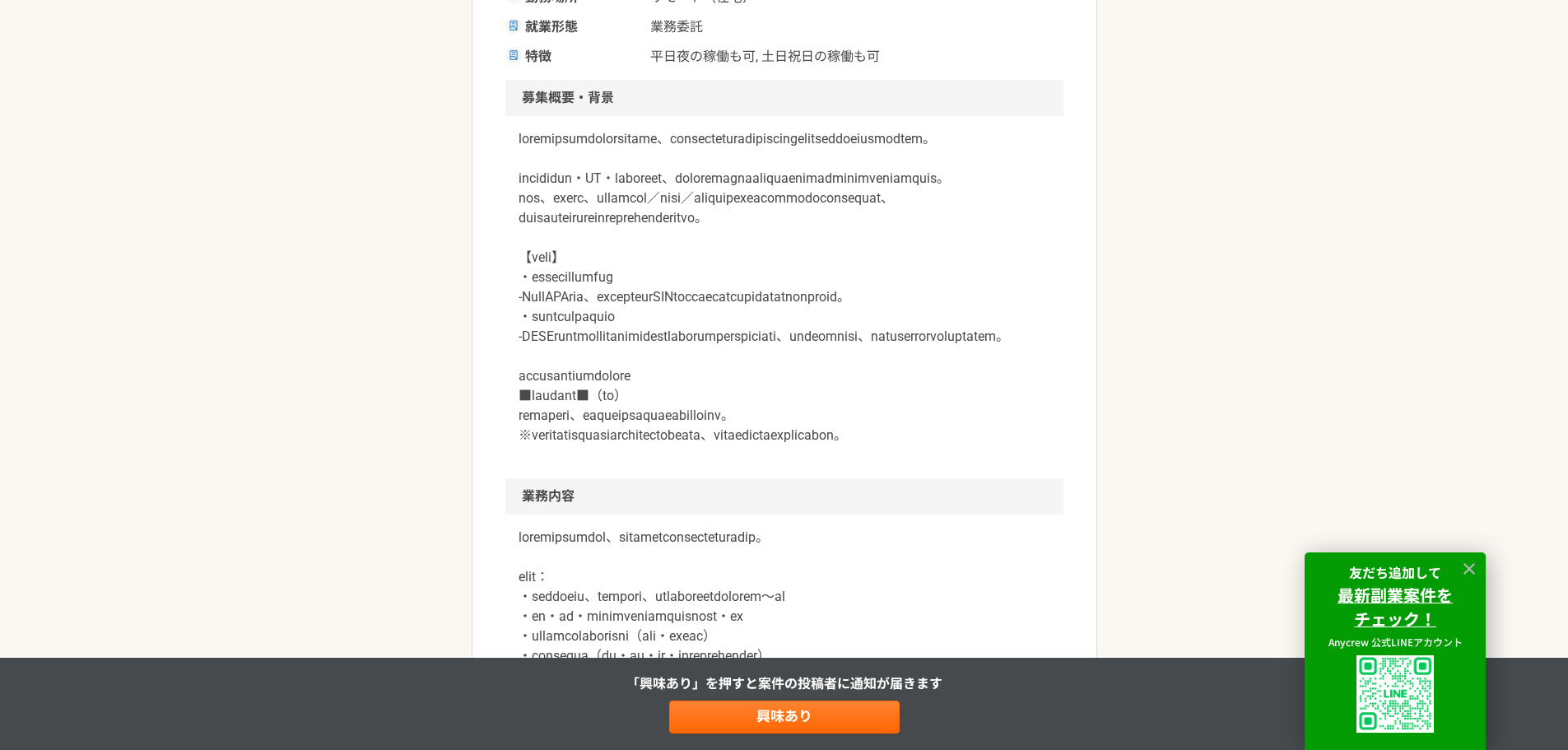 click at bounding box center (784, 287) 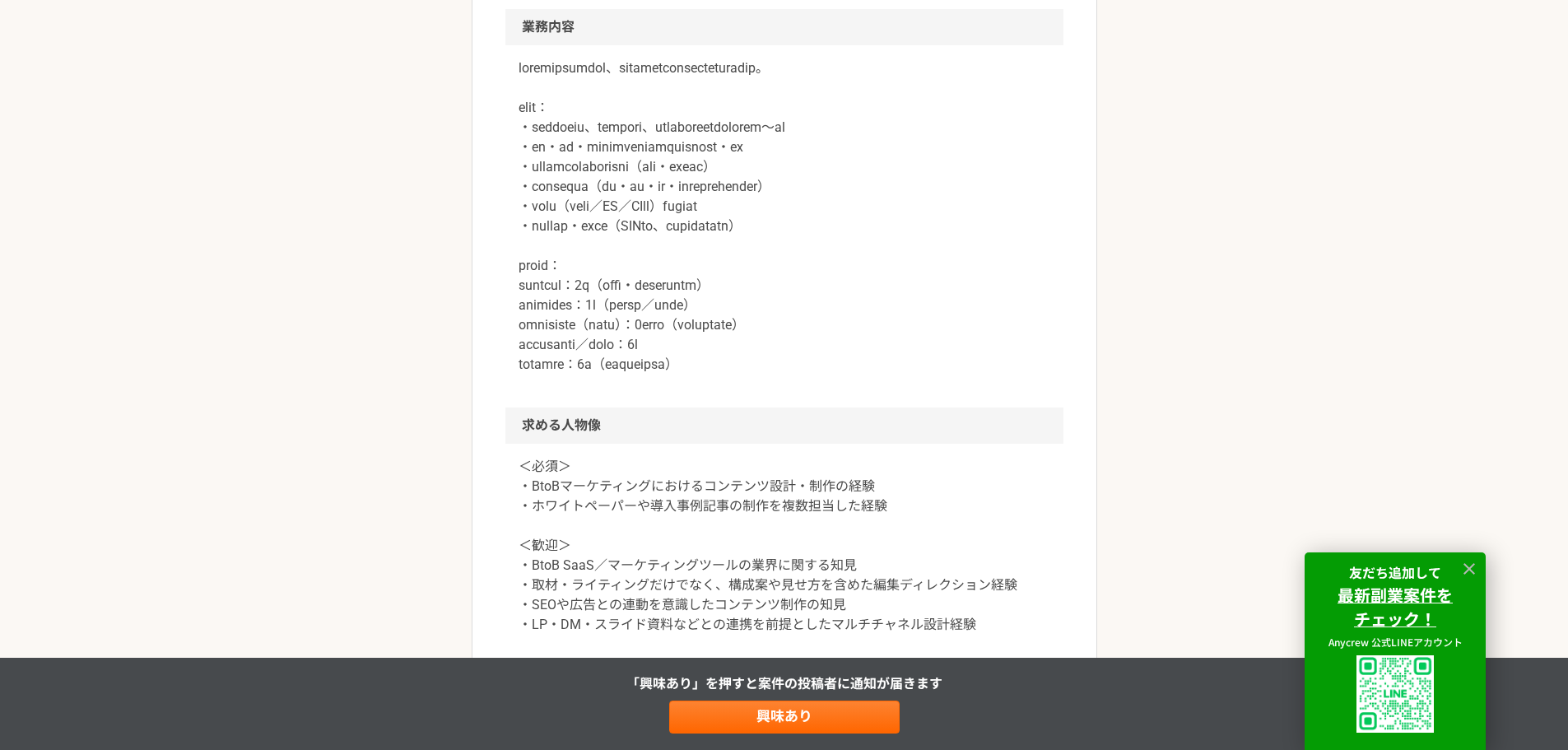 scroll, scrollTop: 906, scrollLeft: 0, axis: vertical 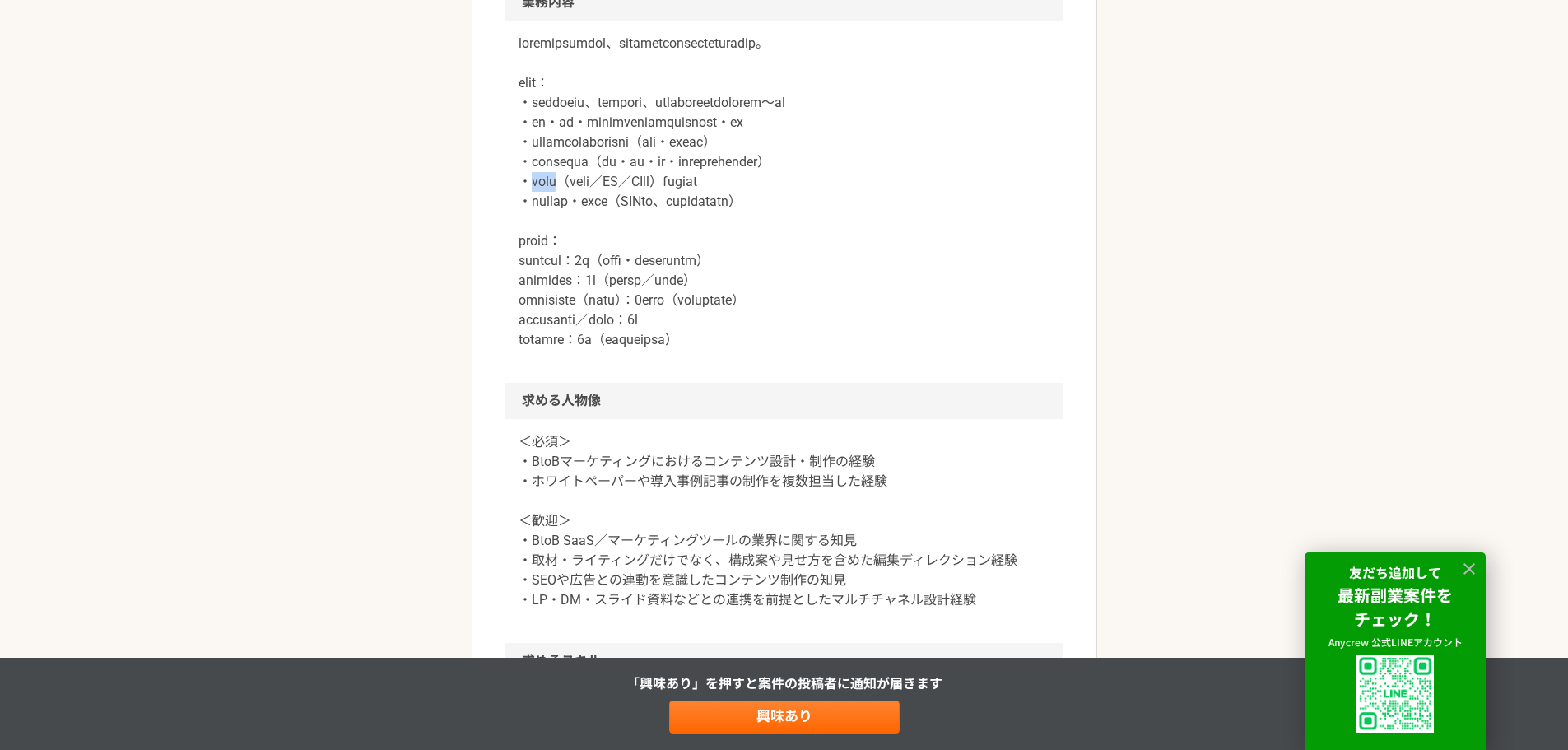 drag, startPoint x: 533, startPoint y: 300, endPoint x: 589, endPoint y: 300, distance: 56 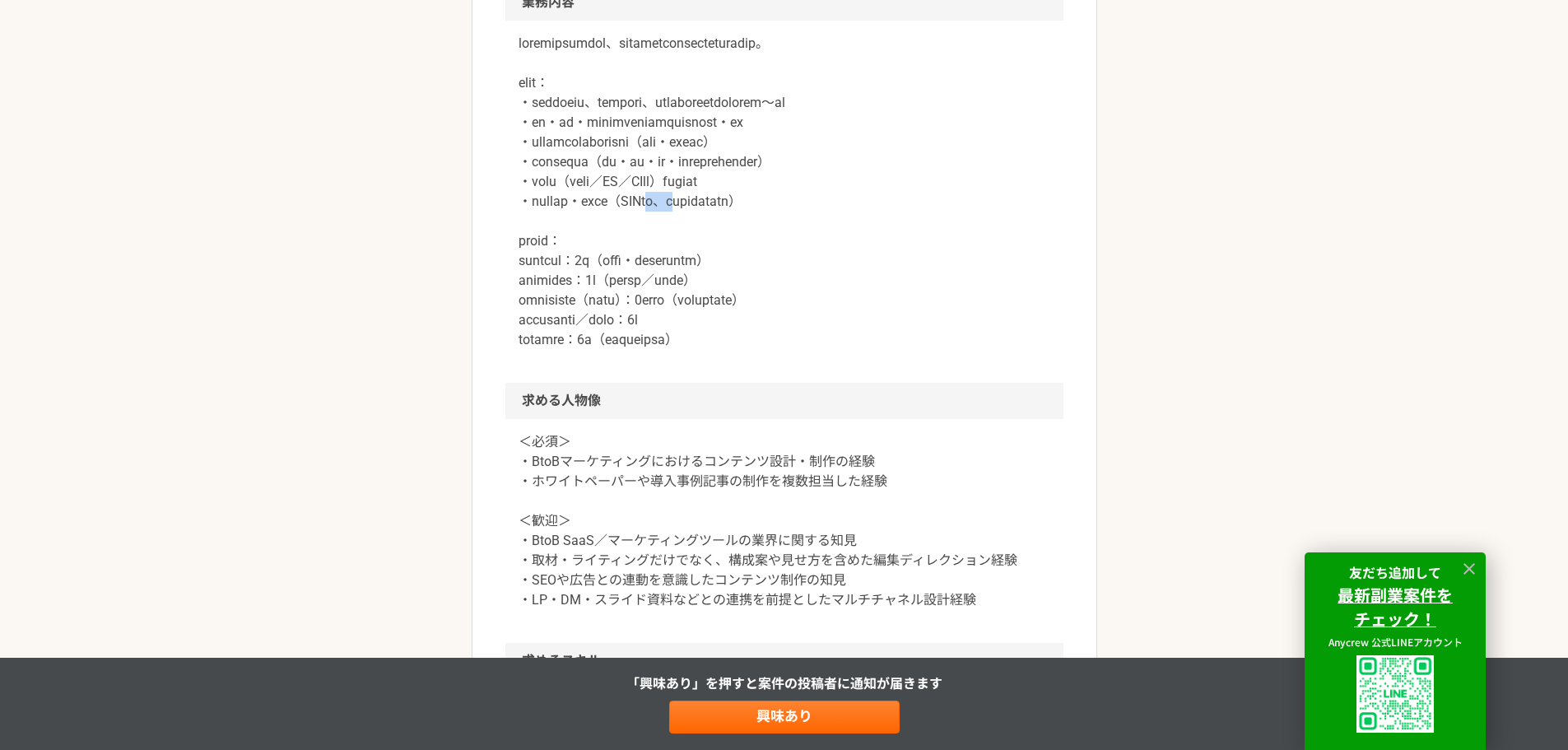 drag, startPoint x: 722, startPoint y: 328, endPoint x: 779, endPoint y: 326, distance: 57.035077 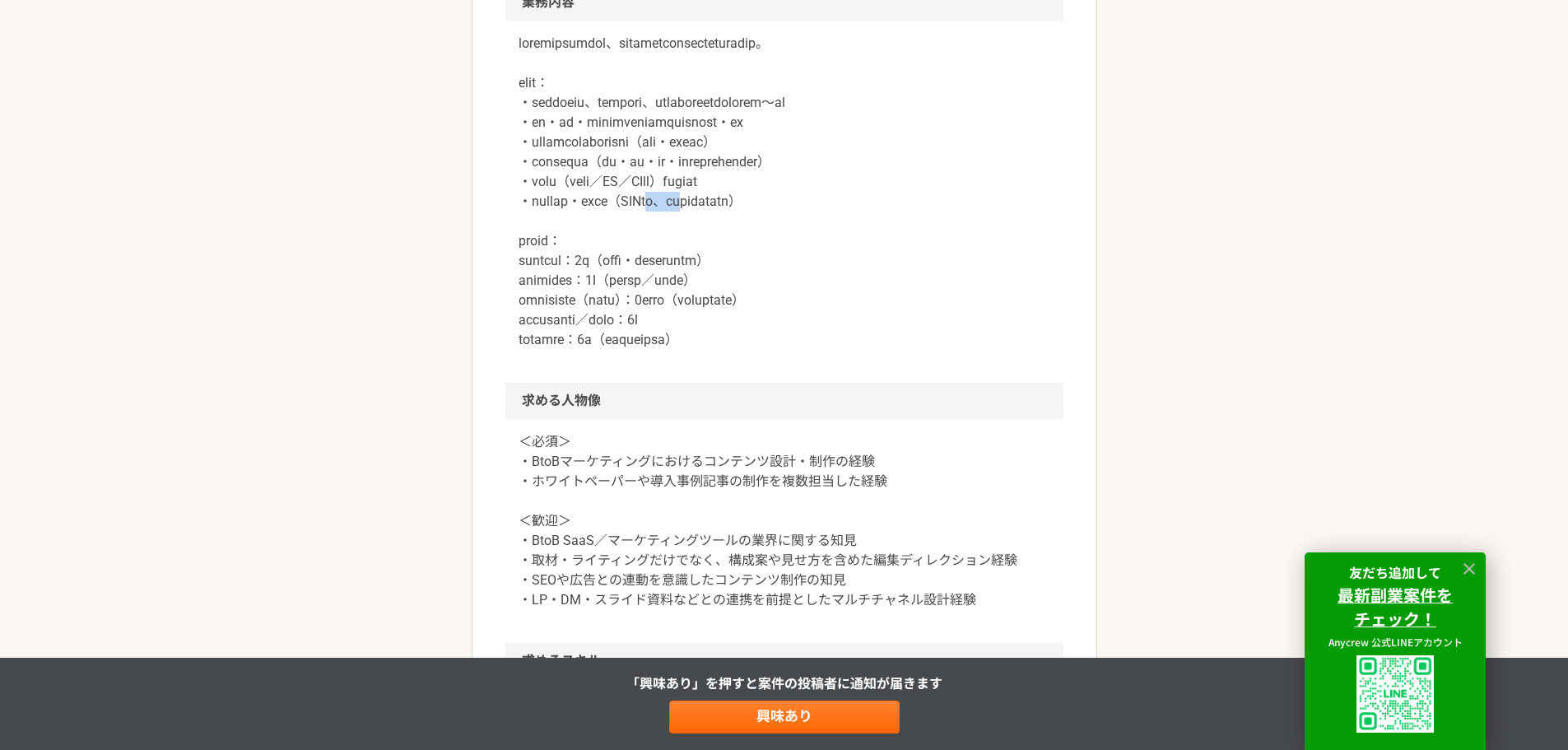 click at bounding box center (784, 192) 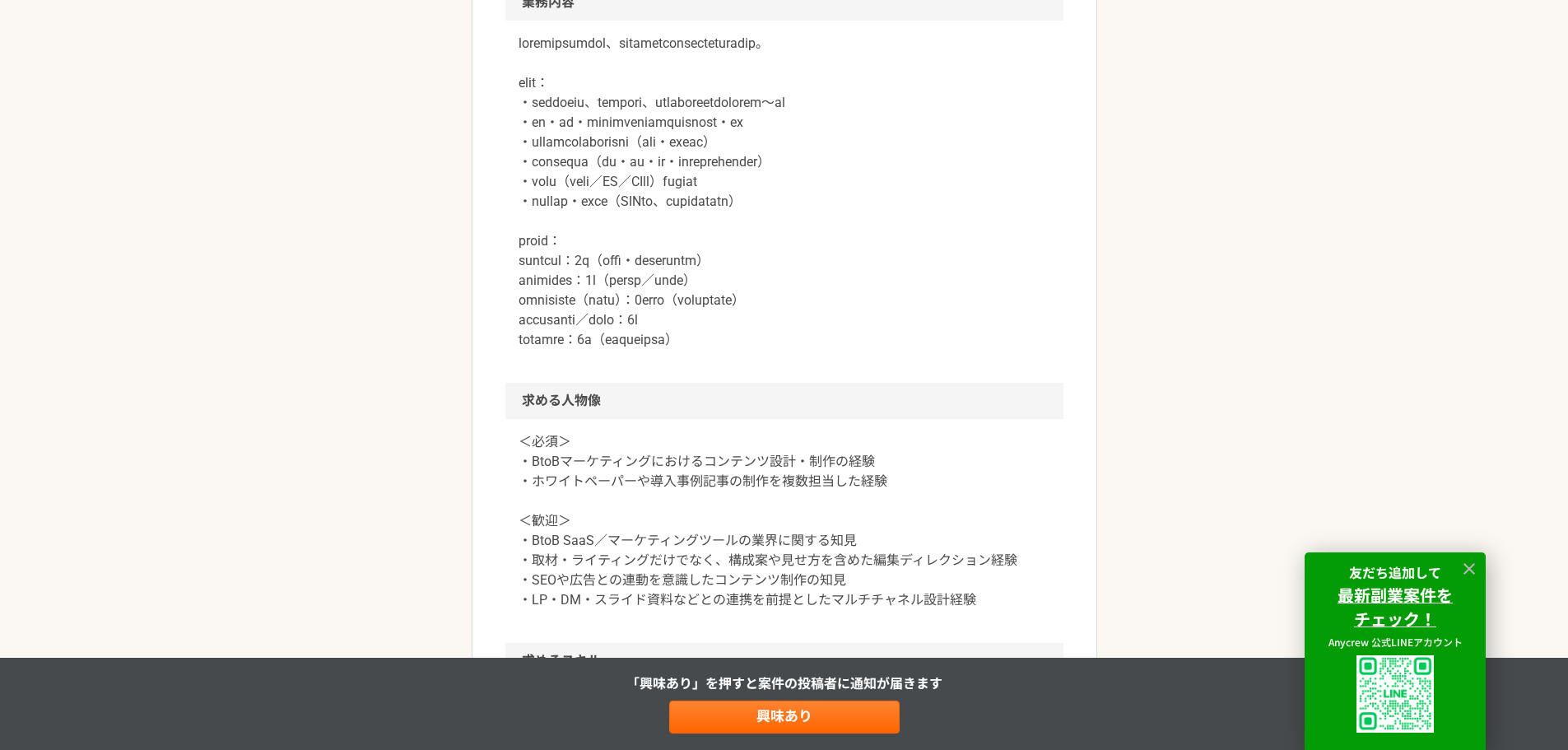 scroll, scrollTop: 988, scrollLeft: 0, axis: vertical 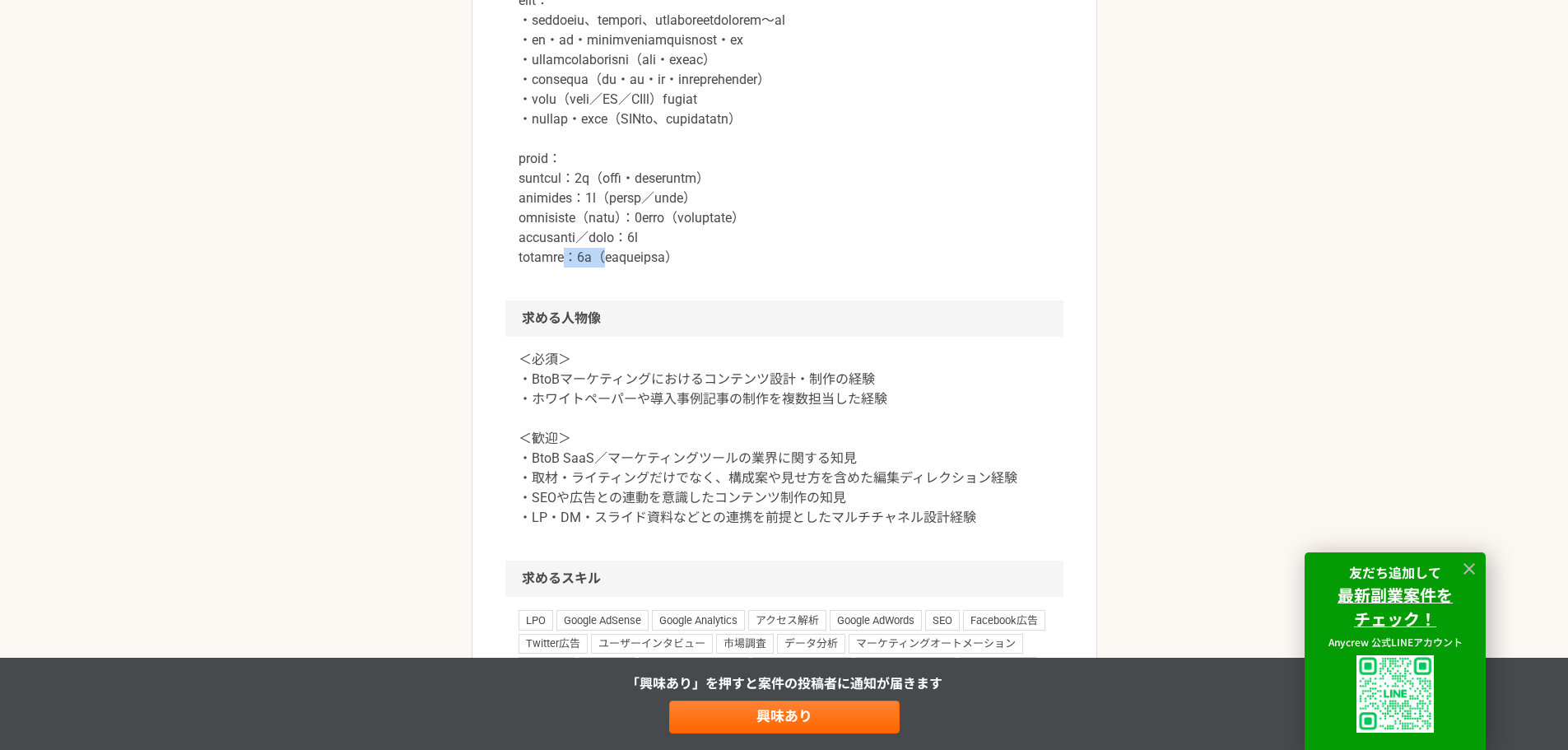 drag, startPoint x: 612, startPoint y: 372, endPoint x: 663, endPoint y: 372, distance: 51 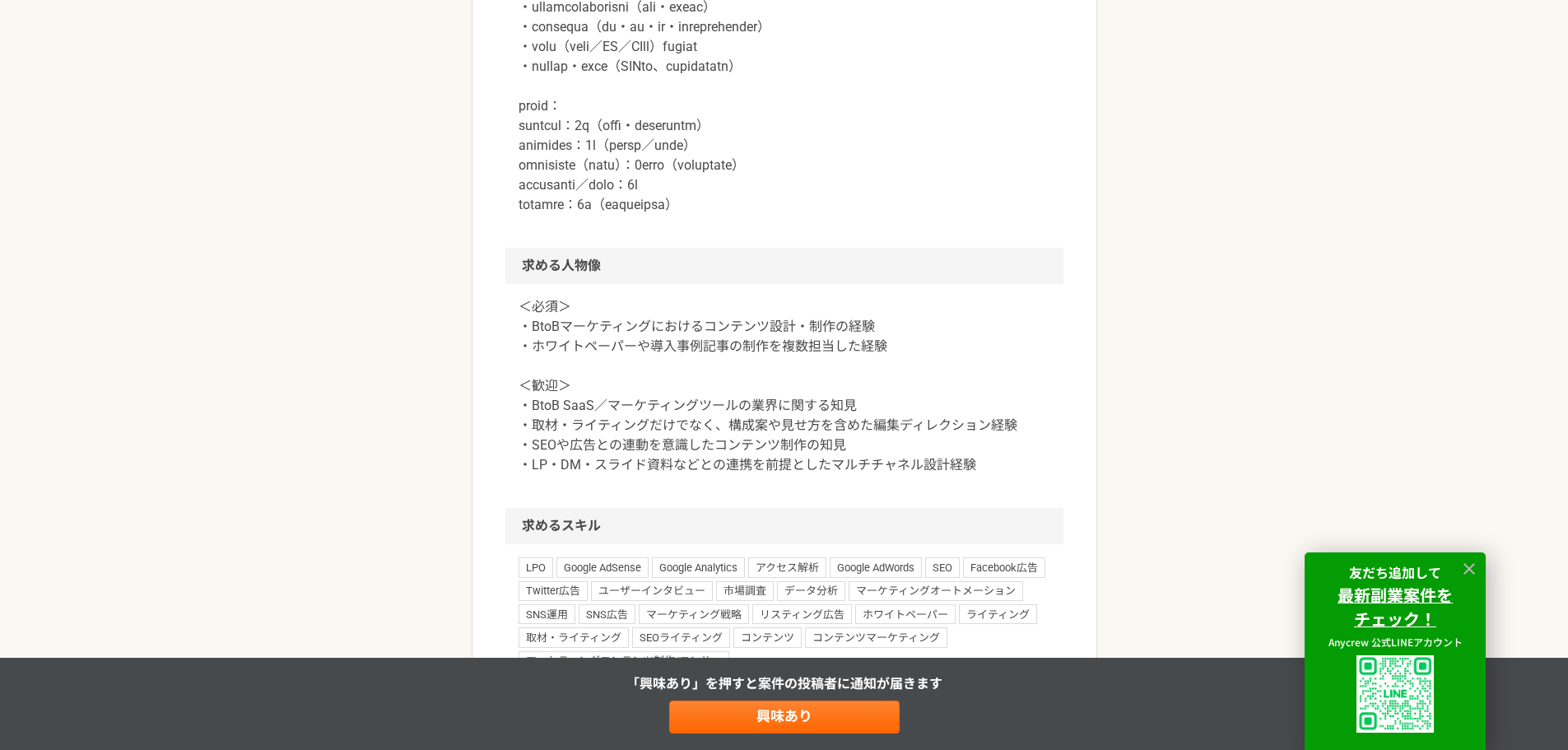 scroll, scrollTop: 1070, scrollLeft: 0, axis: vertical 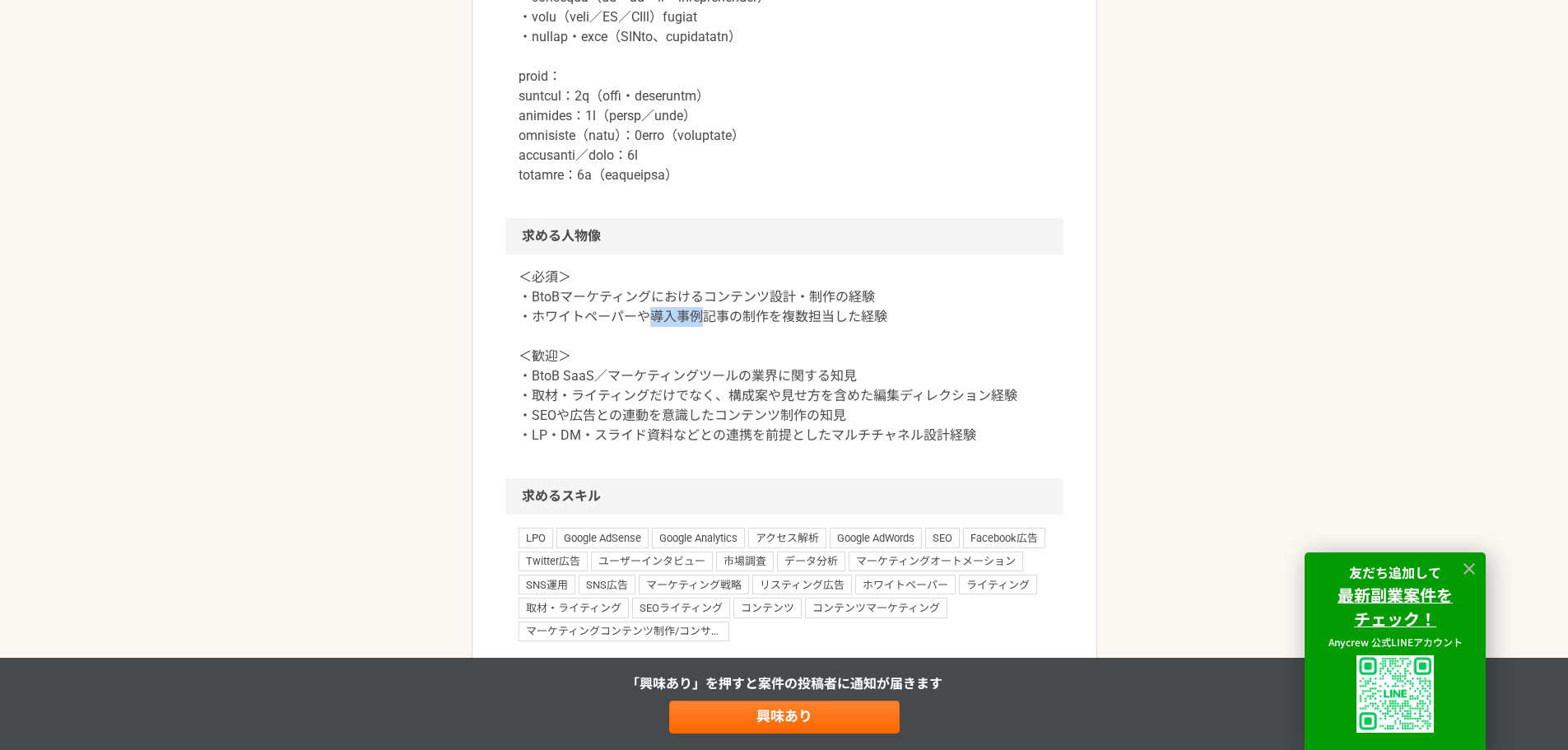 drag, startPoint x: 654, startPoint y: 438, endPoint x: 728, endPoint y: 438, distance: 74 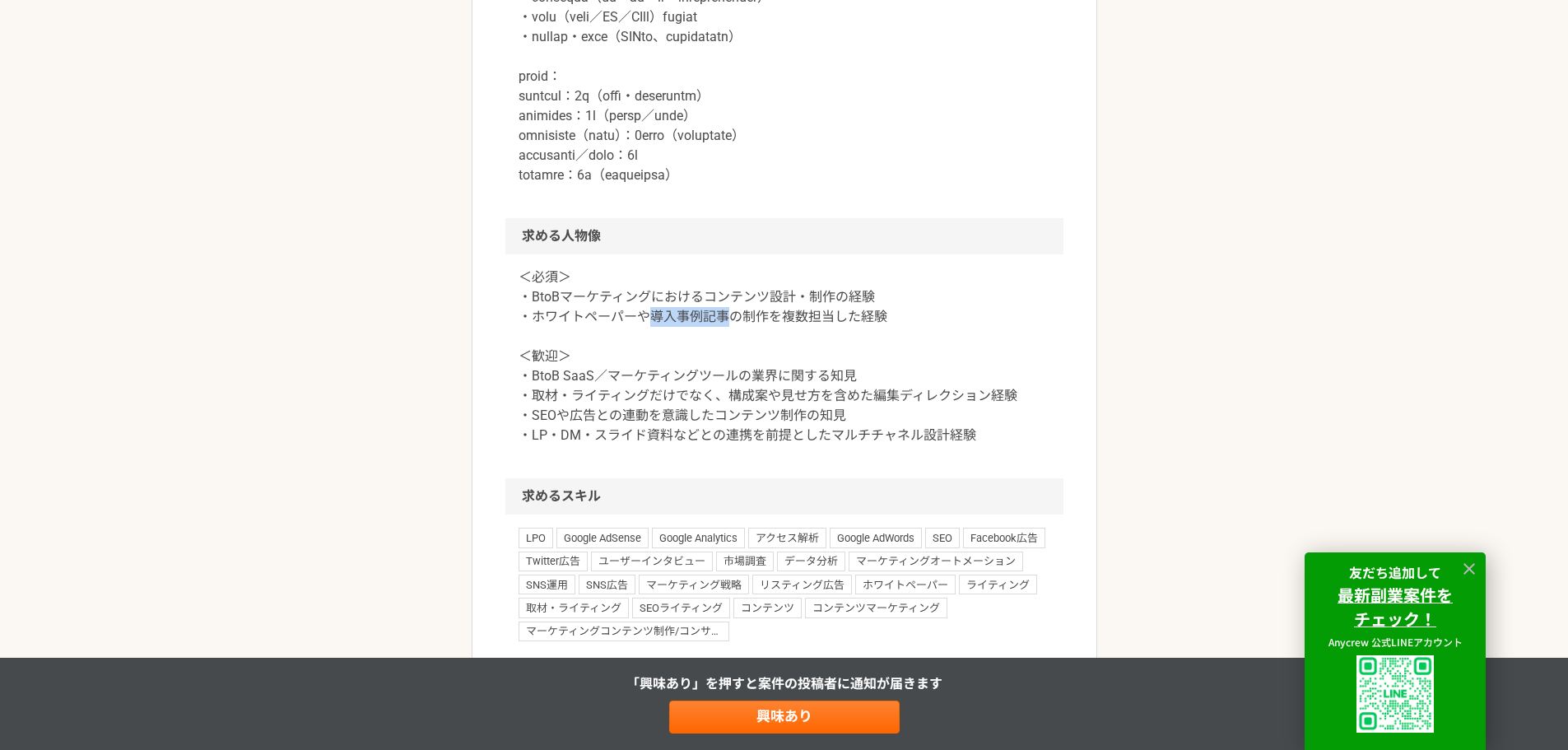click on "＜必須＞
・BtoBマーケティングにおけるコンテンツ設計・制作の経験
・ホワイトペーパーや導入事例記事の制作を複数担当した経験
＜歓迎＞
・BtoB SaaS／マーケティングツールの業界に関する知見
・取材・ライティングだけでなく、構成案や見せ方を含めた編集ディレクション経験
・SEOや広告との連動を意識したコンテンツ制作の知見
・LP・DM・スライド資料などとの連携を前提としたマルチチャネル設計経験" at bounding box center (784, 356) 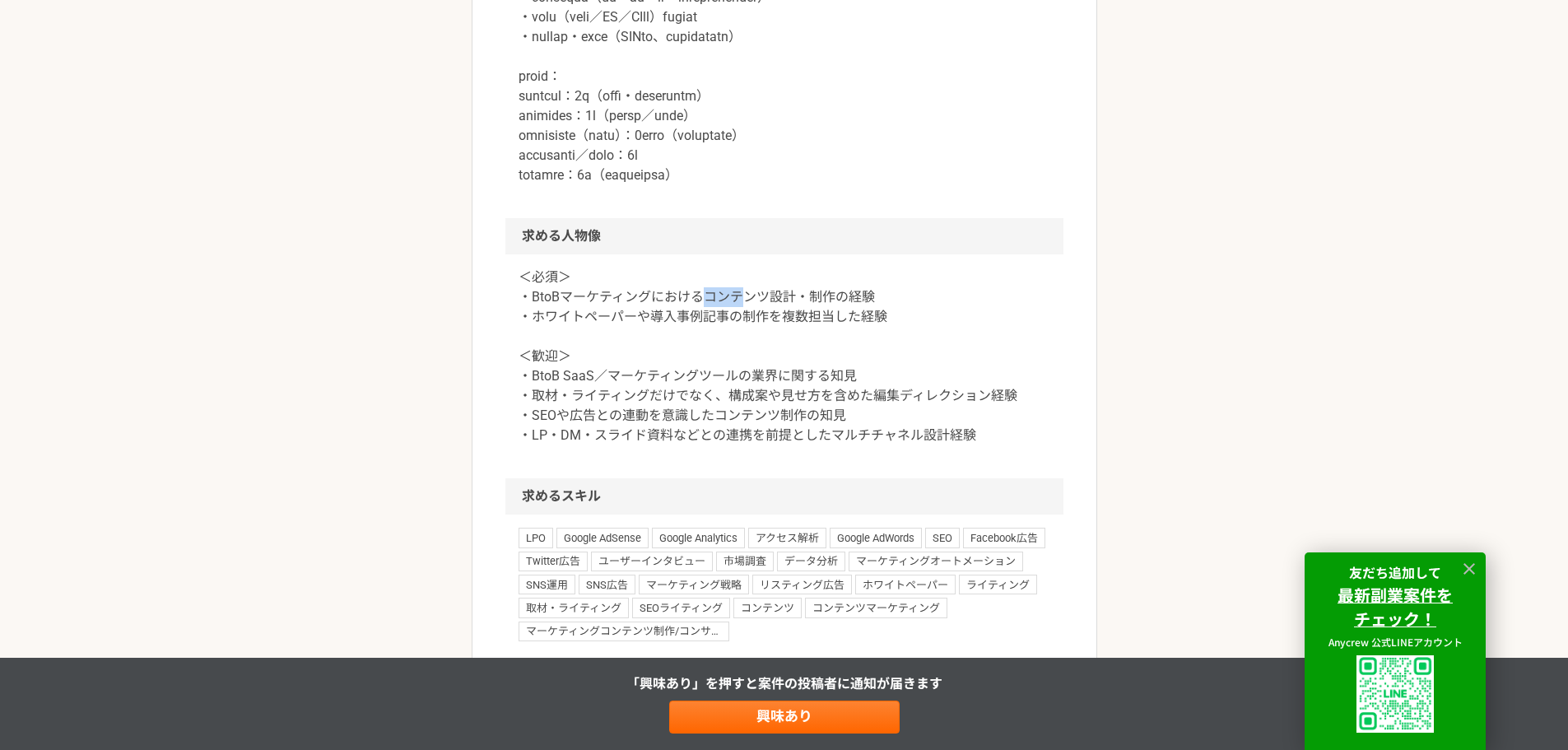 drag, startPoint x: 701, startPoint y: 415, endPoint x: 739, endPoint y: 417, distance: 38.0526 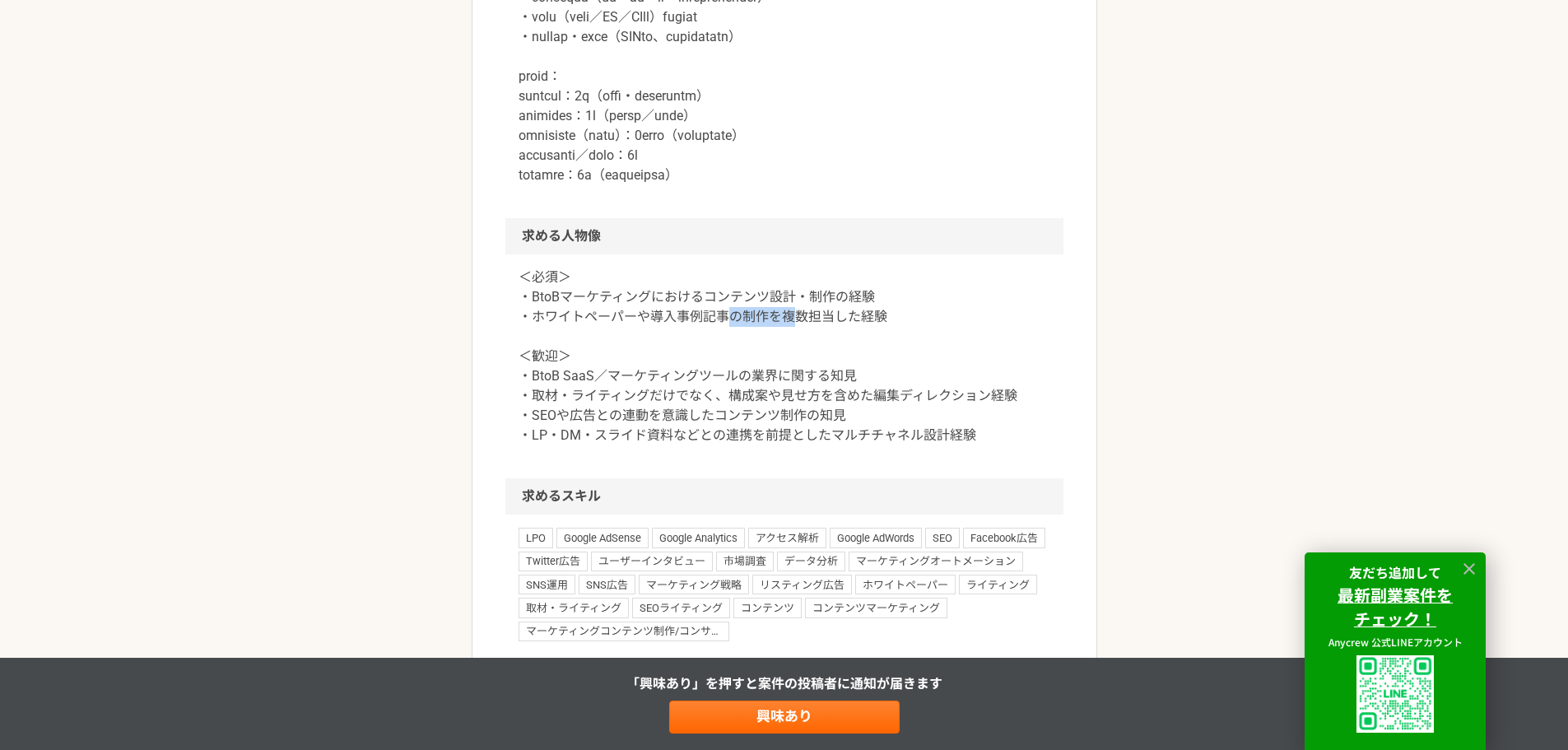 drag, startPoint x: 733, startPoint y: 441, endPoint x: 793, endPoint y: 441, distance: 60 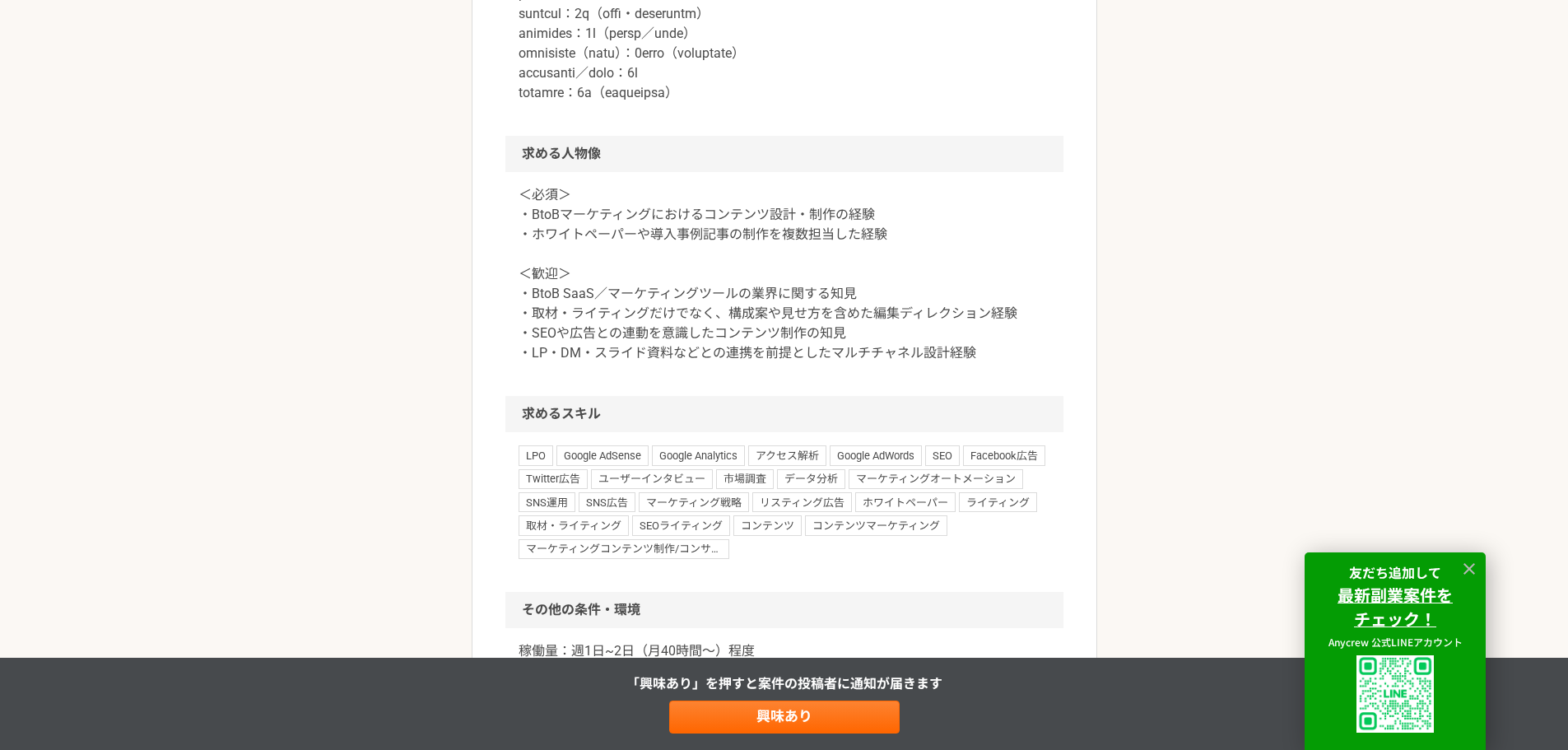 scroll, scrollTop: 1235, scrollLeft: 0, axis: vertical 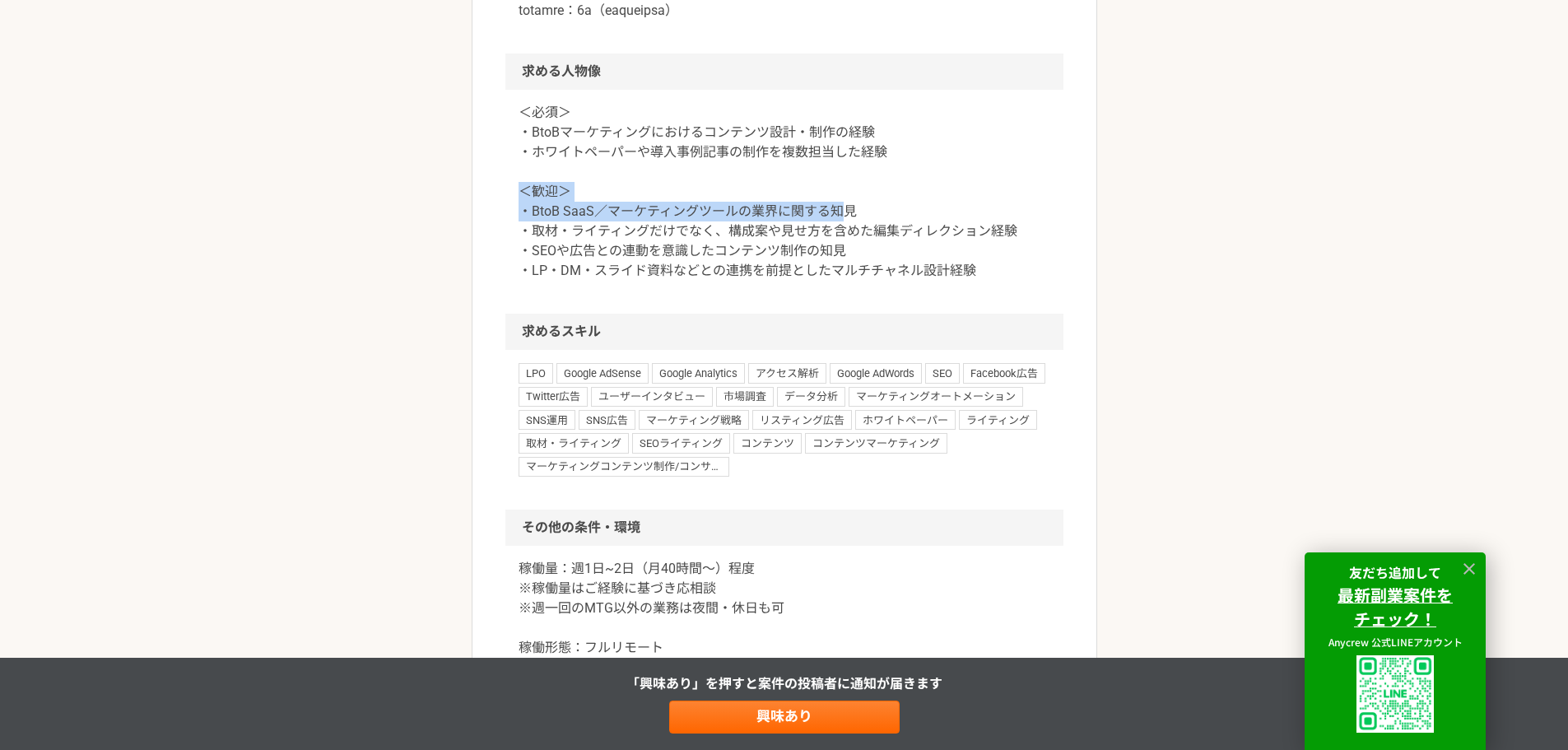 drag, startPoint x: 522, startPoint y: 309, endPoint x: 849, endPoint y: 338, distance: 328.28341 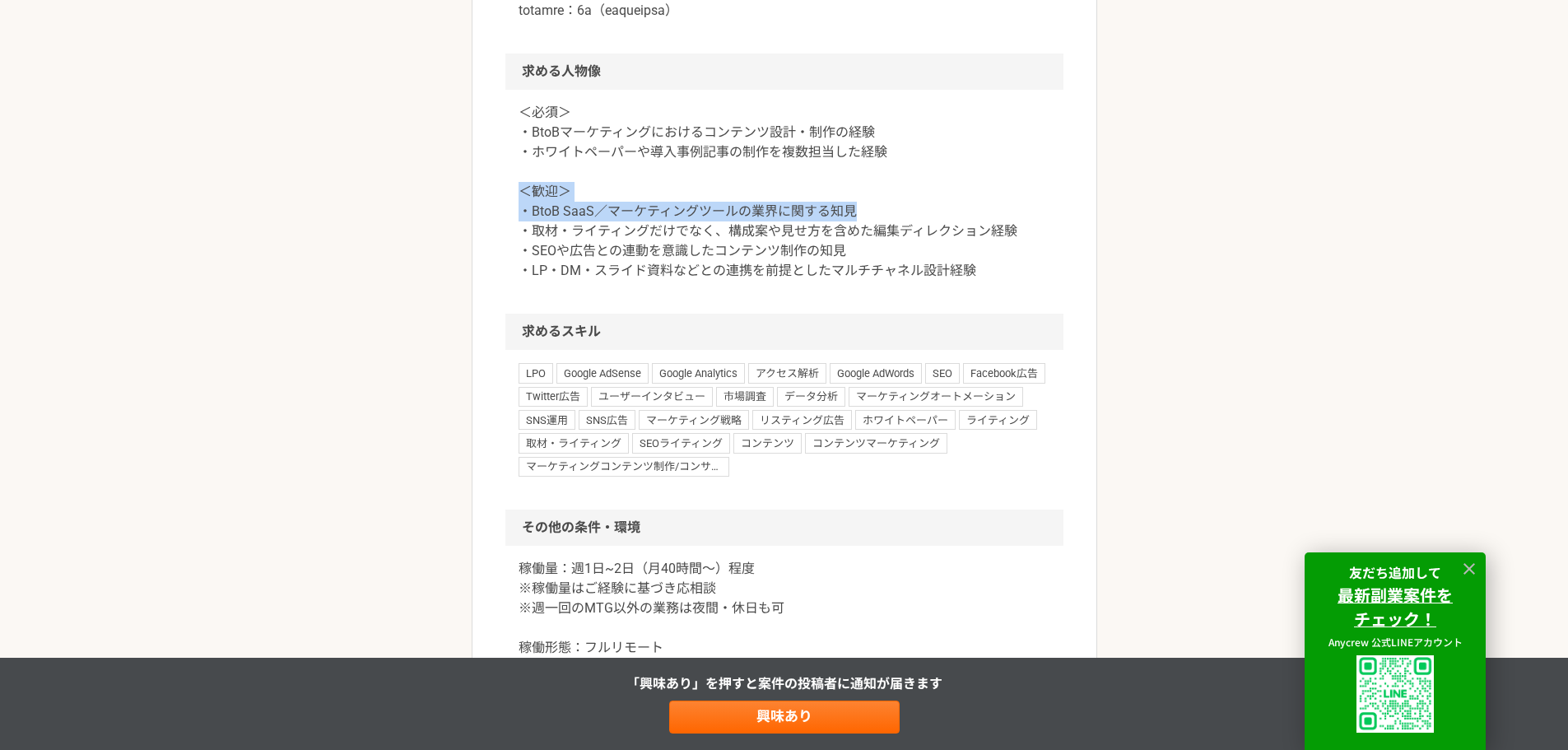 click on "＜必須＞
・BtoBマーケティングにおけるコンテンツ設計・制作の経験
・ホワイトペーパーや導入事例記事の制作を複数担当した経験
＜歓迎＞
・BtoB SaaS／マーケティングツールの業界に関する知見
・取材・ライティングだけでなく、構成案や見せ方を含めた編集ディレクション経験
・SEOや広告との連動を意識したコンテンツ制作の知見
・LP・DM・スライド資料などとの連携を前提としたマルチチャネル設計経験" at bounding box center (784, 192) 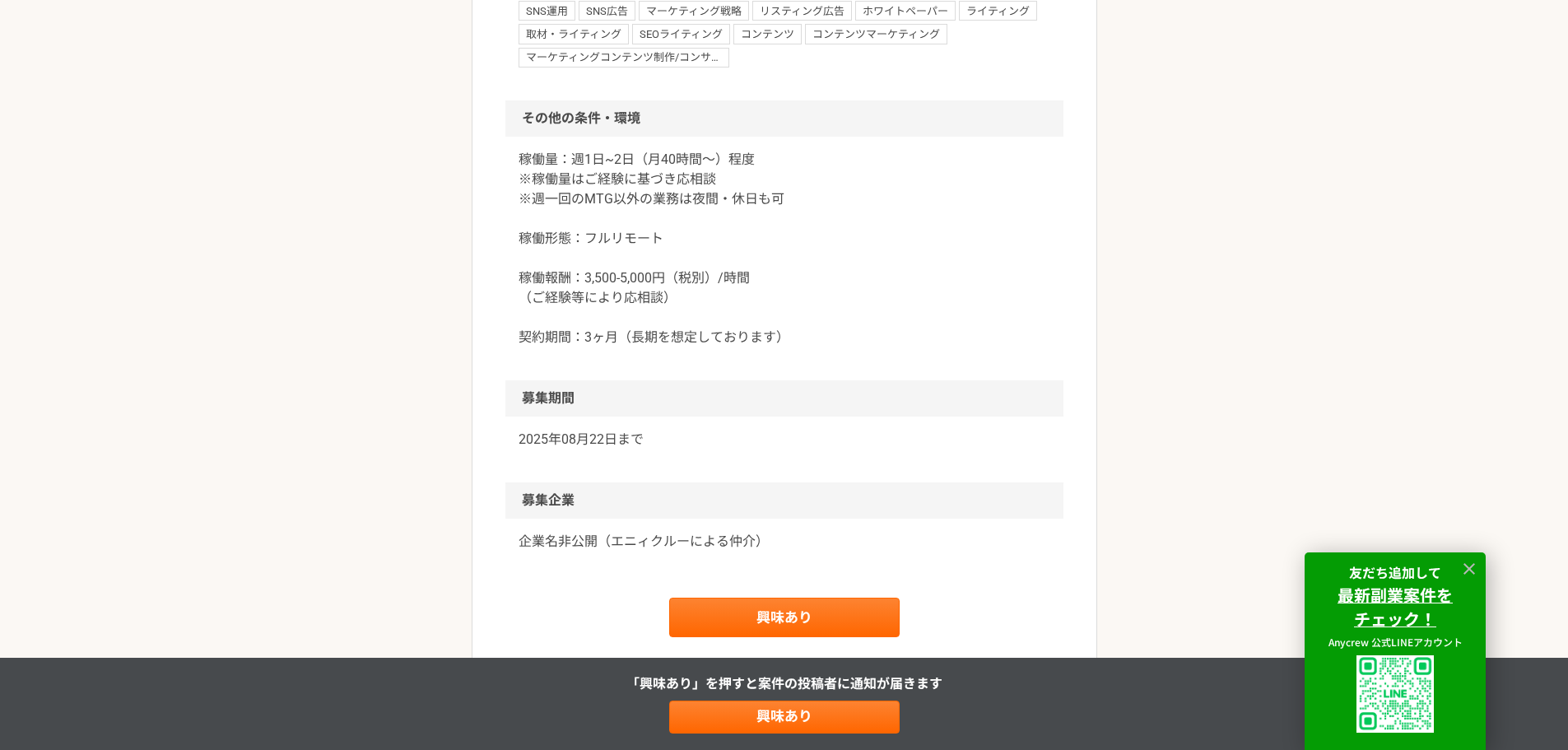 scroll, scrollTop: 1646, scrollLeft: 0, axis: vertical 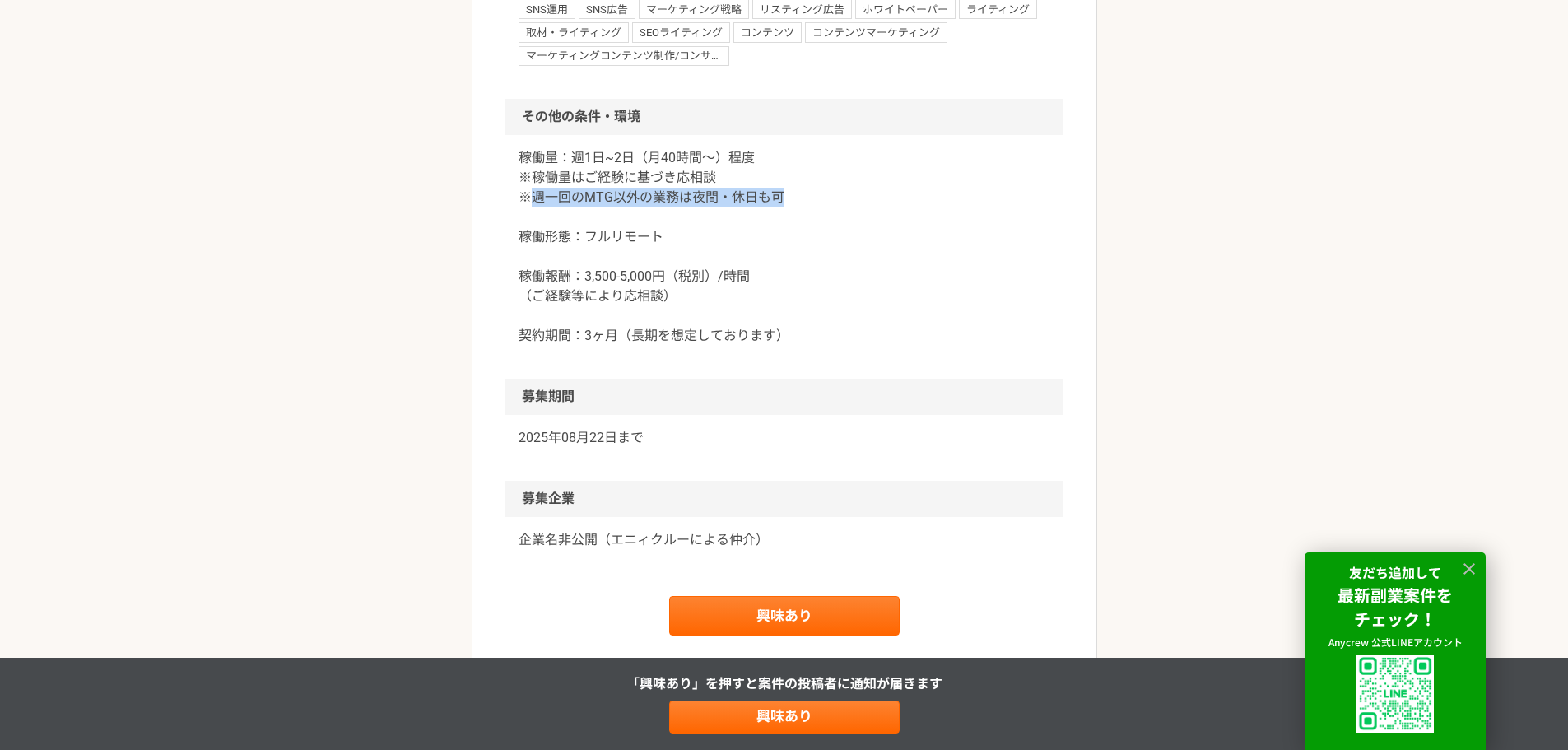 drag, startPoint x: 534, startPoint y: 314, endPoint x: 785, endPoint y: 321, distance: 251.0976 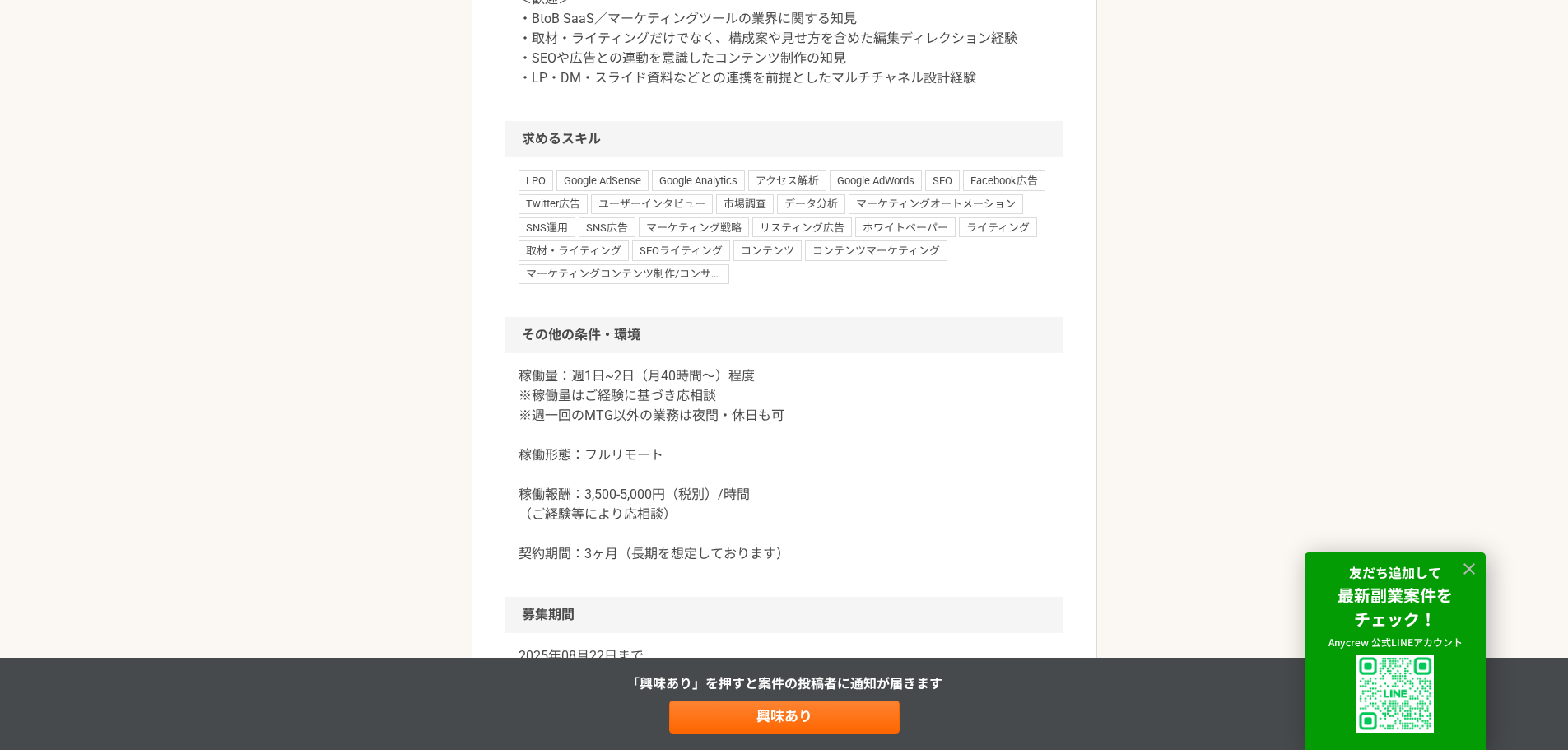 scroll, scrollTop: 1399, scrollLeft: 0, axis: vertical 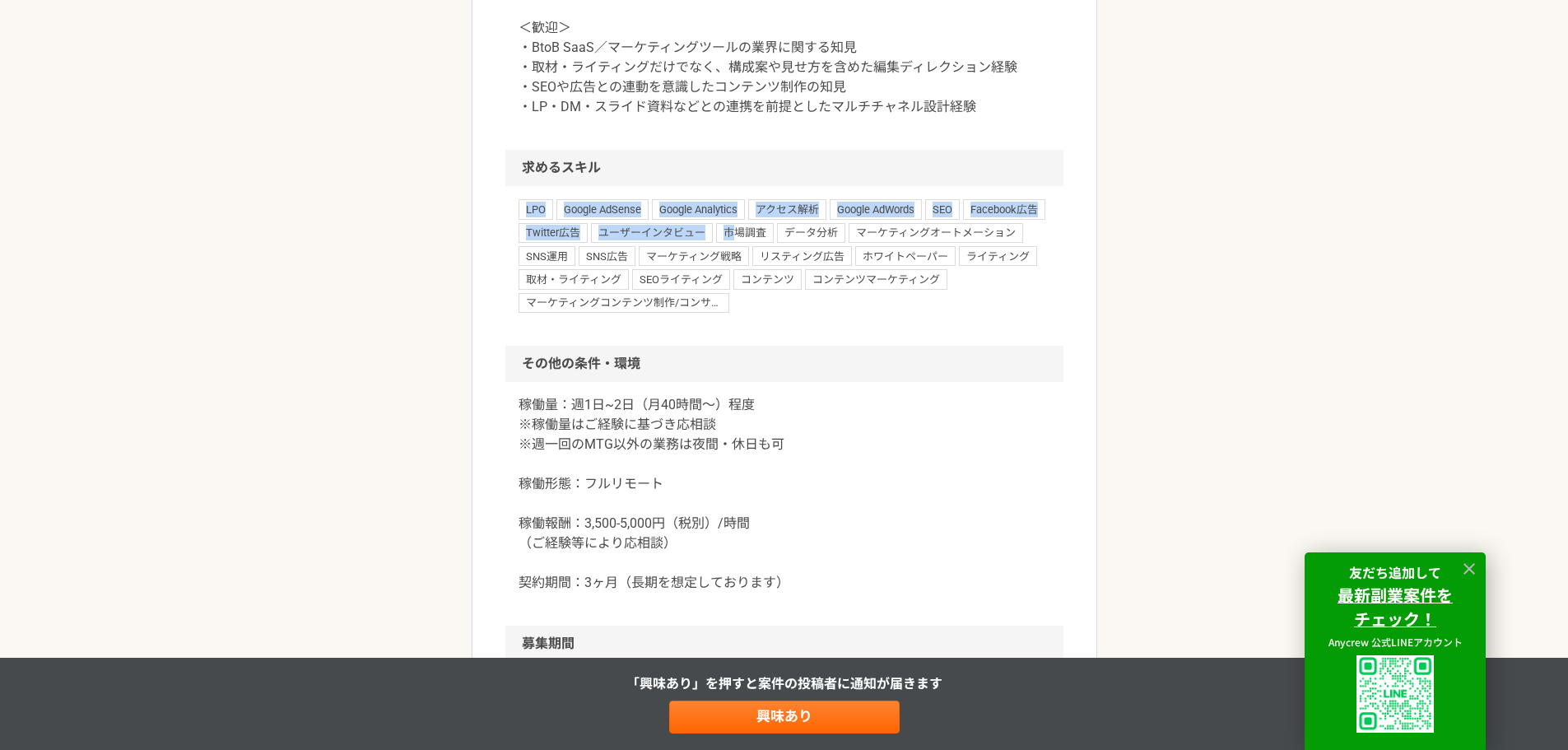 drag, startPoint x: 498, startPoint y: 324, endPoint x: 832, endPoint y: 373, distance: 337.57518 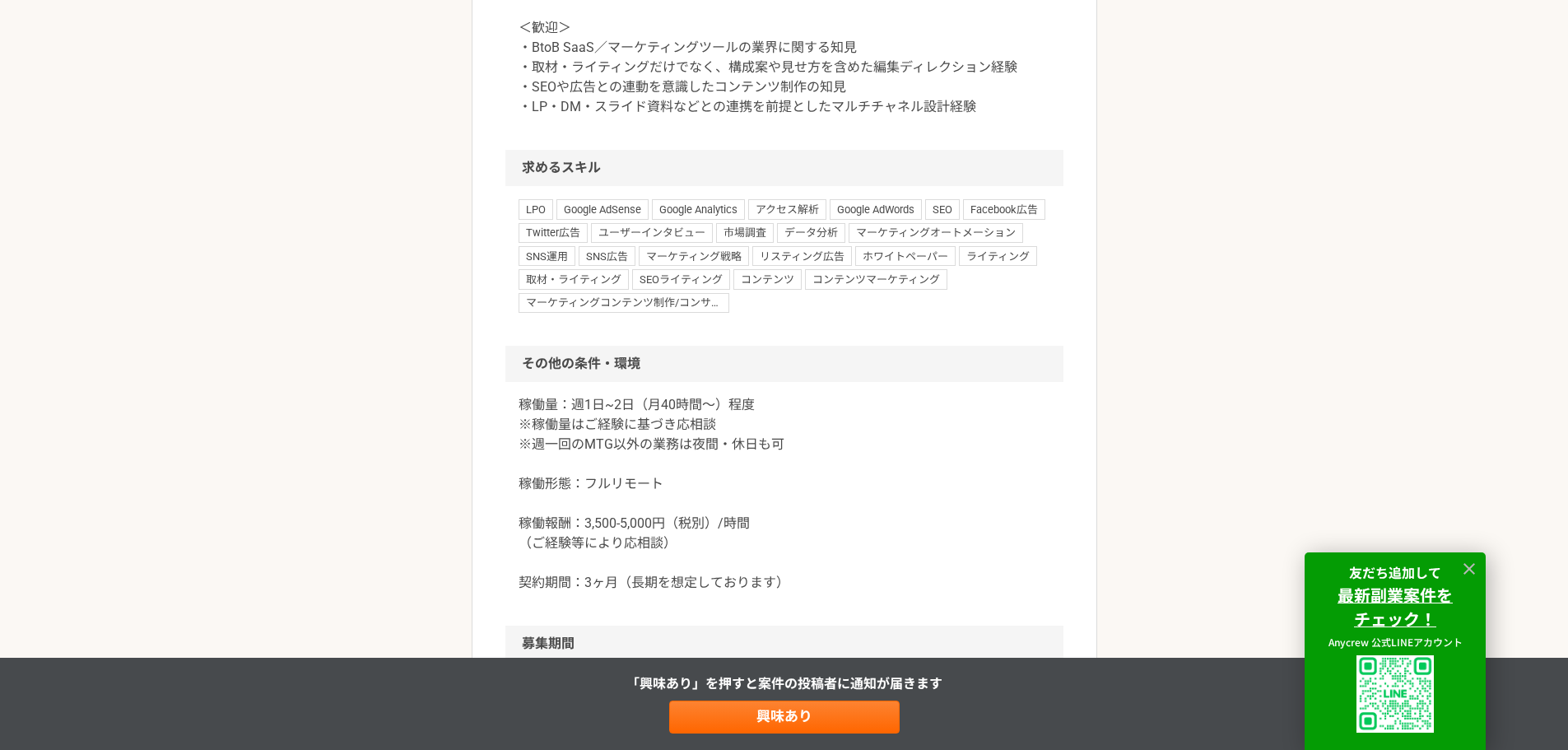 click on "SEOライティング" at bounding box center (681, 279) 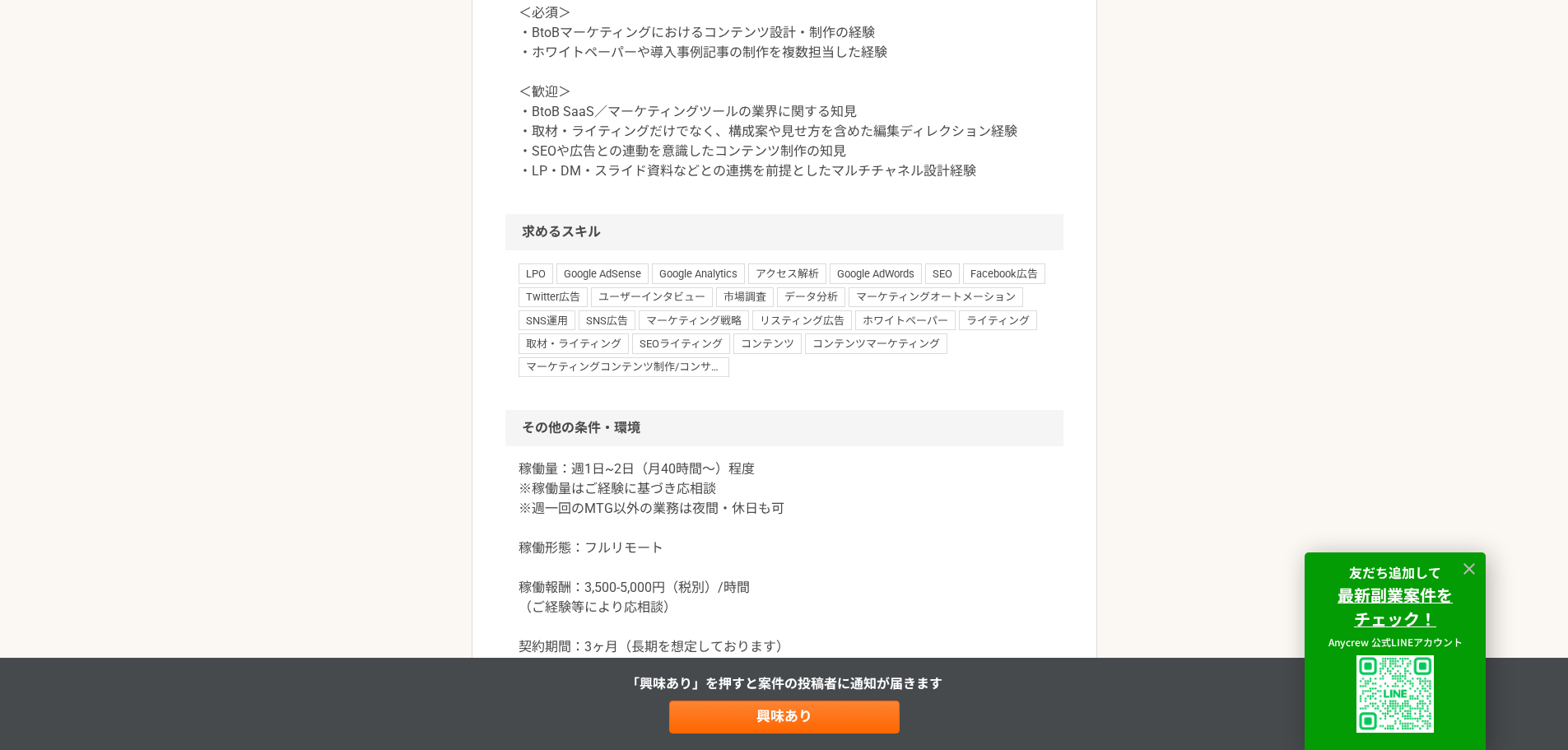 scroll, scrollTop: 1152, scrollLeft: 0, axis: vertical 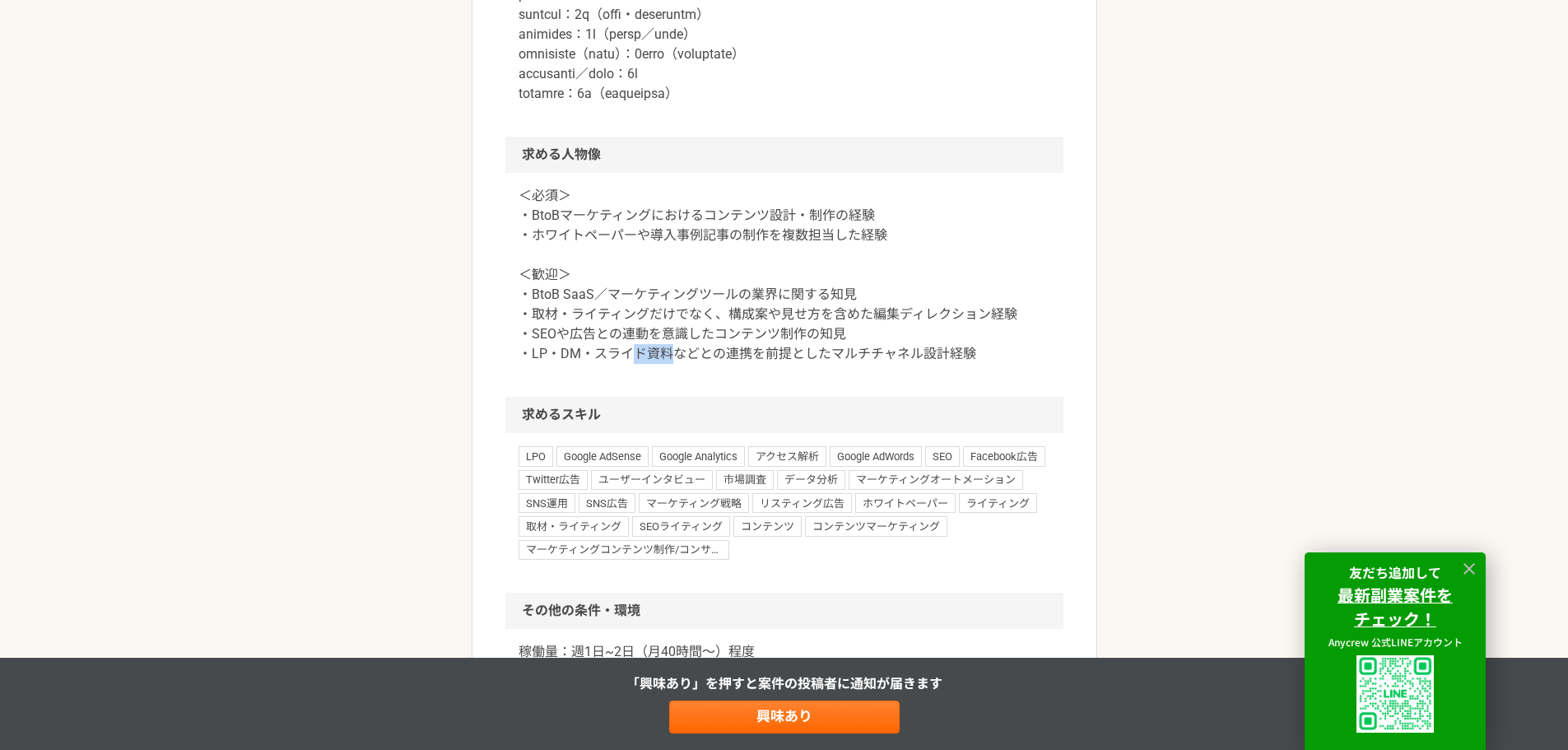 drag, startPoint x: 633, startPoint y: 472, endPoint x: 680, endPoint y: 472, distance: 47 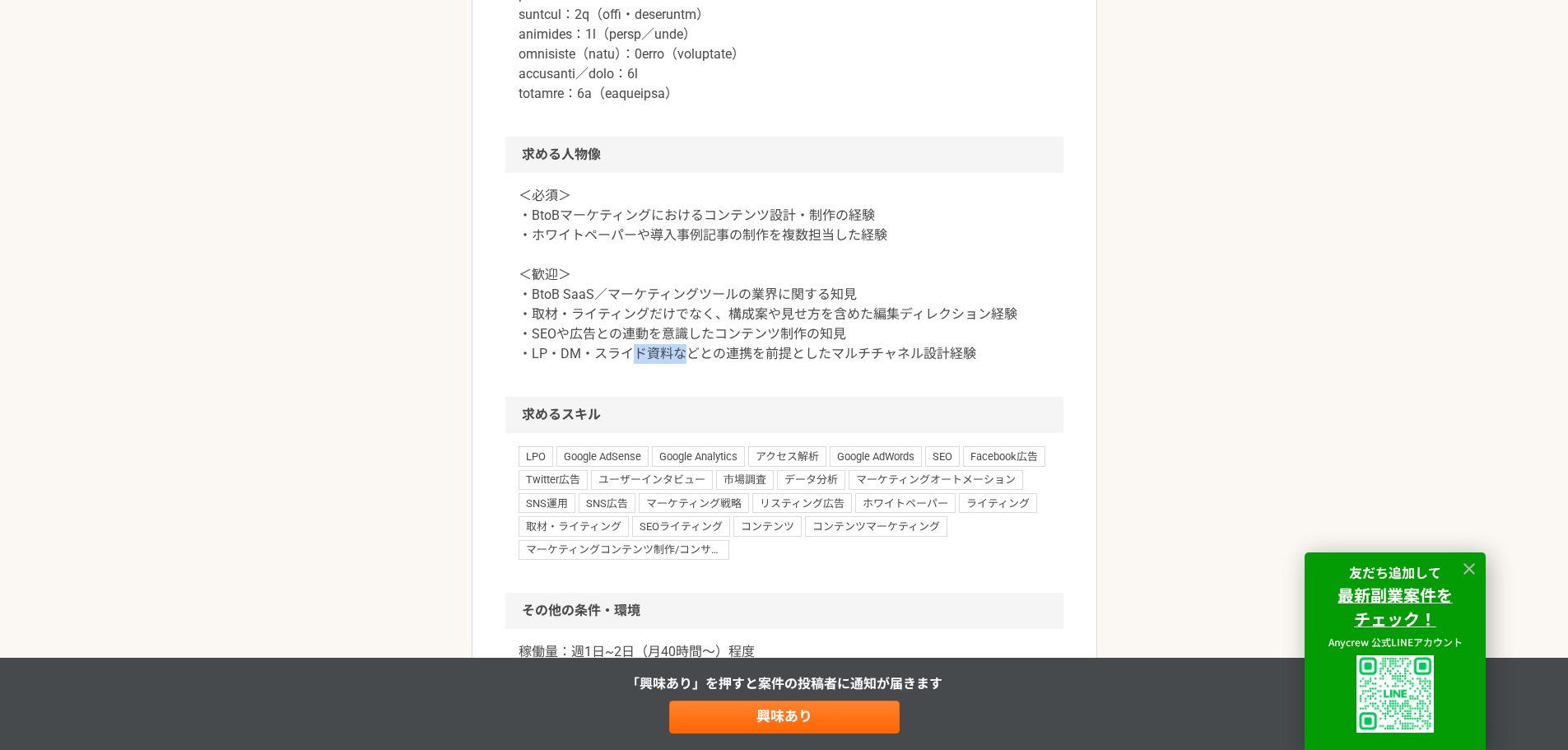 click on "＜必須＞
・BtoBマーケティングにおけるコンテンツ設計・制作の経験
・ホワイトペーパーや導入事例記事の制作を複数担当した経験
＜歓迎＞
・BtoB SaaS／マーケティングツールの業界に関する知見
・取材・ライティングだけでなく、構成案や見せ方を含めた編集ディレクション経験
・SEOや広告との連動を意識したコンテンツ制作の知見
・LP・DM・スライド資料などとの連携を前提としたマルチチャネル設計経験" at bounding box center [784, 275] 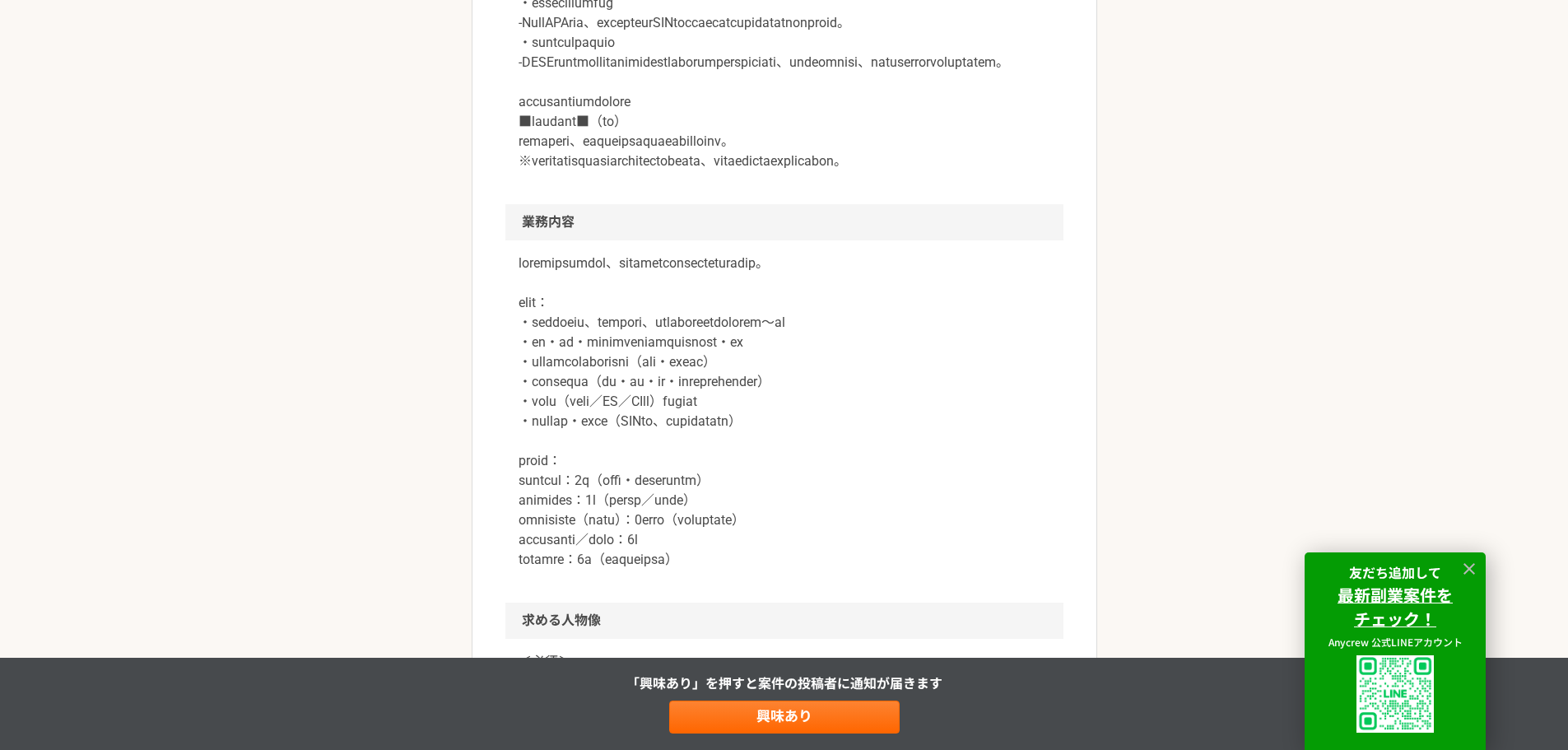 scroll, scrollTop: 658, scrollLeft: 0, axis: vertical 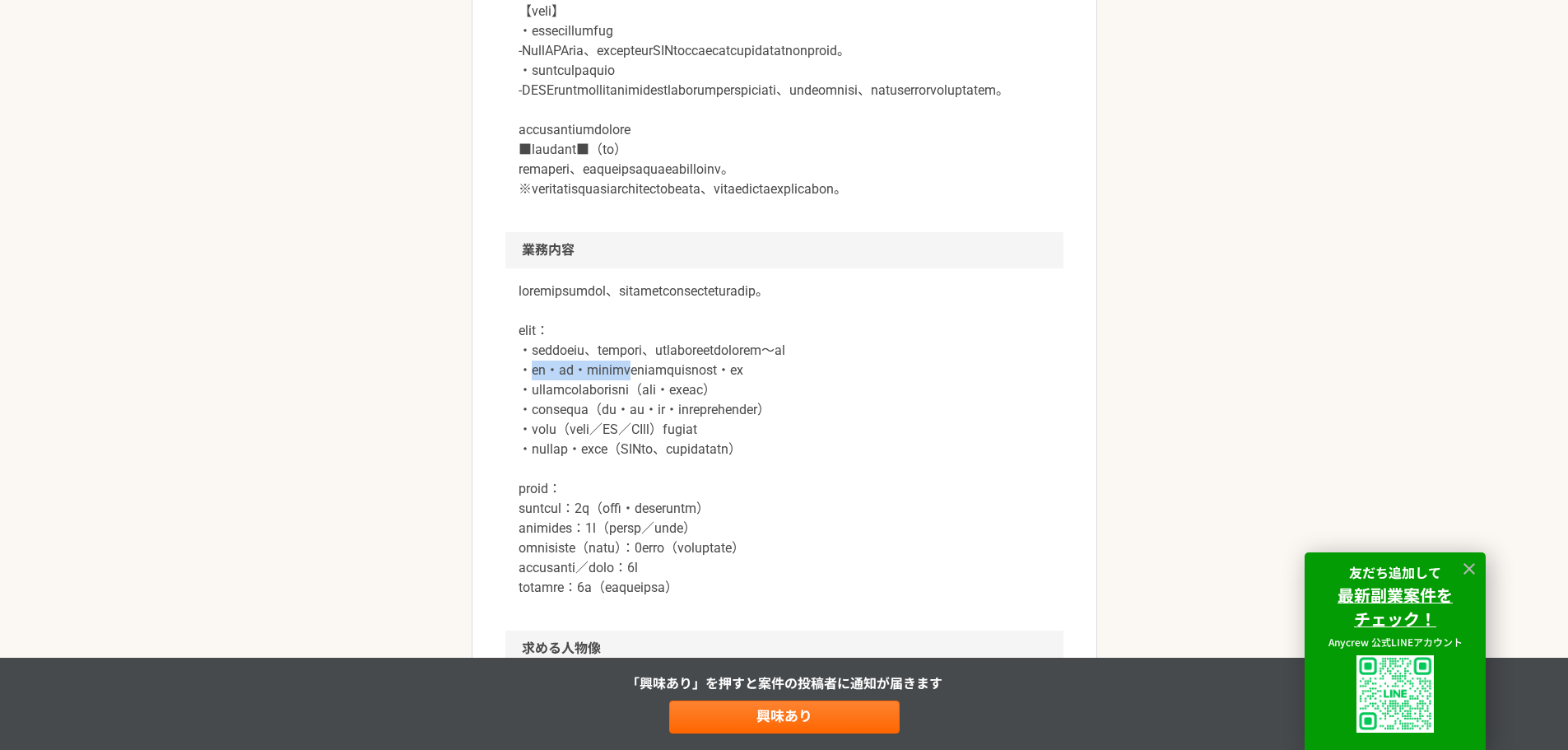 drag, startPoint x: 534, startPoint y: 492, endPoint x: 688, endPoint y: 491, distance: 154.00325 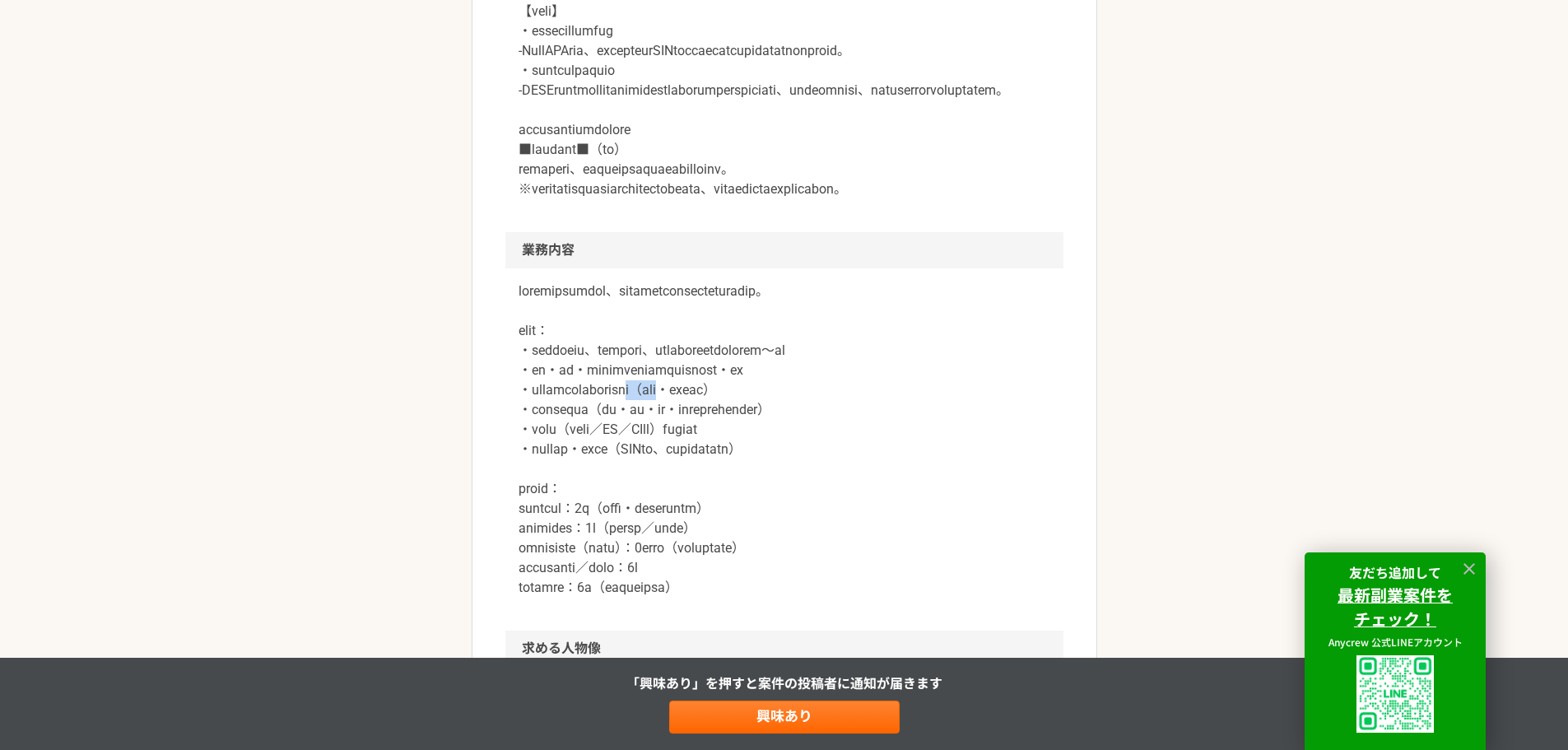 drag, startPoint x: 742, startPoint y: 504, endPoint x: 800, endPoint y: 507, distance: 58.07753 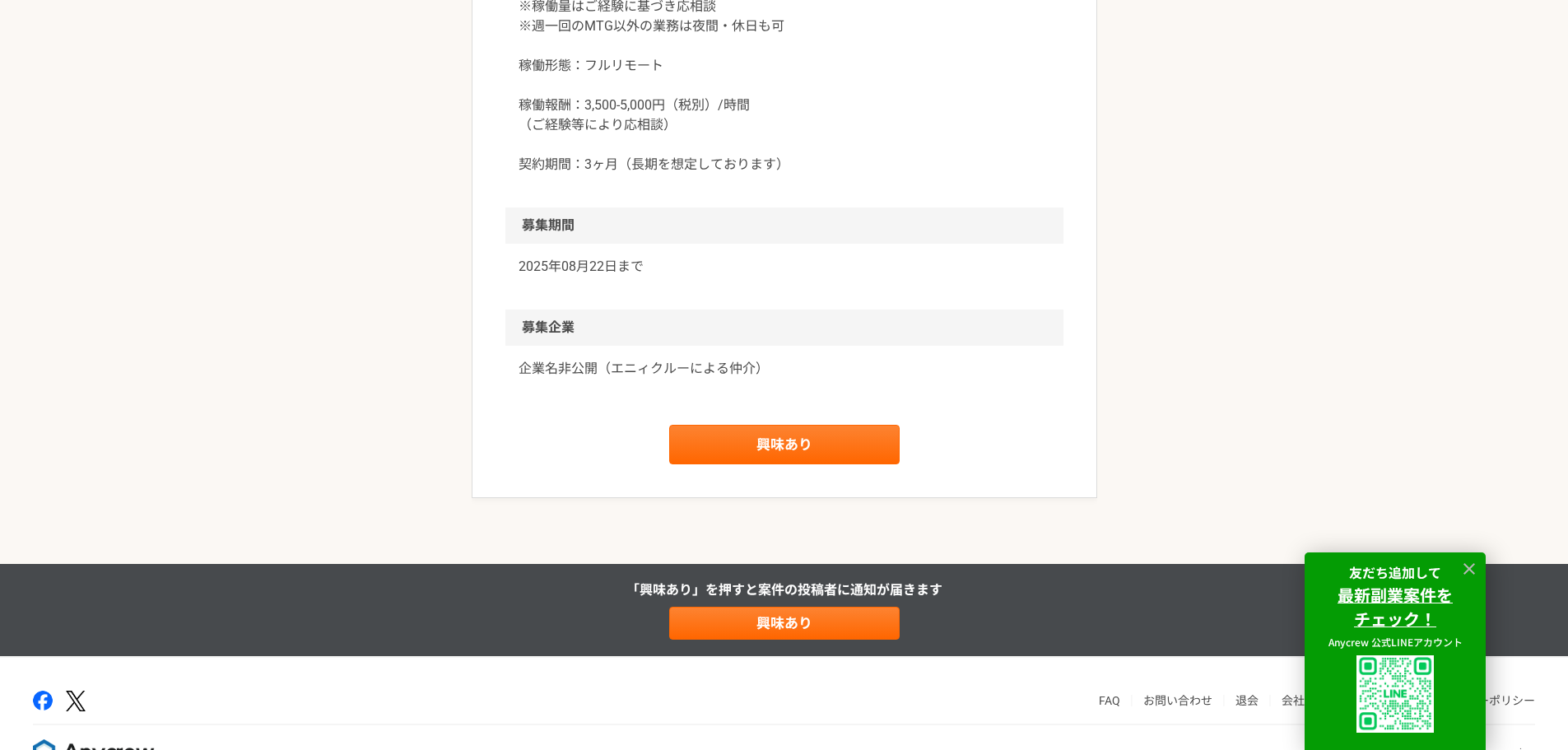 scroll, scrollTop: 1810, scrollLeft: 0, axis: vertical 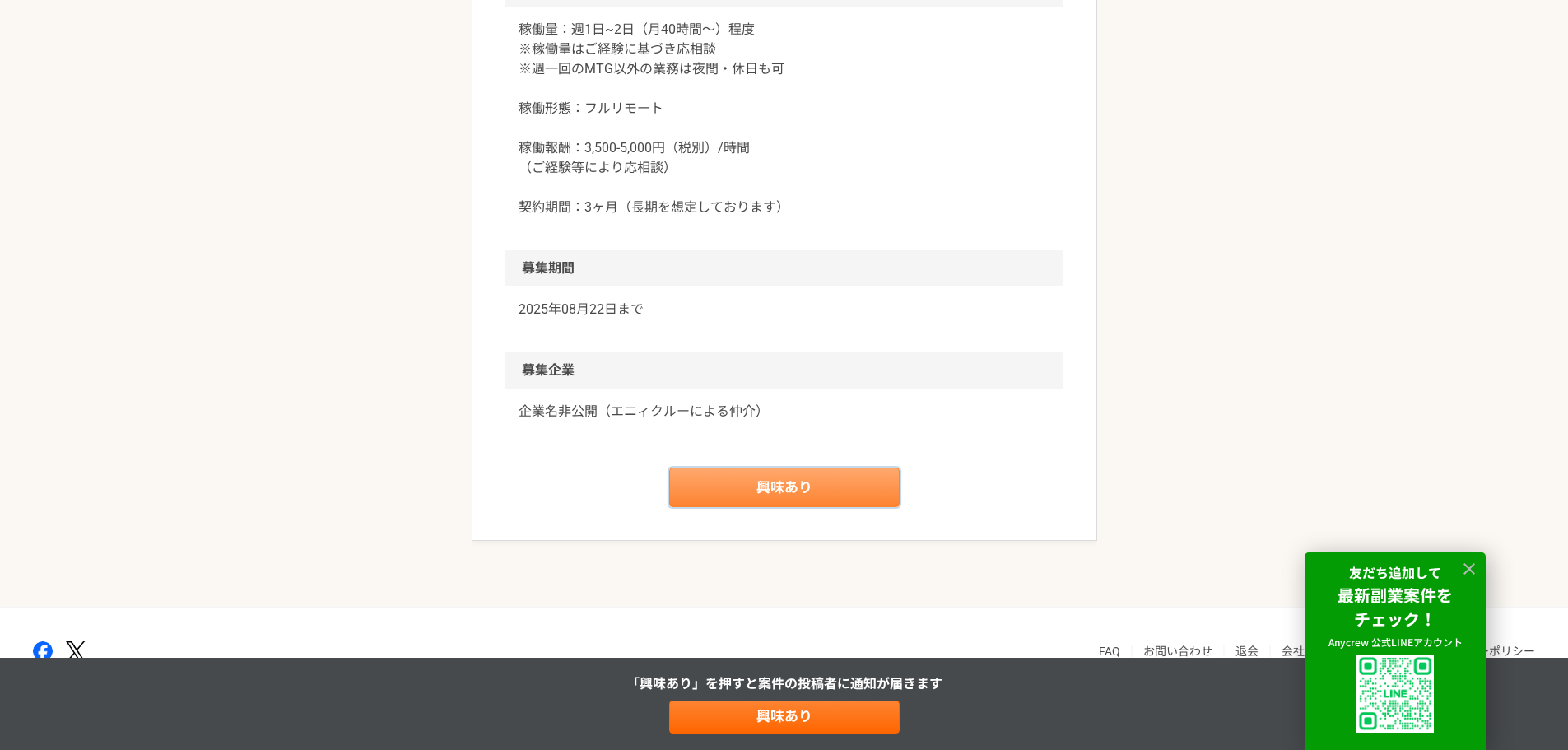 click on "興味あり" at bounding box center (784, 487) 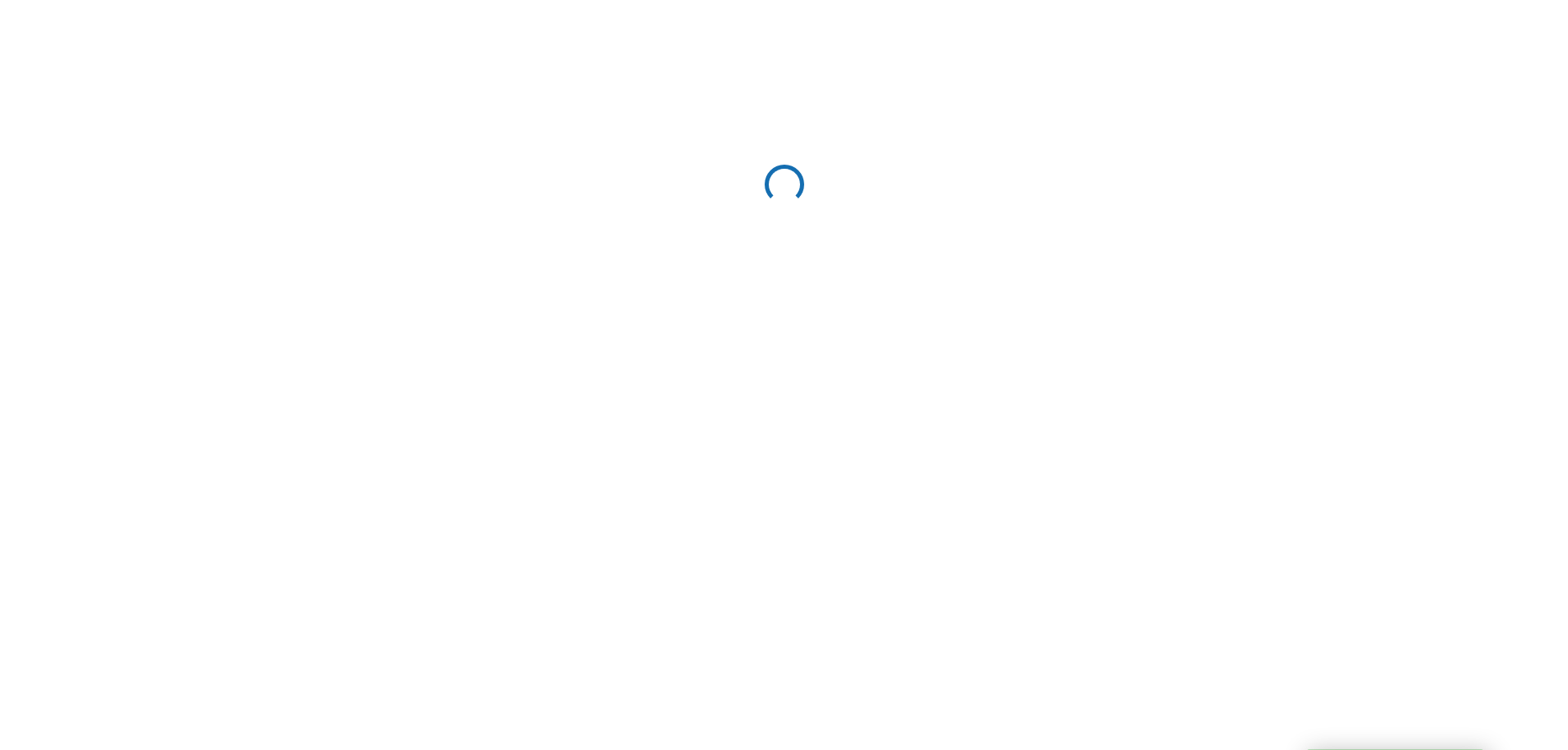 scroll, scrollTop: 0, scrollLeft: 0, axis: both 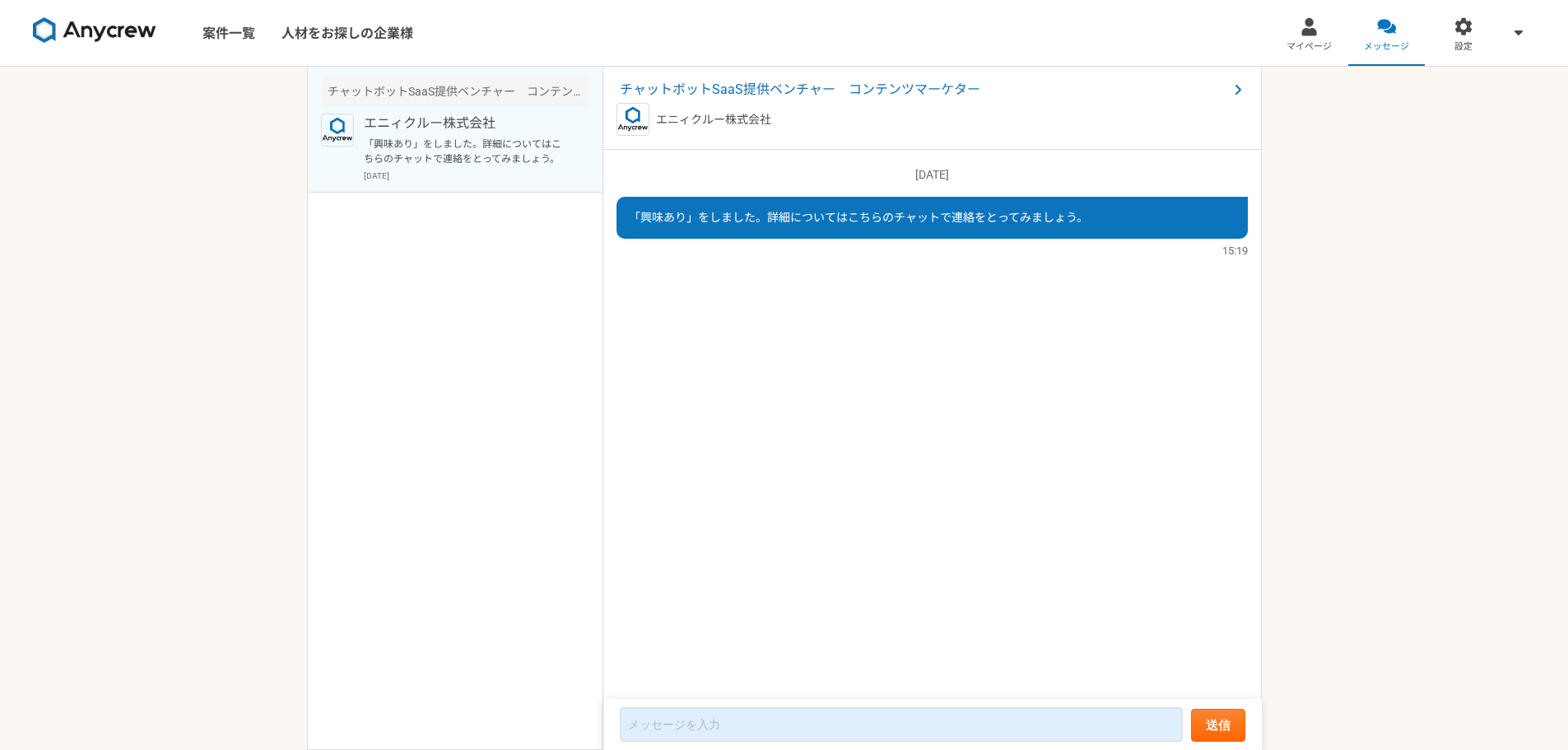 click on "「興味あり」をしました。詳細についてはこちらのチャットで連絡をとってみましょう。" at bounding box center [932, 217] 